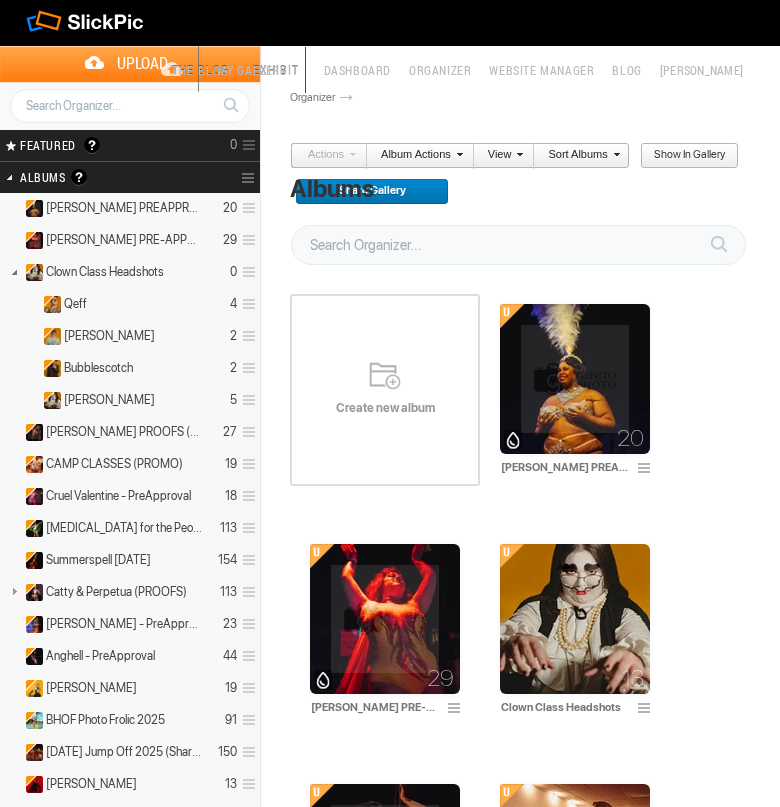 scroll, scrollTop: 0, scrollLeft: 0, axis: both 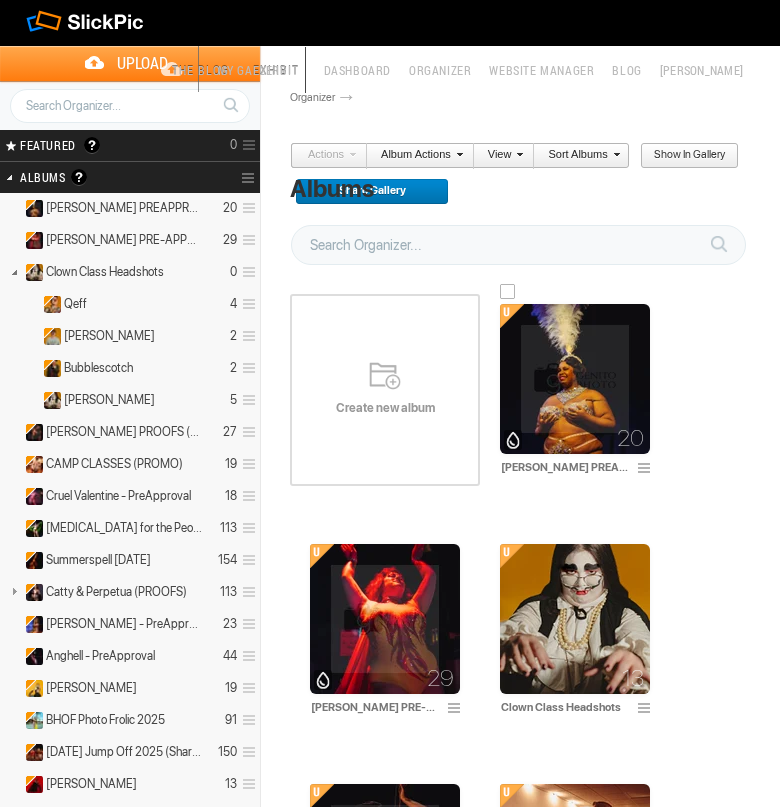 click at bounding box center [575, 379] 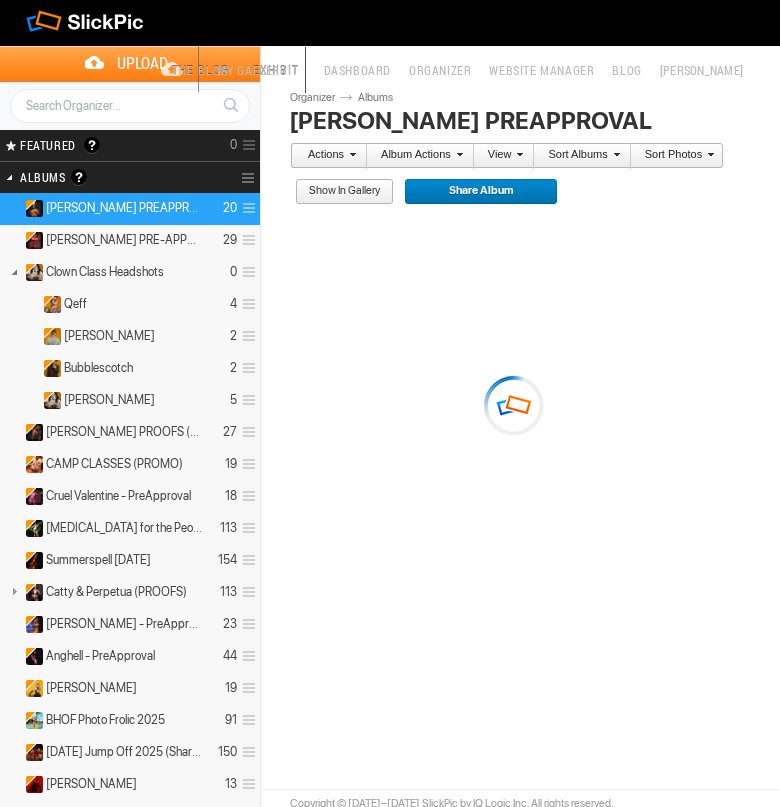 scroll, scrollTop: 0, scrollLeft: 0, axis: both 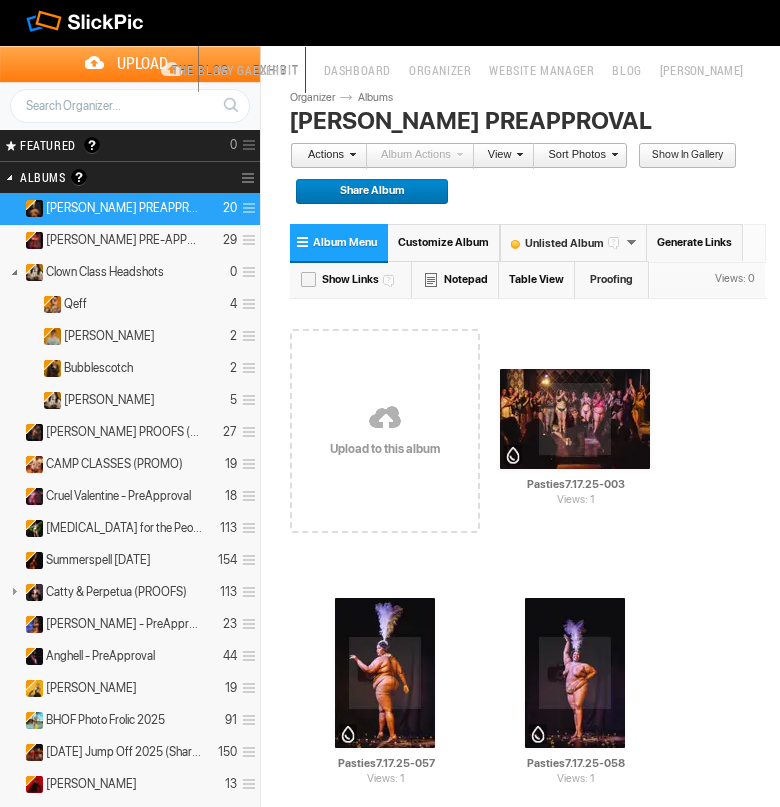click on "Table View" at bounding box center (537, 279) 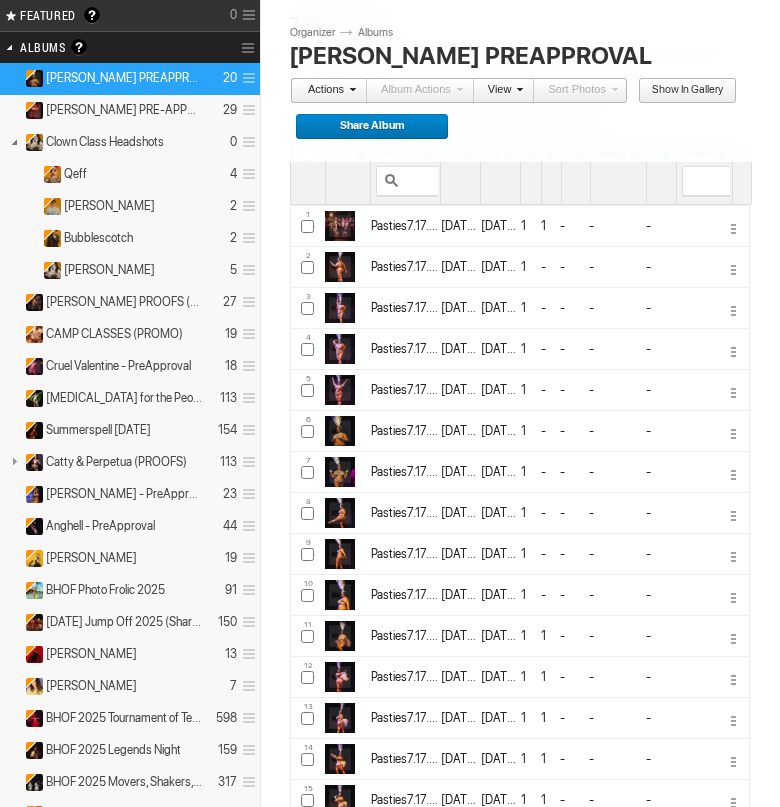 scroll, scrollTop: 132, scrollLeft: 0, axis: vertical 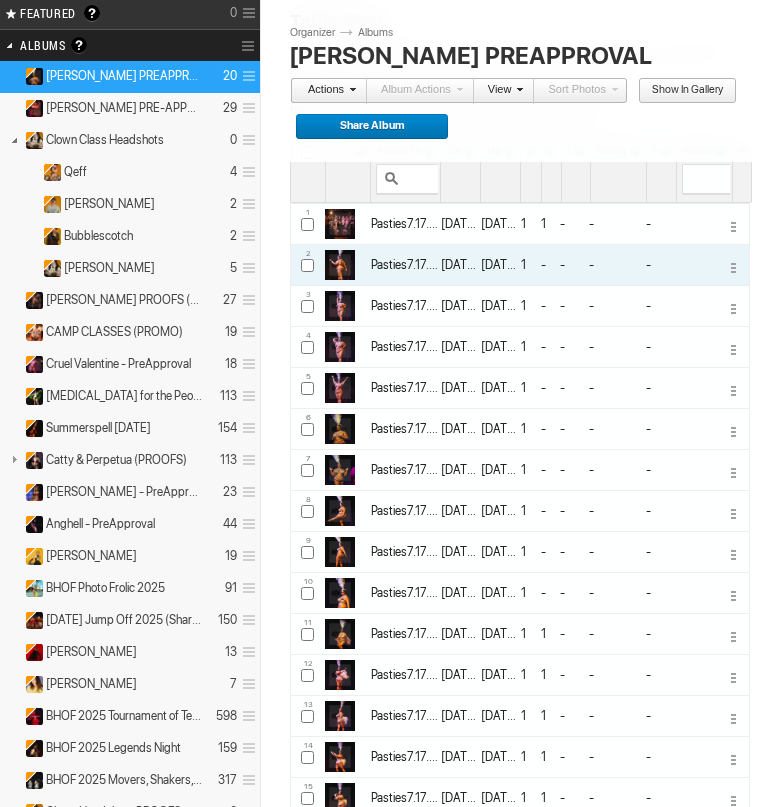 click at bounding box center (307, 265) 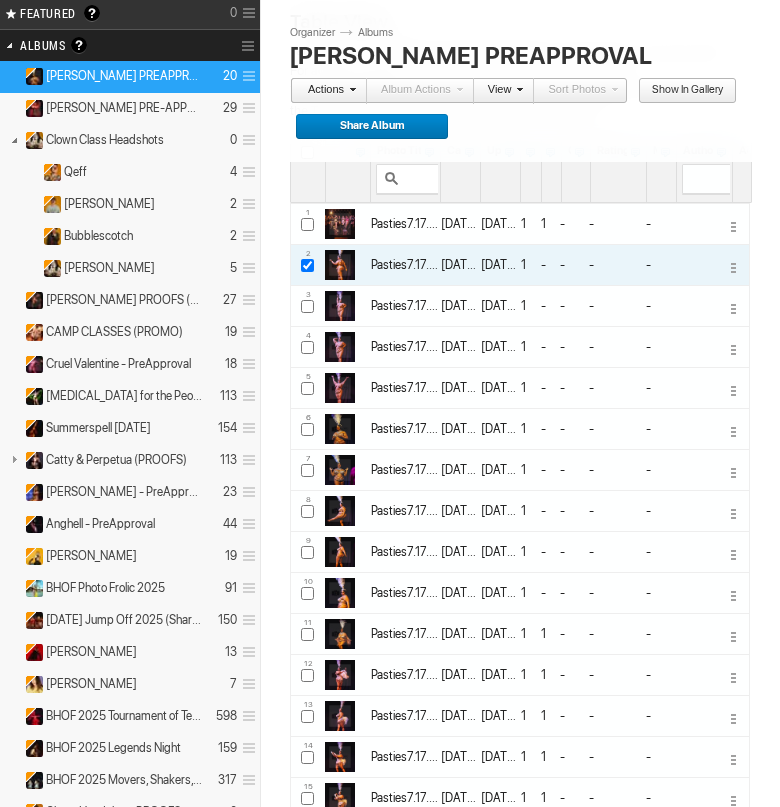 checkbox on "true" 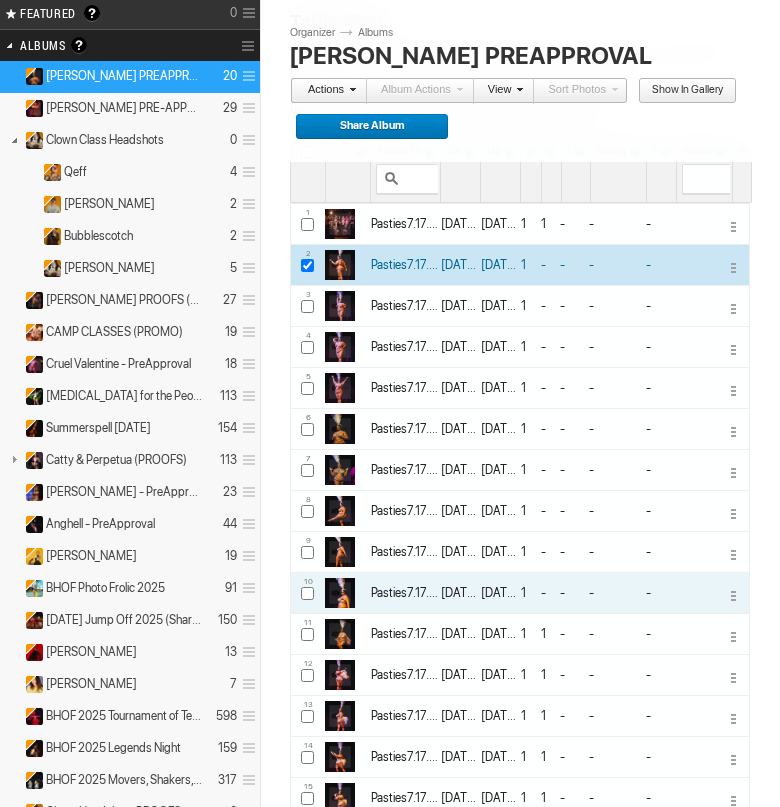 click at bounding box center (307, 593) 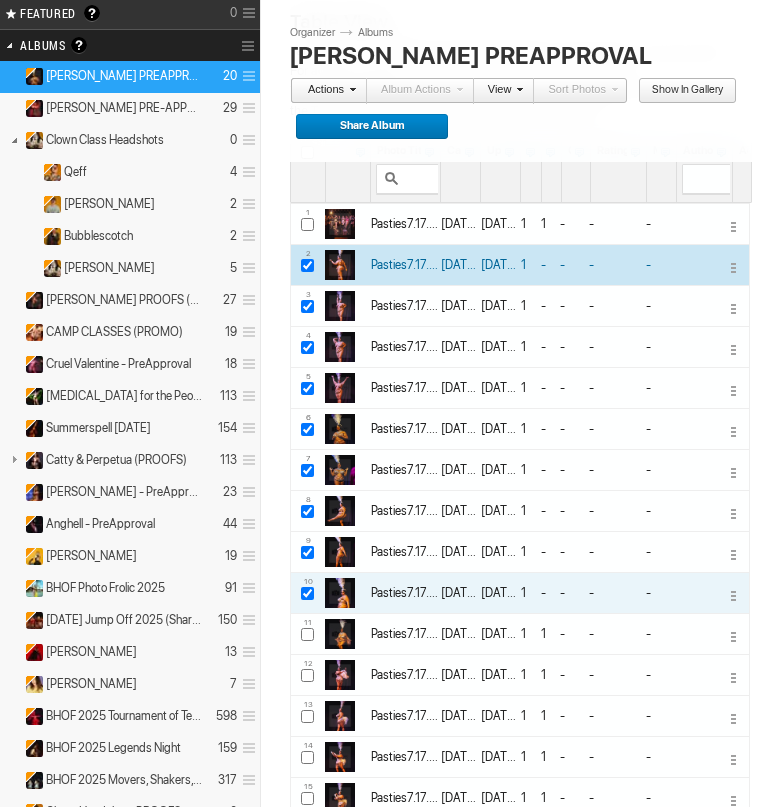 checkbox on "true" 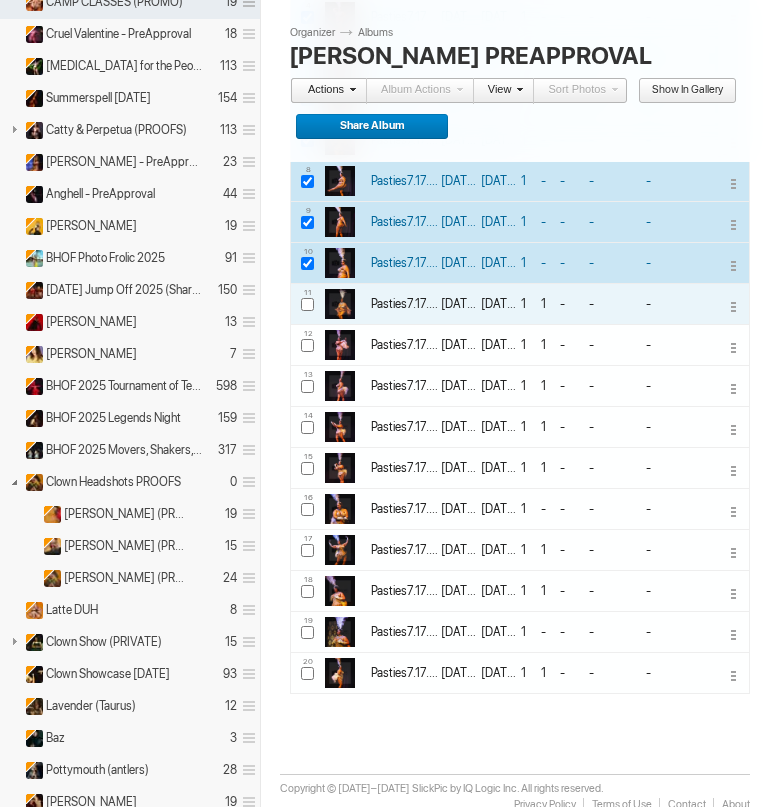 scroll, scrollTop: 477, scrollLeft: 0, axis: vertical 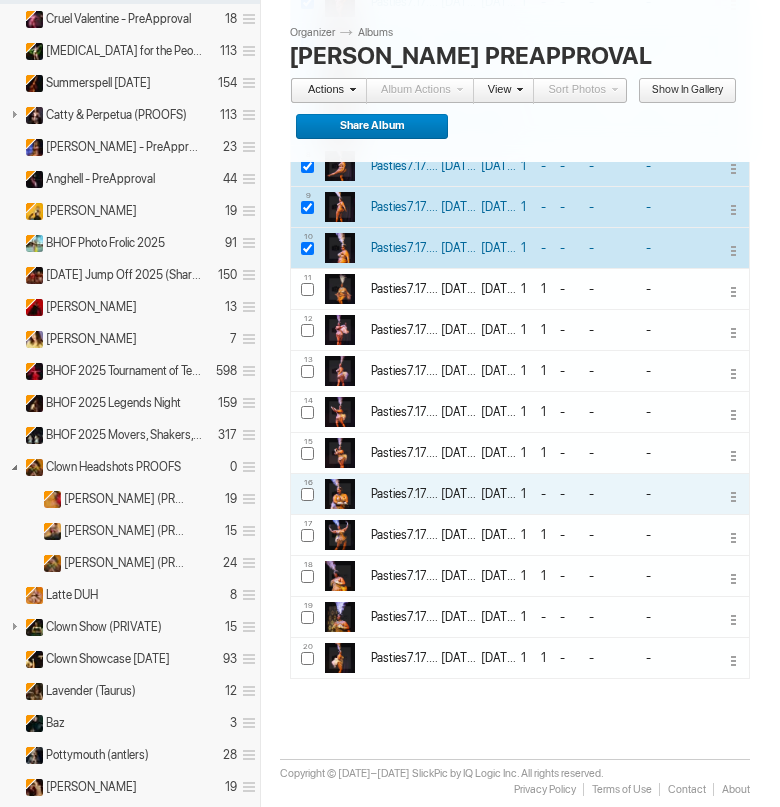 click at bounding box center [307, 494] 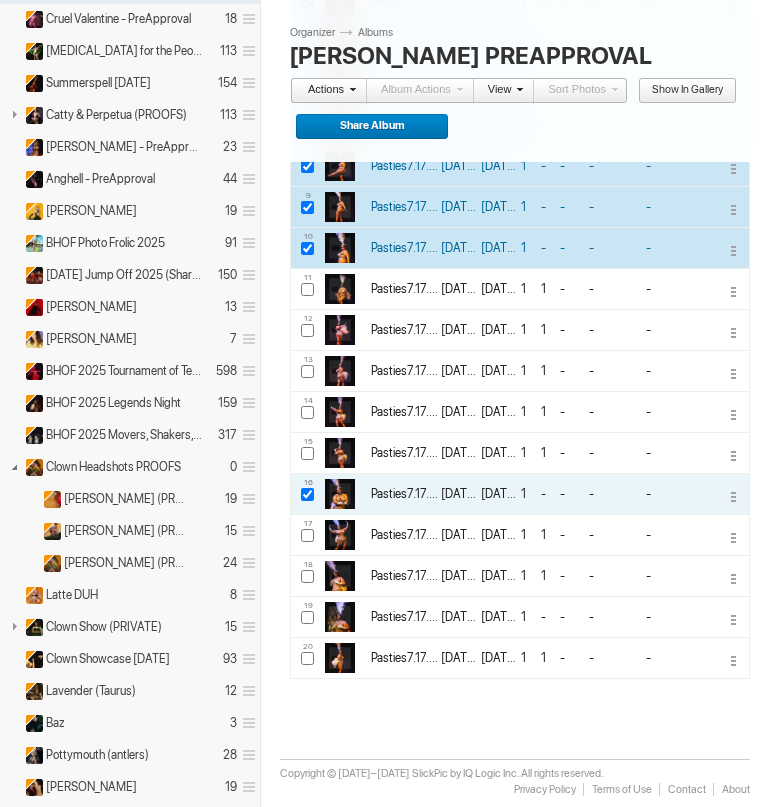 checkbox on "true" 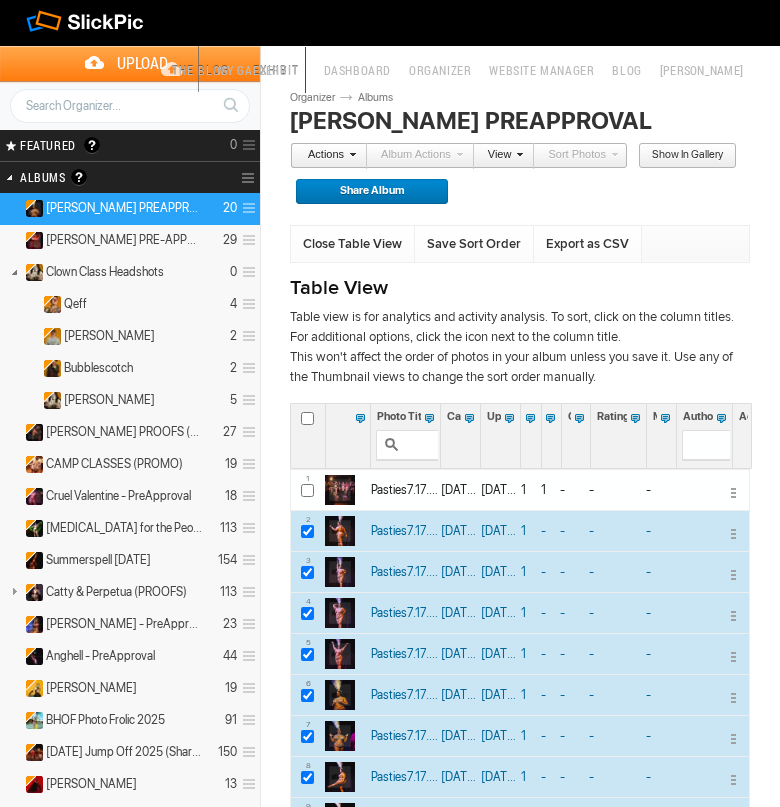 scroll, scrollTop: 0, scrollLeft: 0, axis: both 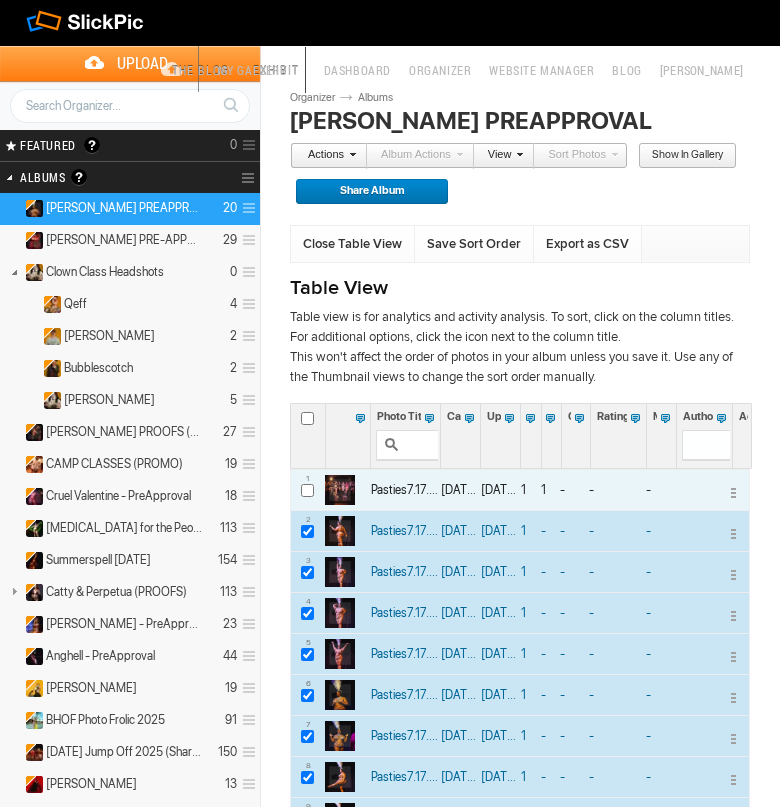 click at bounding box center (307, 490) 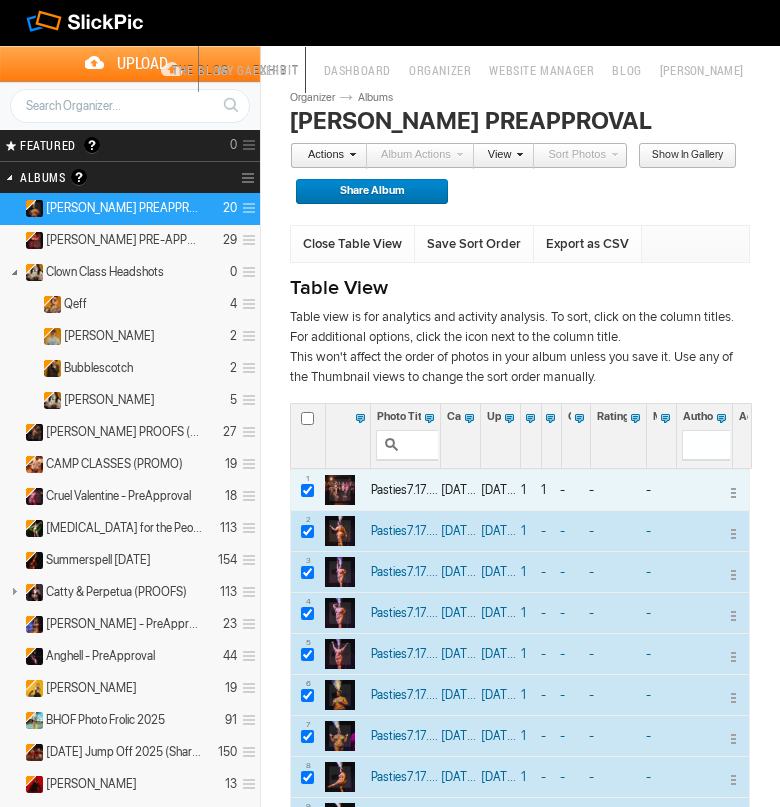 checkbox on "true" 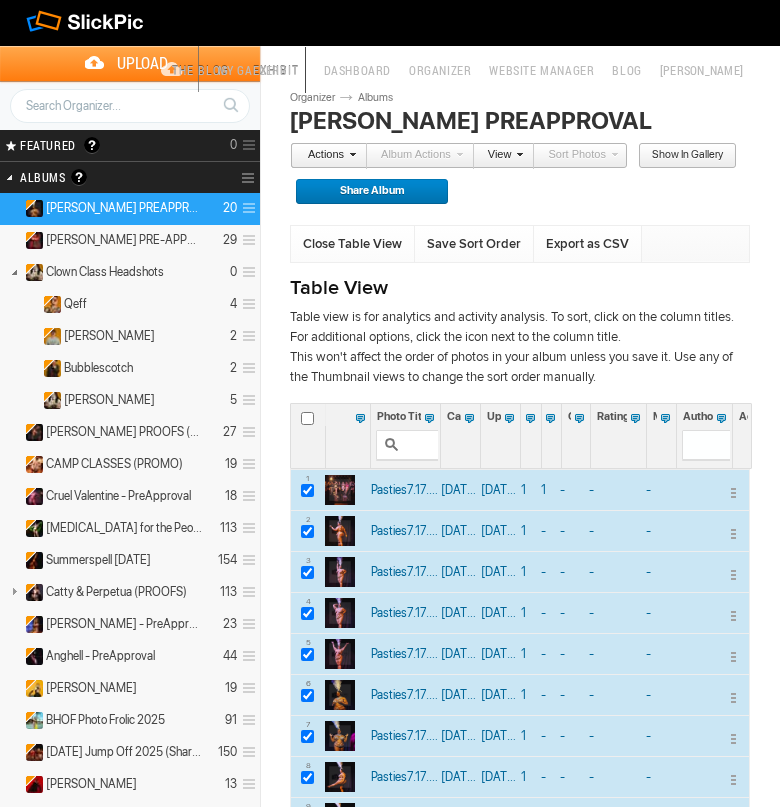 click at bounding box center [307, 418] 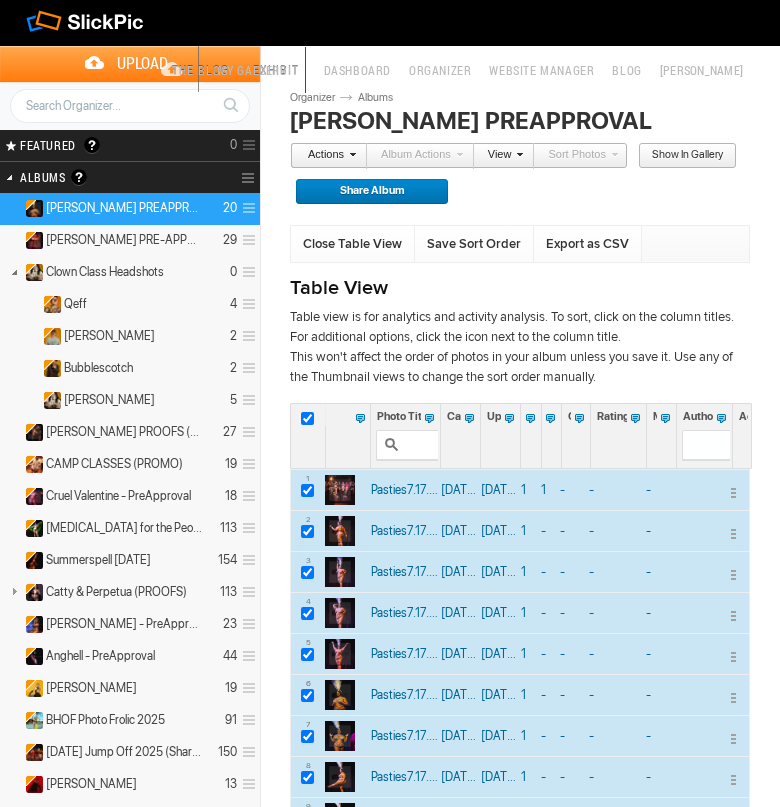 checkbox on "true" 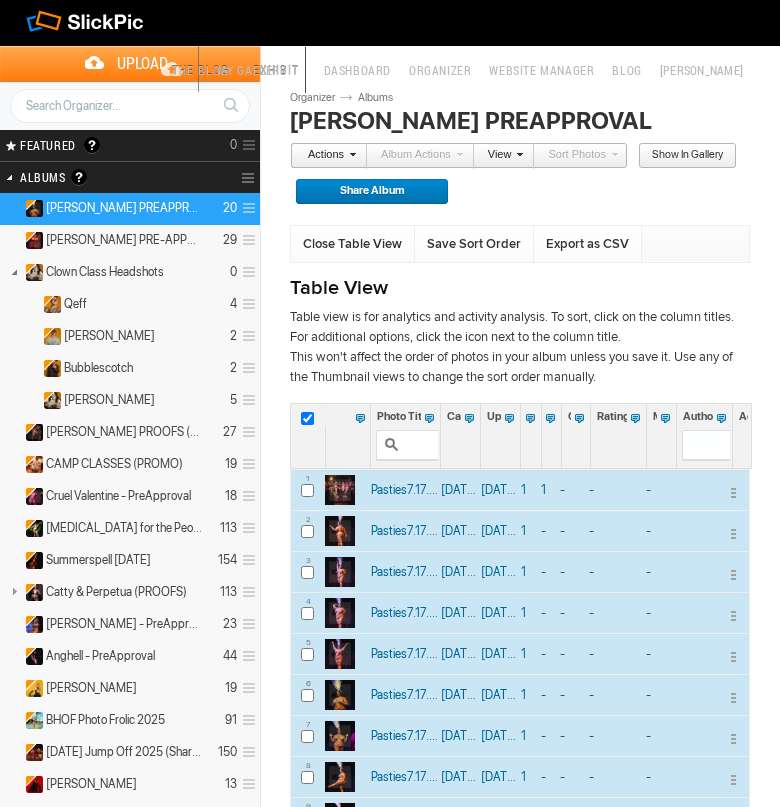 checkbox on "false" 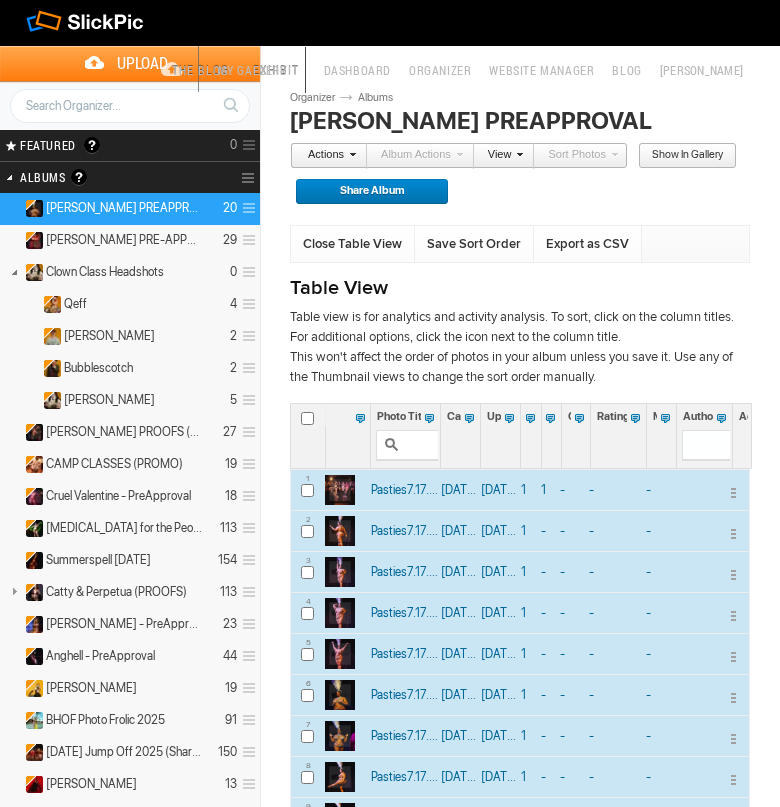 checkbox on "false" 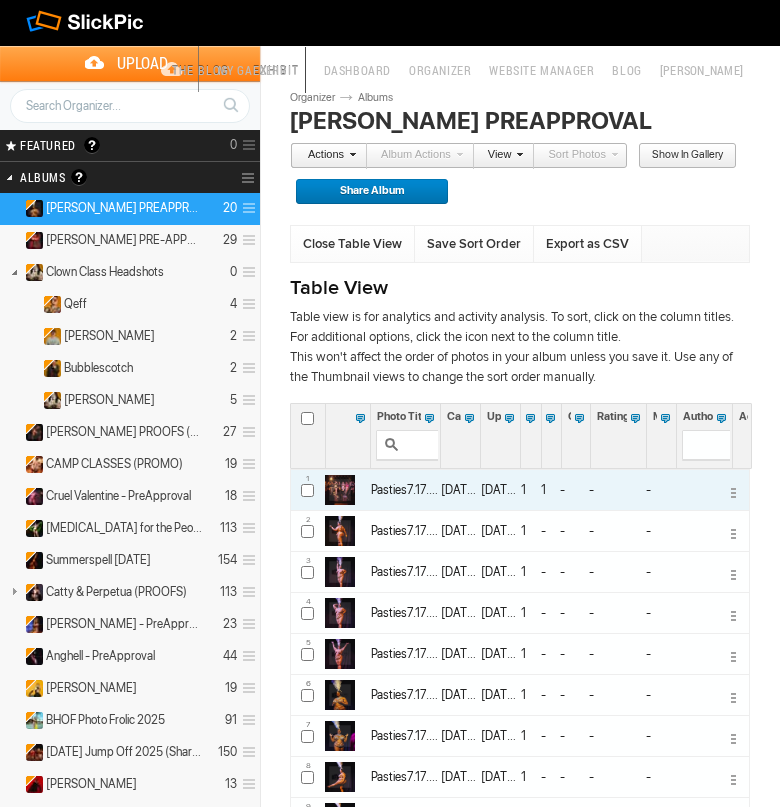 click at bounding box center (307, 490) 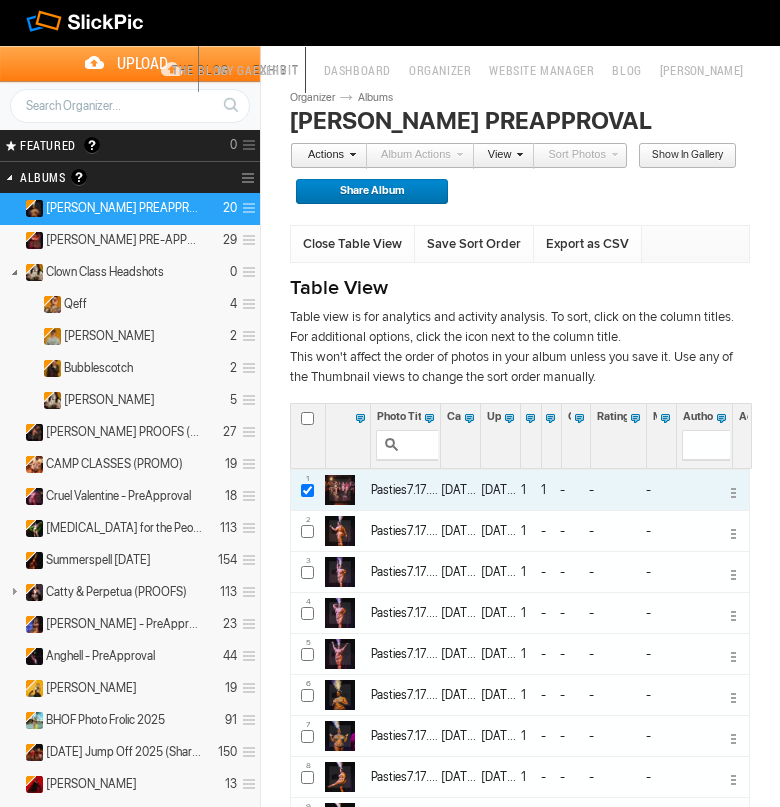 checkbox on "true" 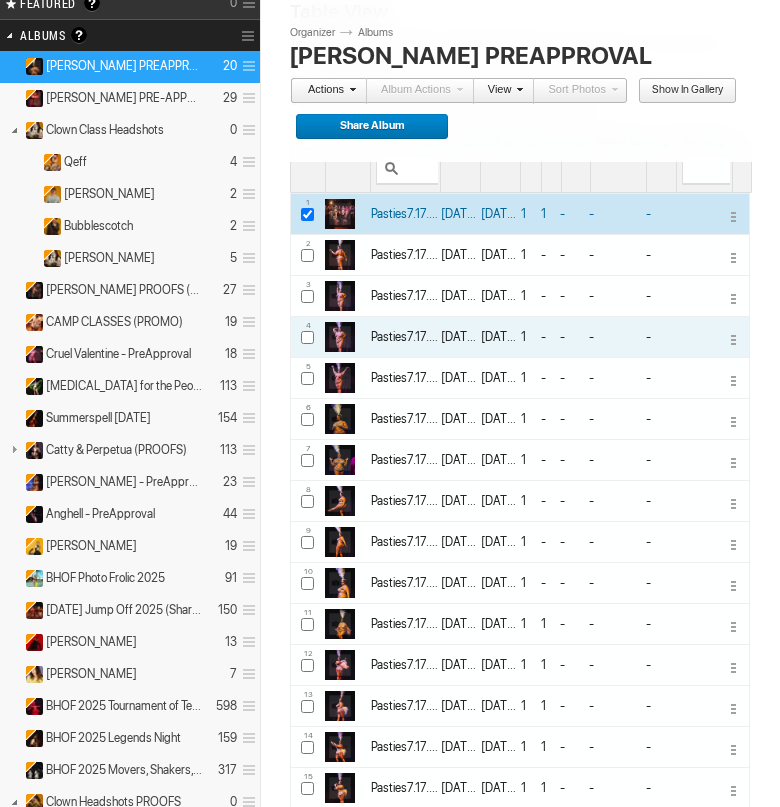 scroll, scrollTop: 165, scrollLeft: 0, axis: vertical 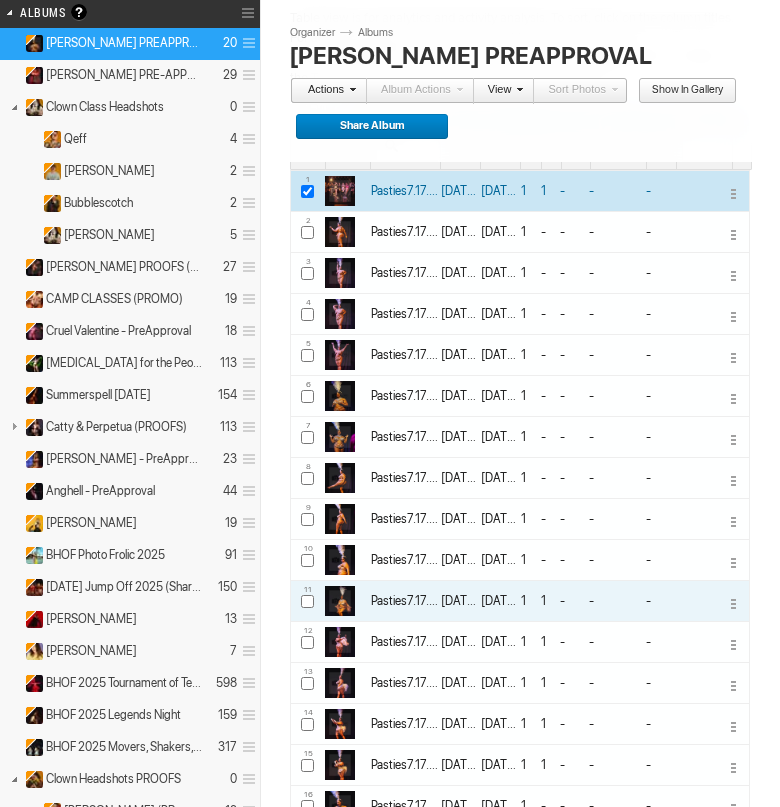 click at bounding box center [307, 601] 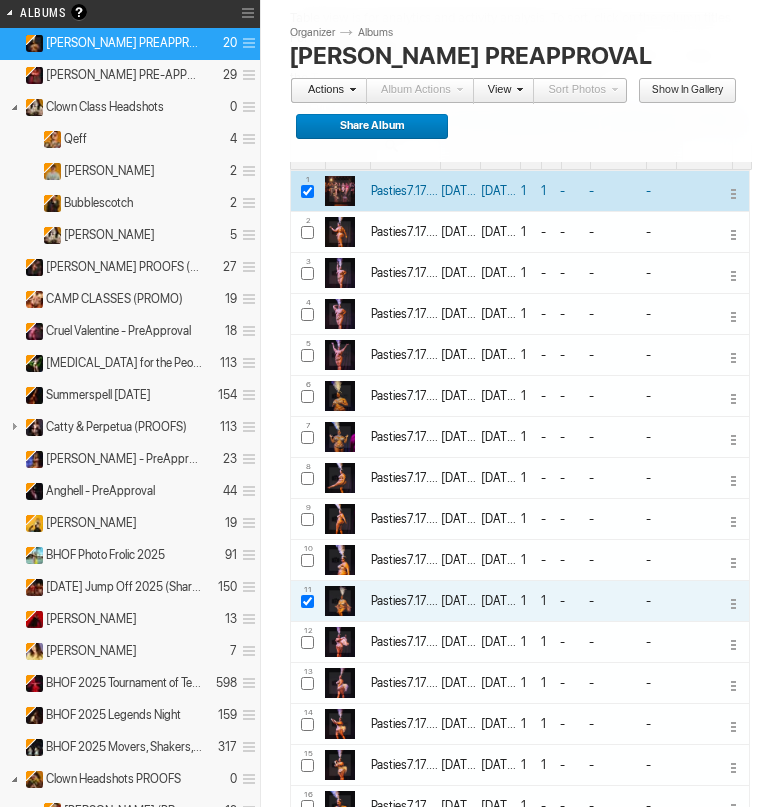 checkbox on "true" 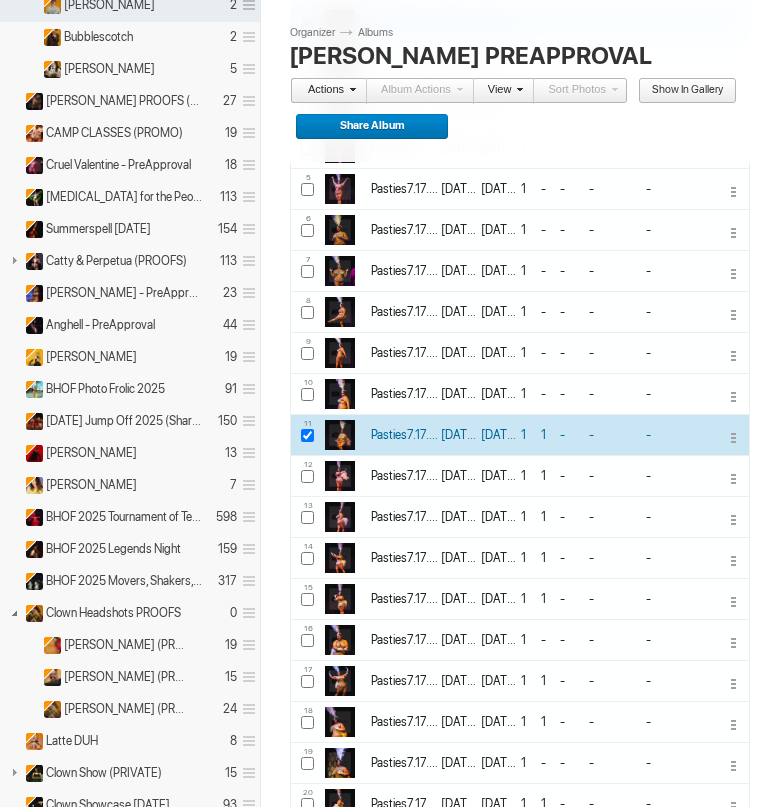 scroll, scrollTop: 335, scrollLeft: 0, axis: vertical 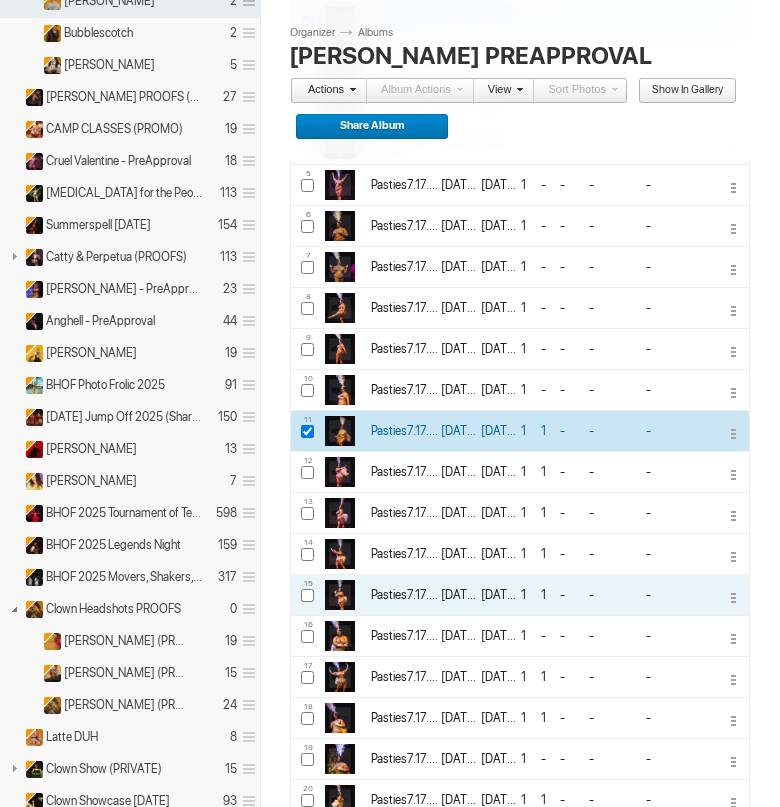 click at bounding box center (307, 595) 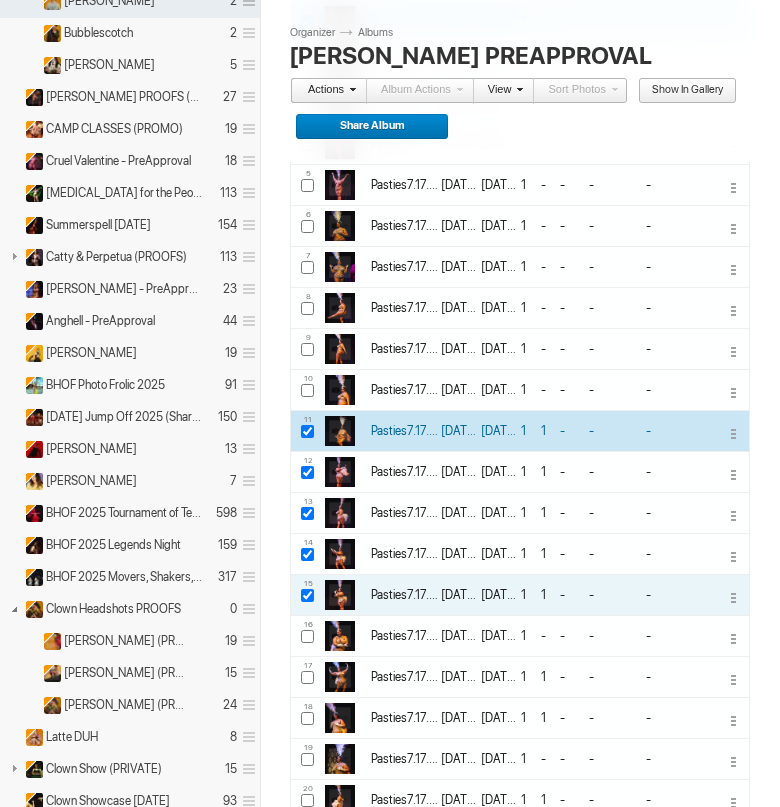 checkbox on "true" 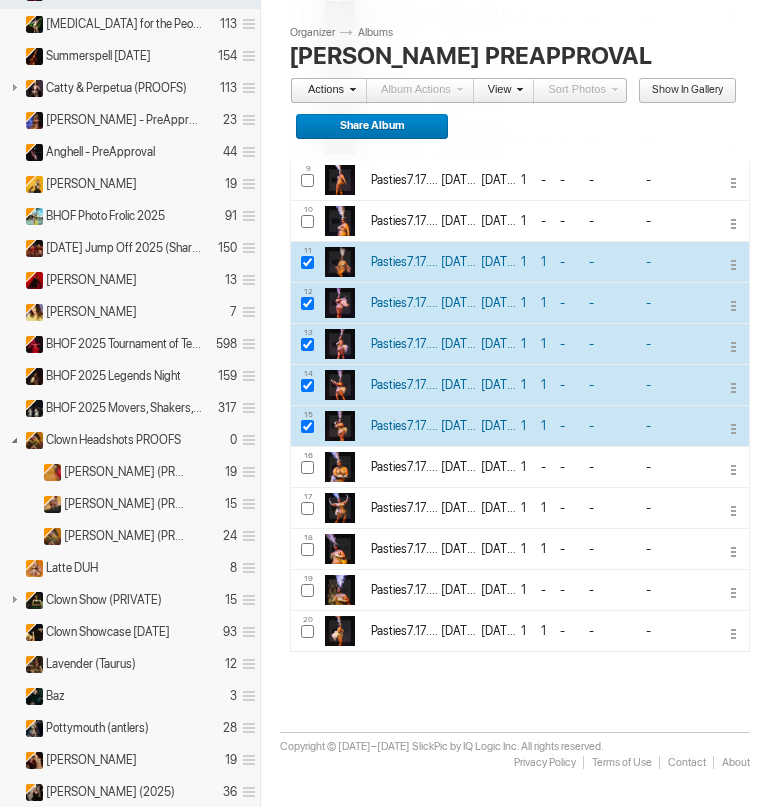 scroll, scrollTop: 516, scrollLeft: 0, axis: vertical 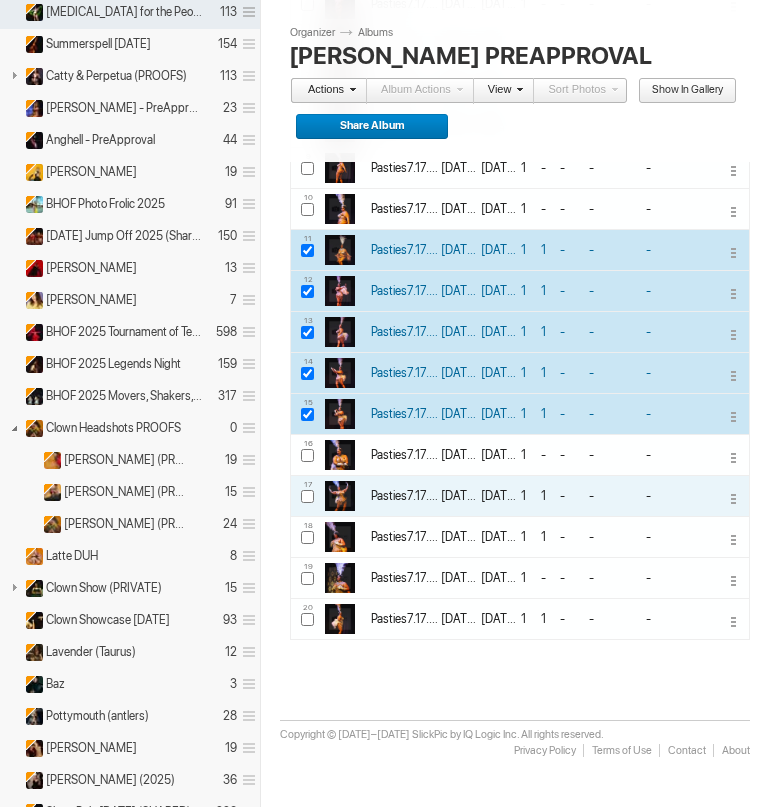 click at bounding box center [307, 496] 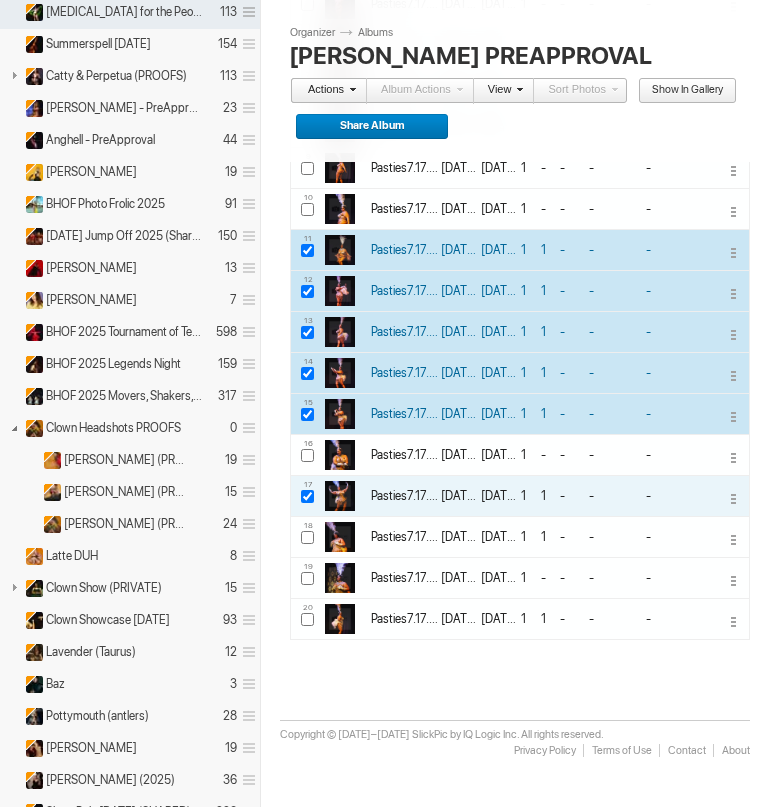 checkbox on "true" 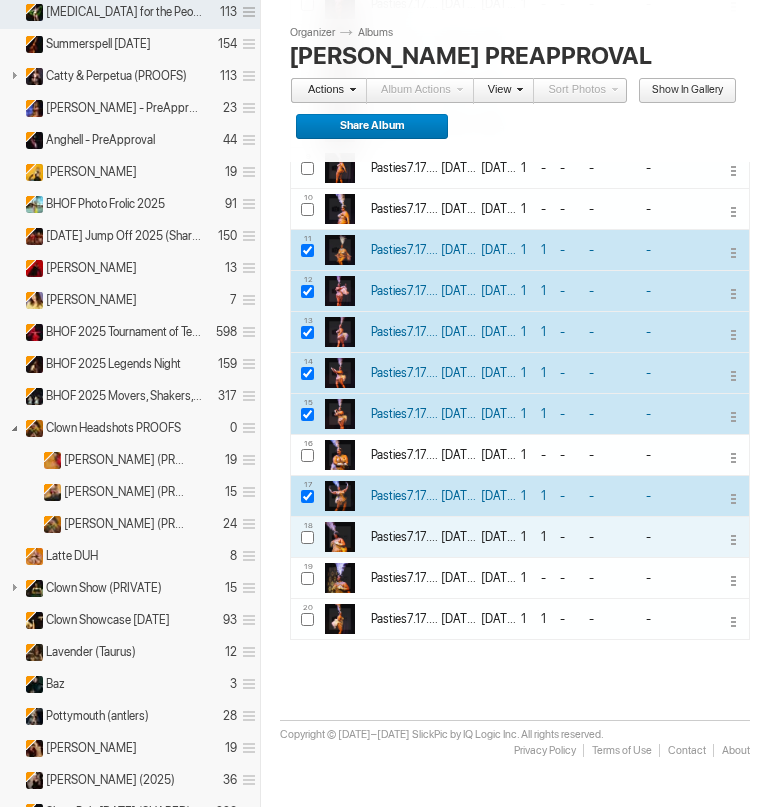 click at bounding box center (307, 537) 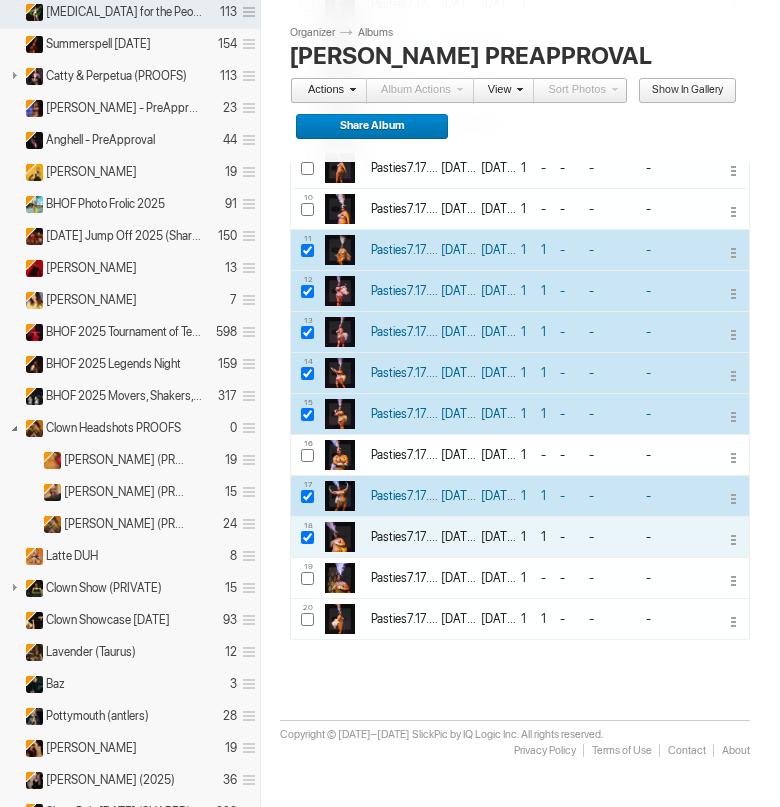 checkbox on "true" 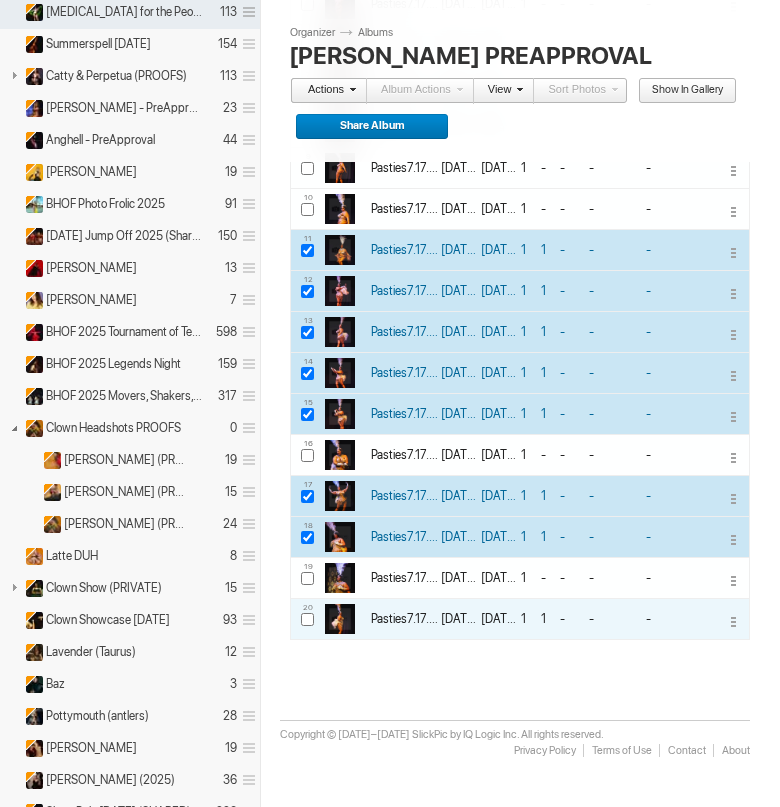 click at bounding box center (307, 619) 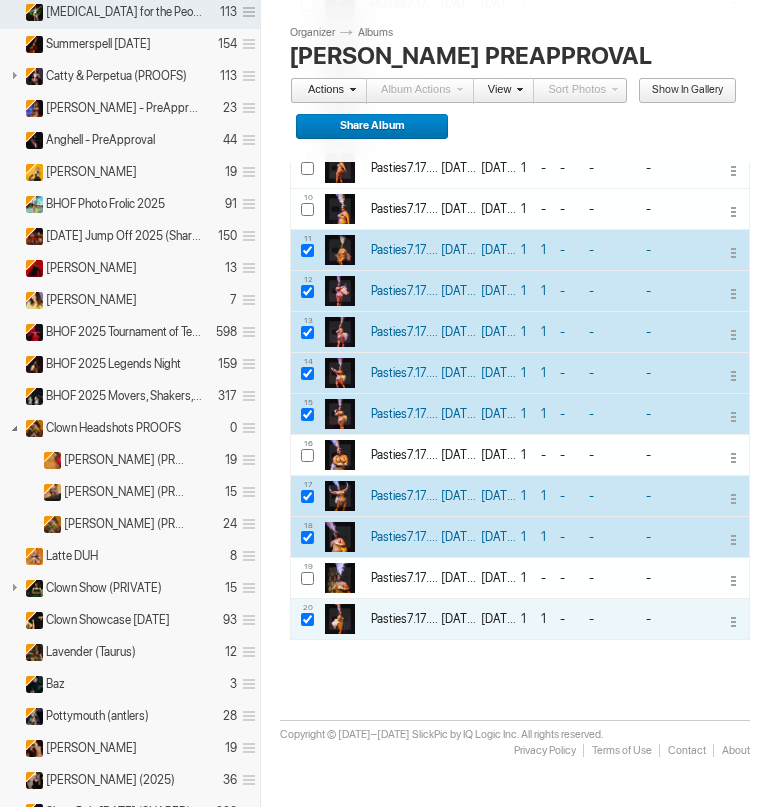 checkbox on "true" 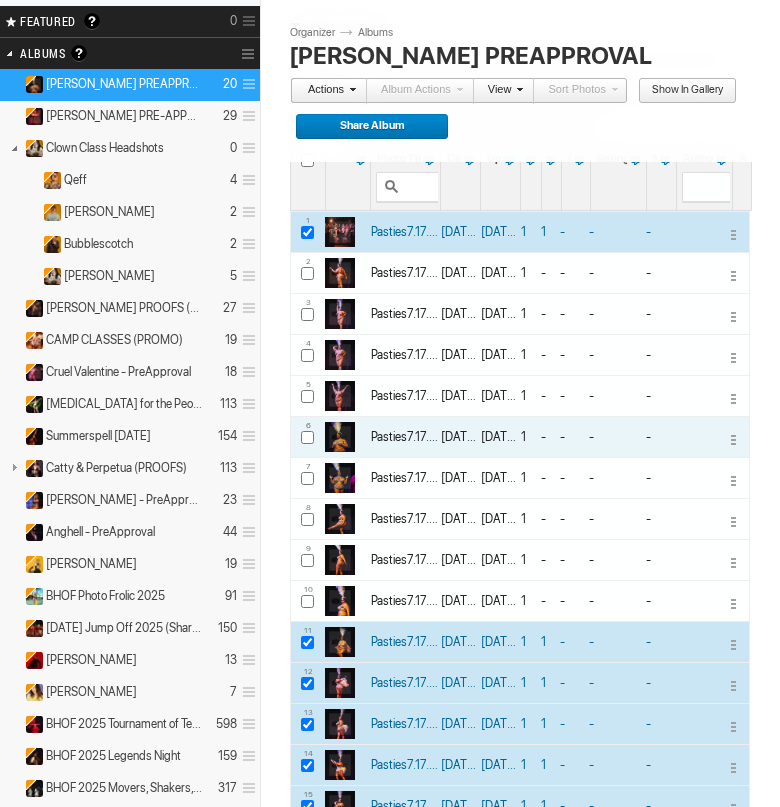 scroll, scrollTop: 71, scrollLeft: 0, axis: vertical 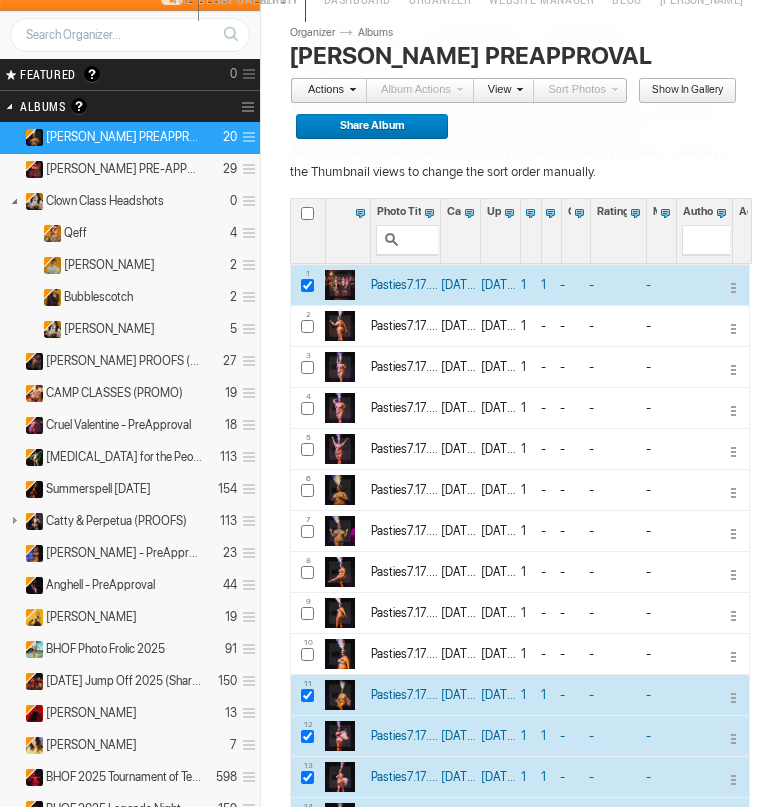 click at bounding box center [307, 285] 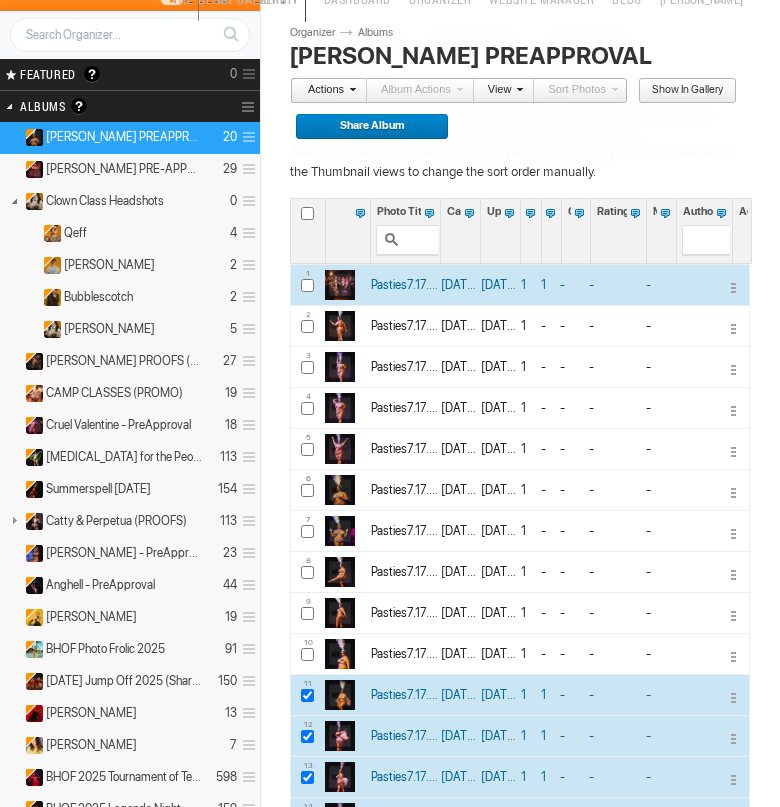 checkbox on "false" 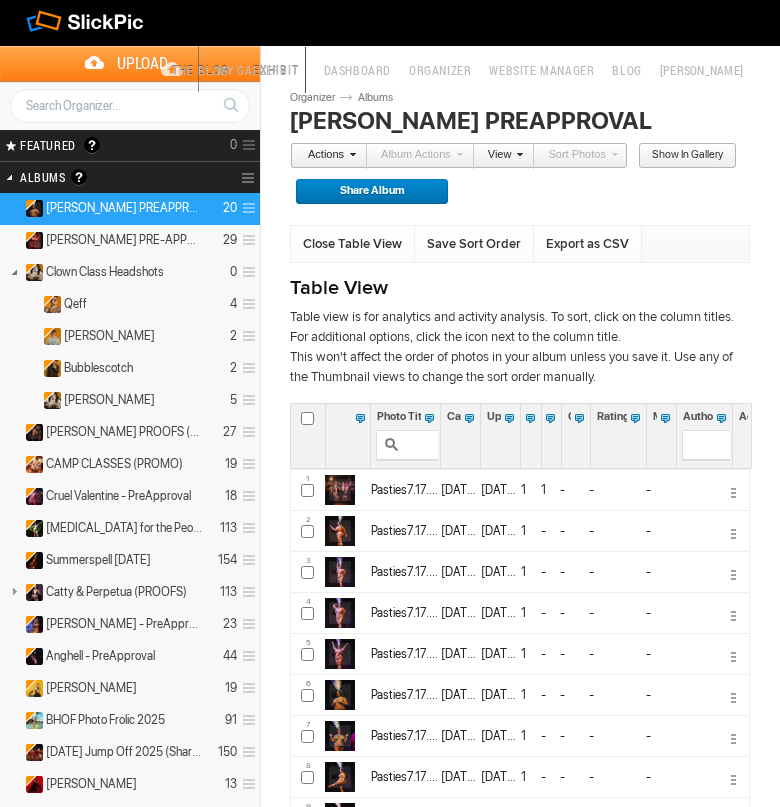 scroll, scrollTop: 0, scrollLeft: 0, axis: both 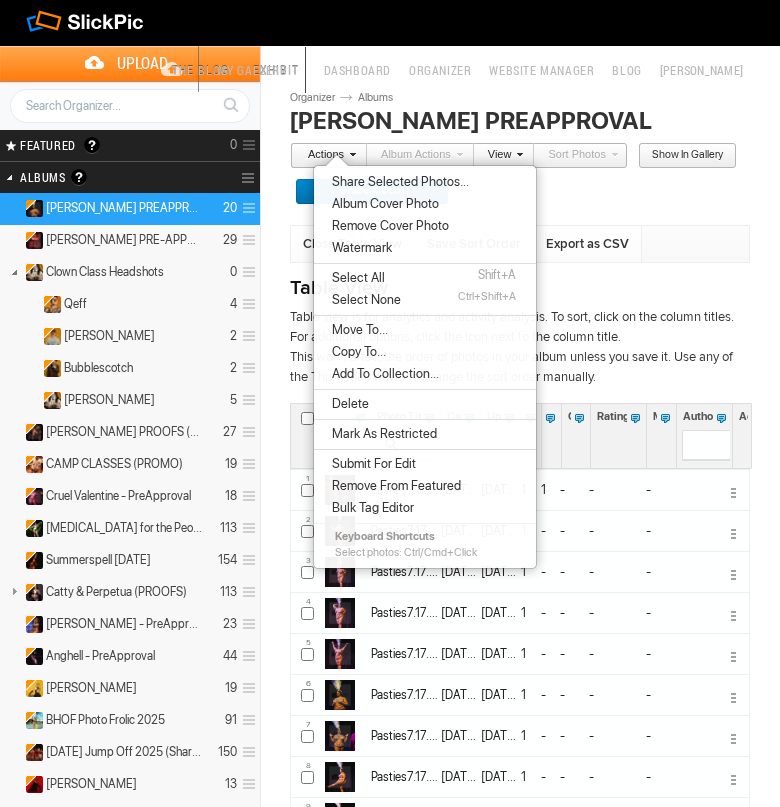 click on "Move To..." at bounding box center [357, 330] 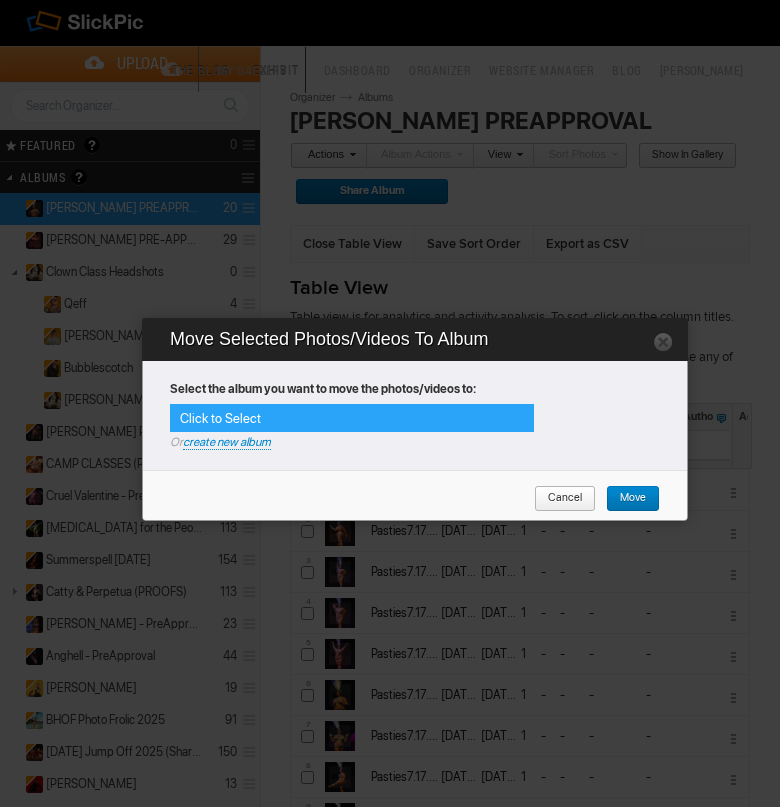 click on "Click to Select" at bounding box center (352, 418) 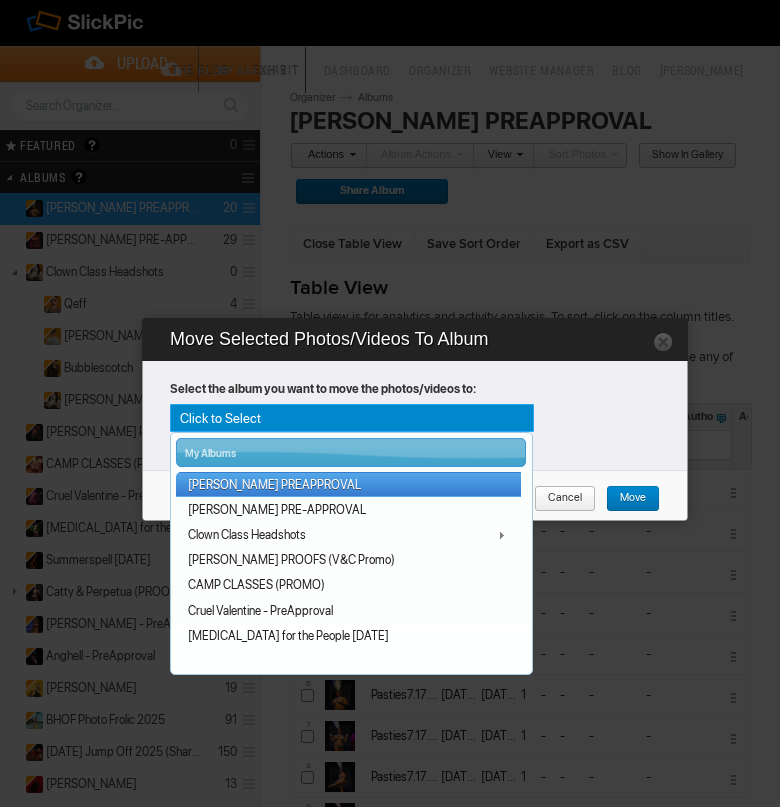 click on "Jezebelly PREAPPROVAL" at bounding box center (348, 484) 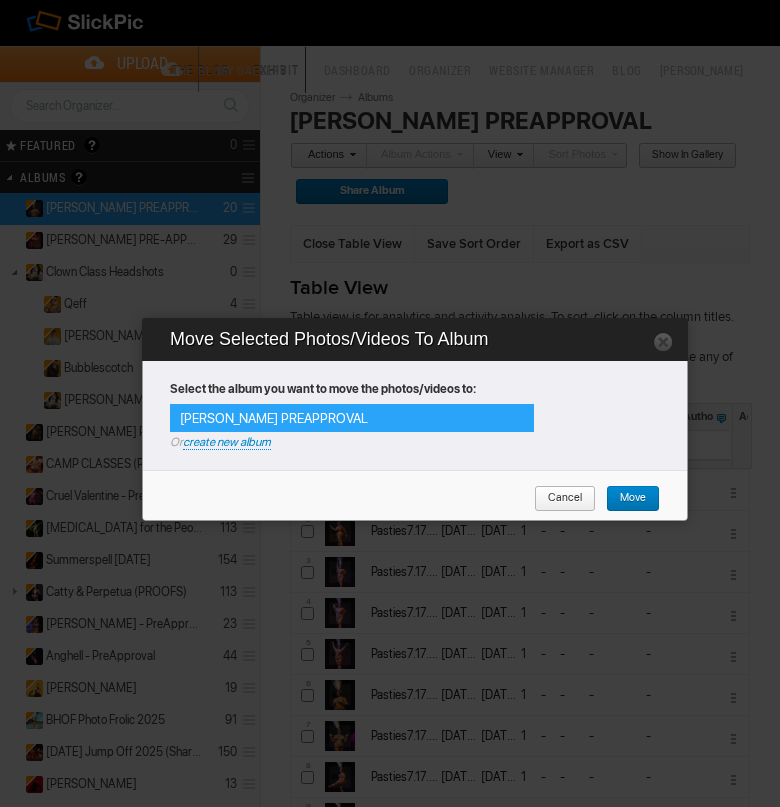 click on "Jezebelly PREAPPROVAL" at bounding box center (352, 418) 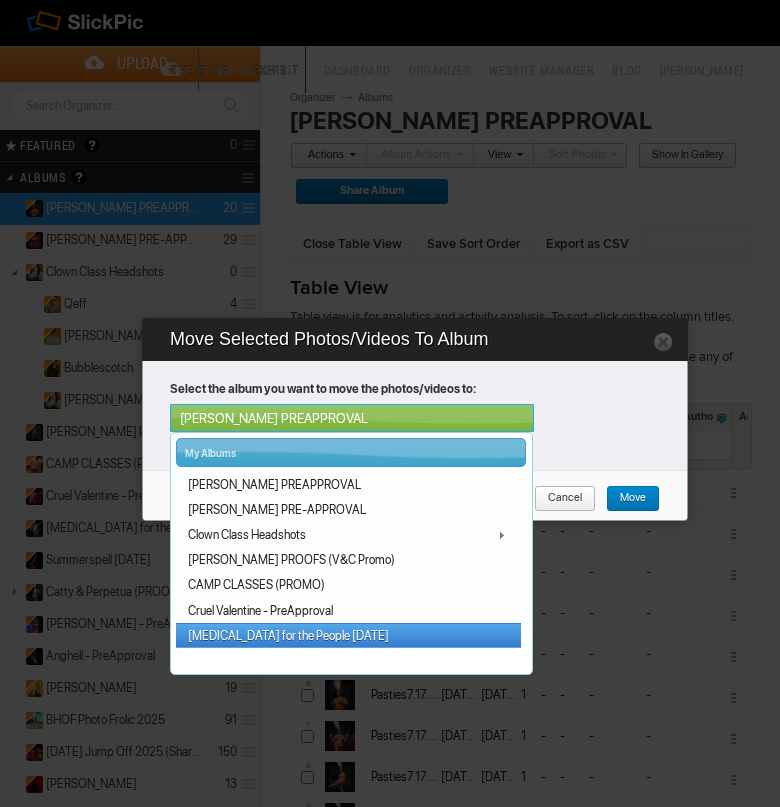click on "[MEDICAL_DATA] for the People [DATE]" at bounding box center [348, 635] 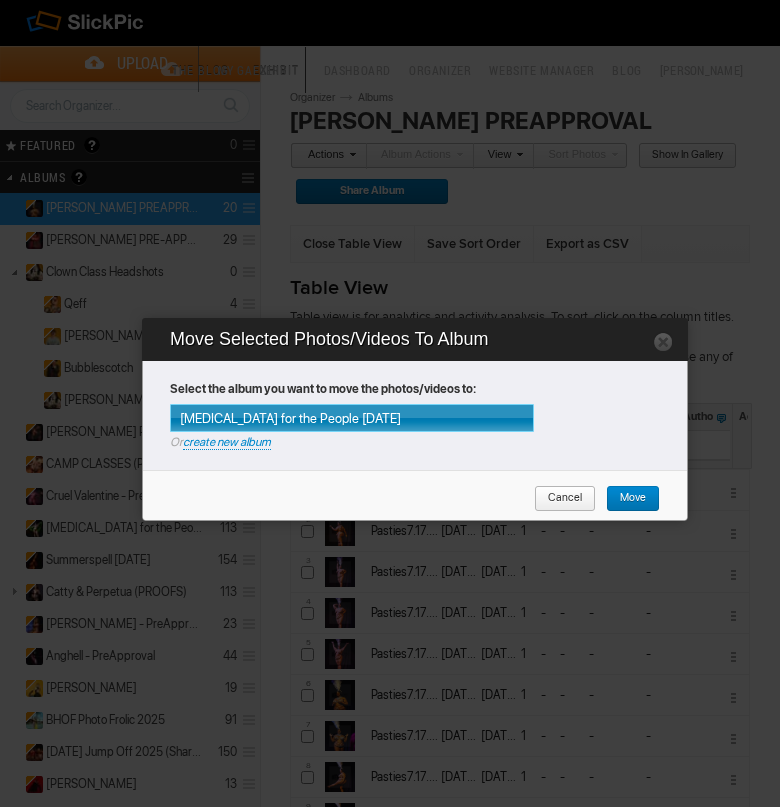 click on "Move" at bounding box center (626, 499) 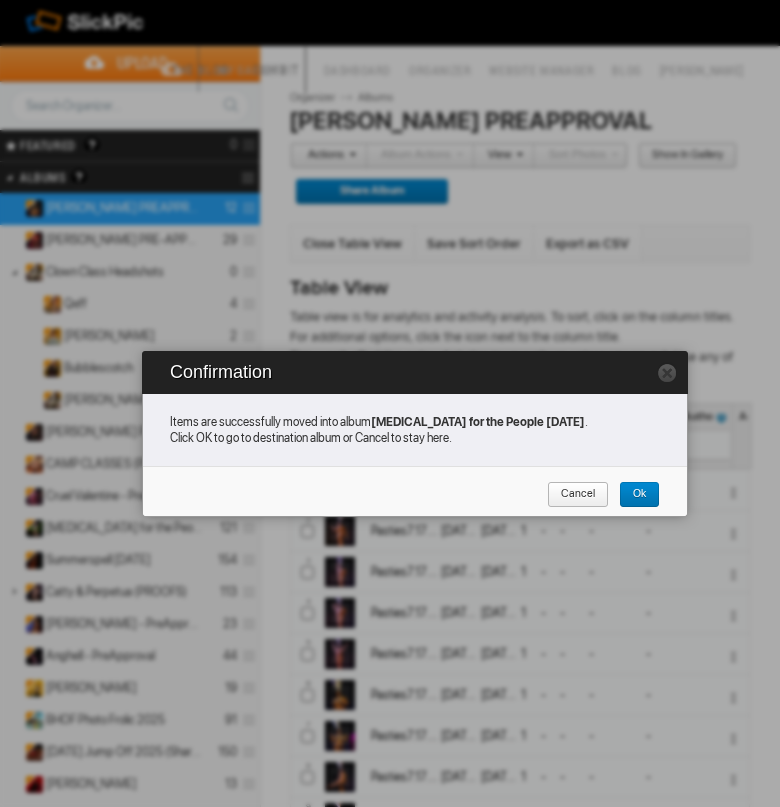 click on "Cancel" at bounding box center [571, 495] 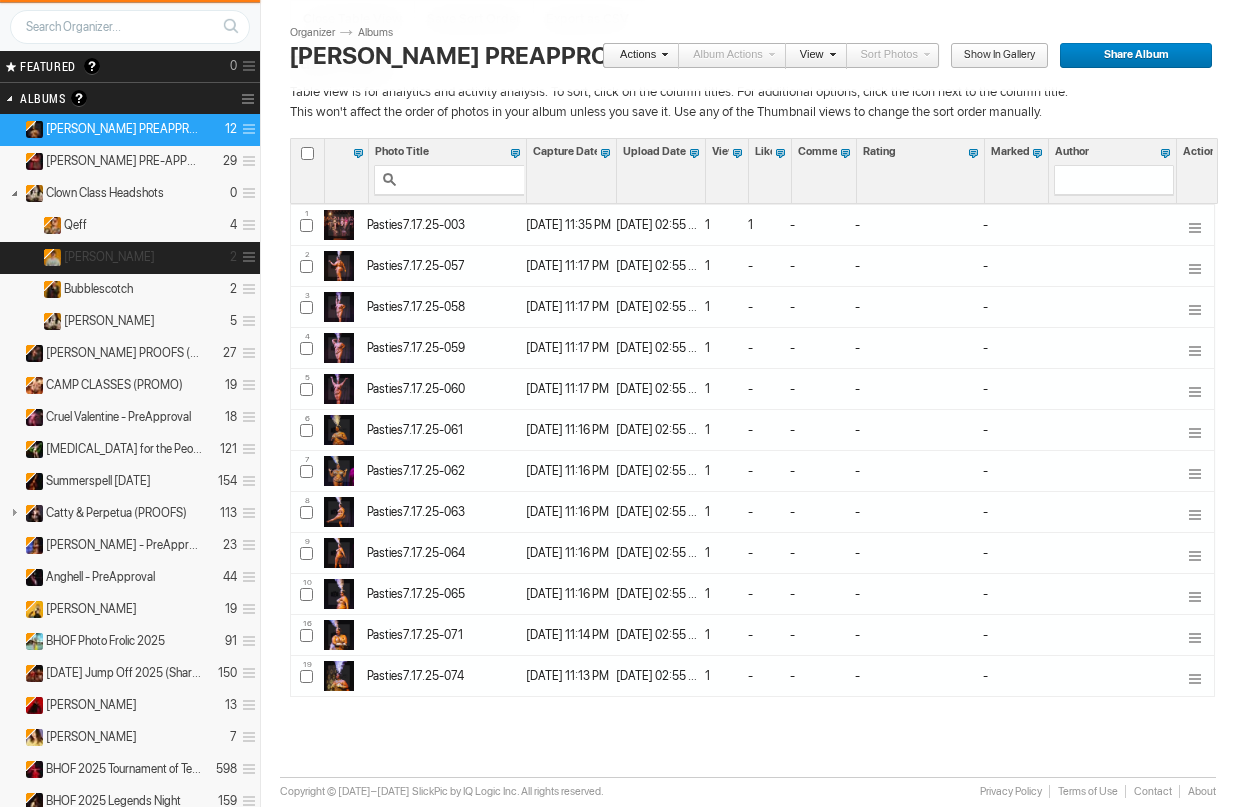scroll, scrollTop: 81, scrollLeft: 0, axis: vertical 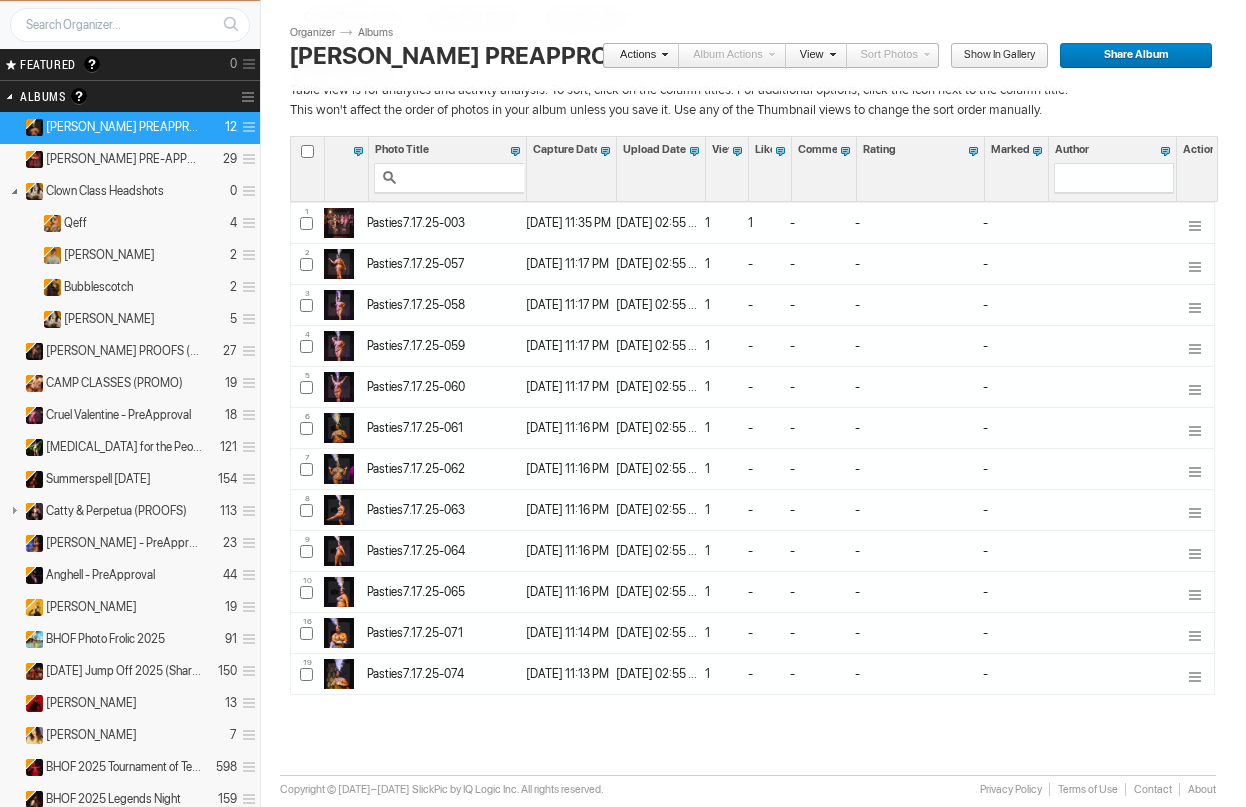 click at bounding box center (246, 127) 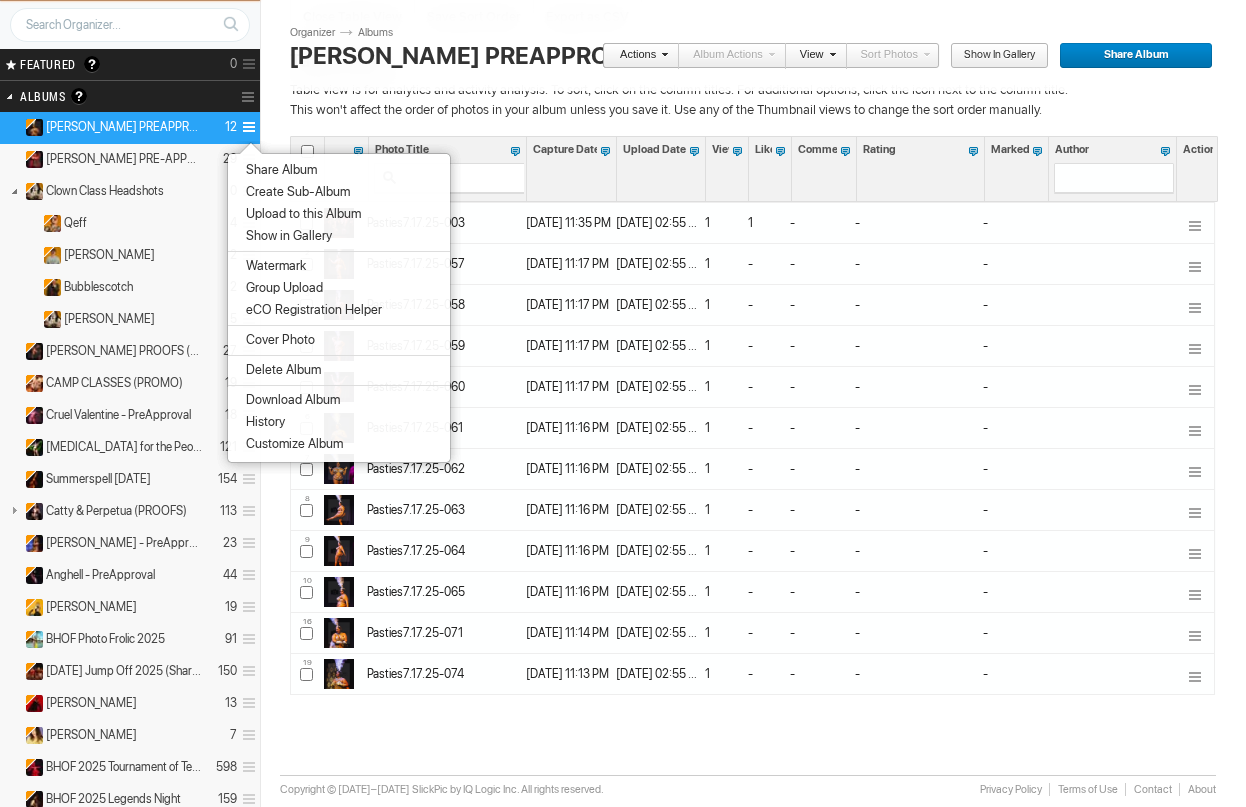 click on "Delete Album" at bounding box center (280, 370) 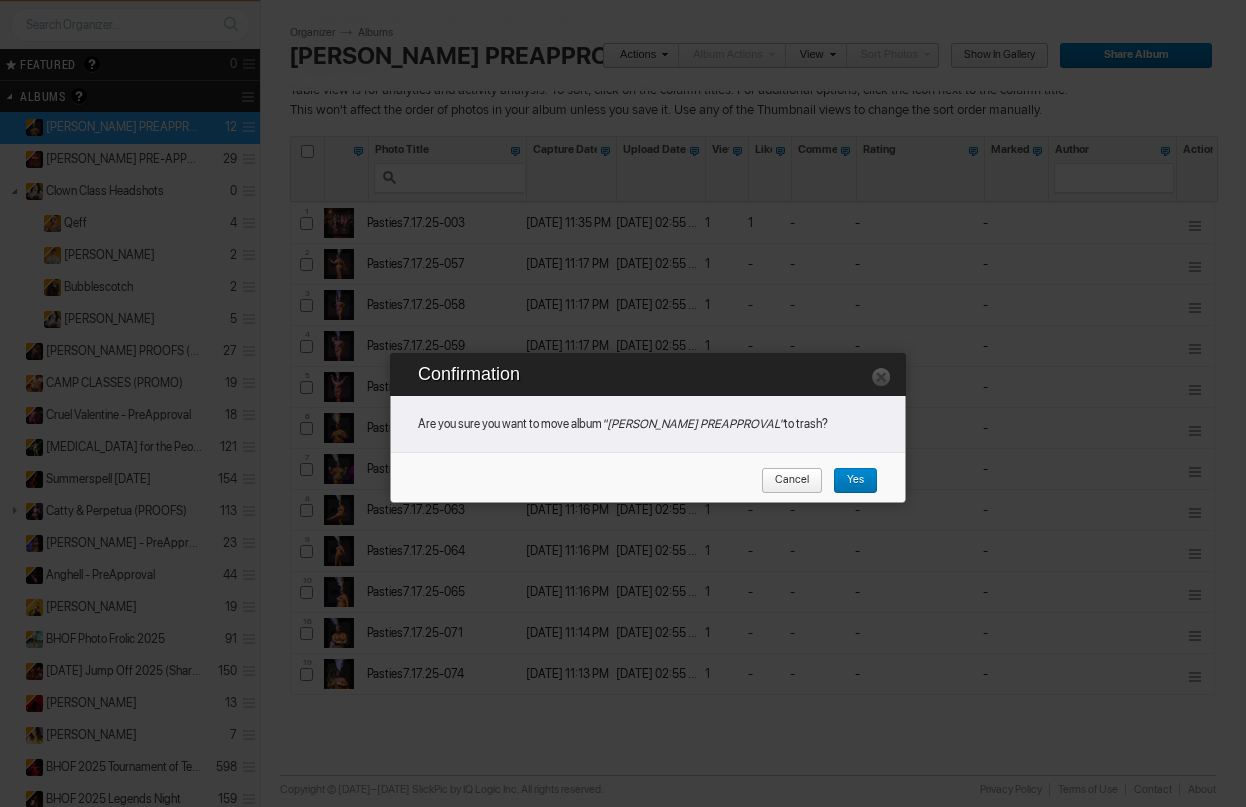 click on "Yes" at bounding box center [848, 481] 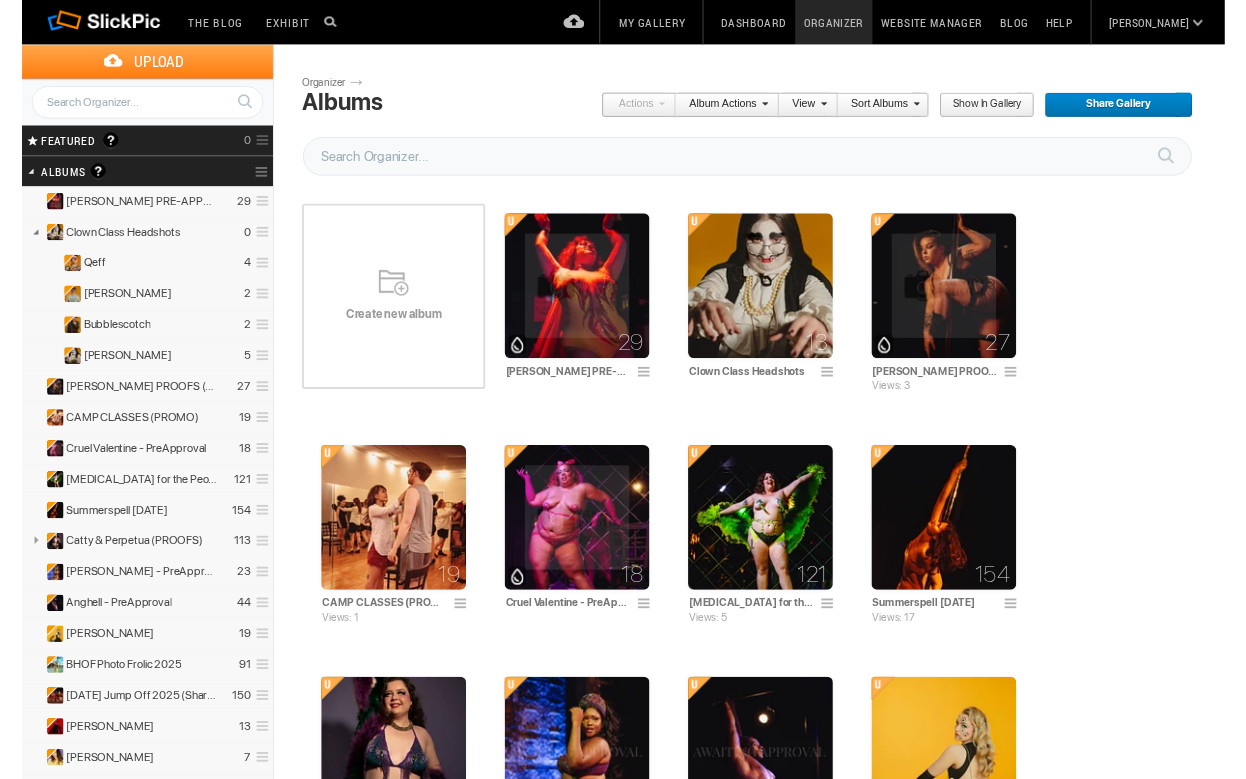 scroll, scrollTop: 0, scrollLeft: 0, axis: both 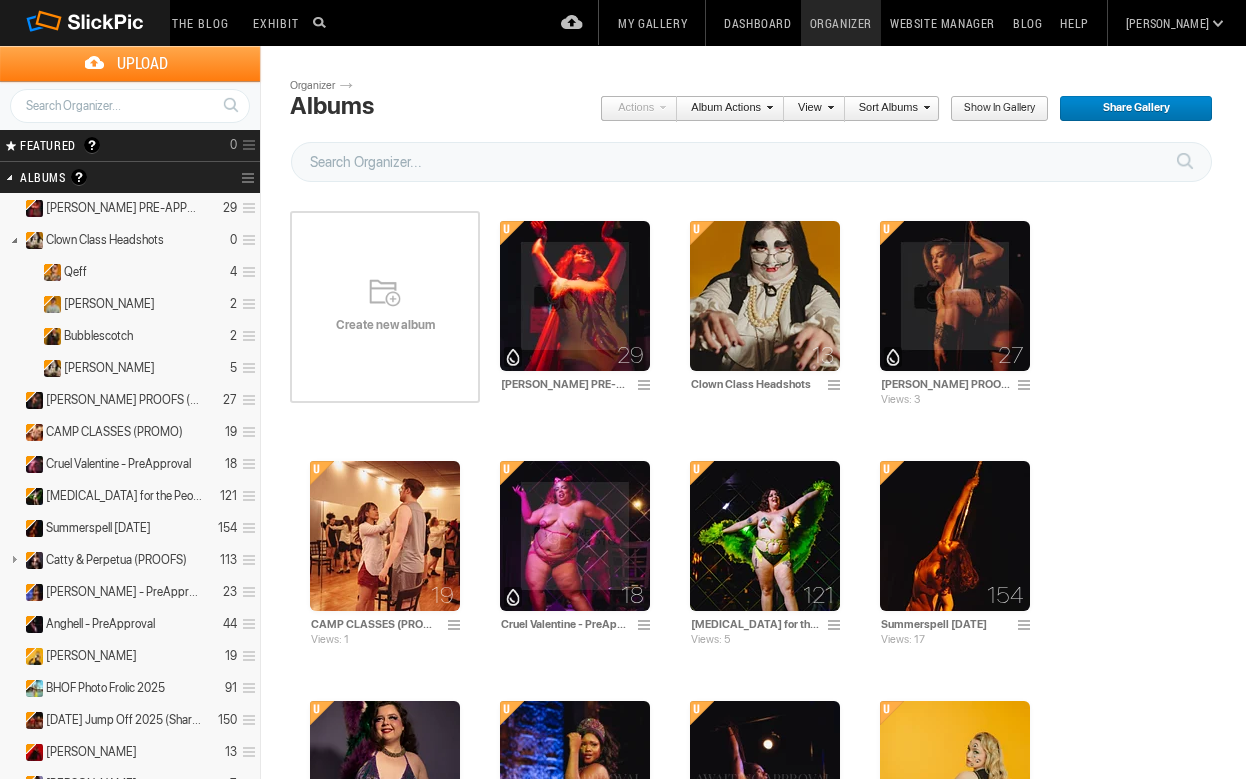 click on "Create new album" at bounding box center (385, 325) 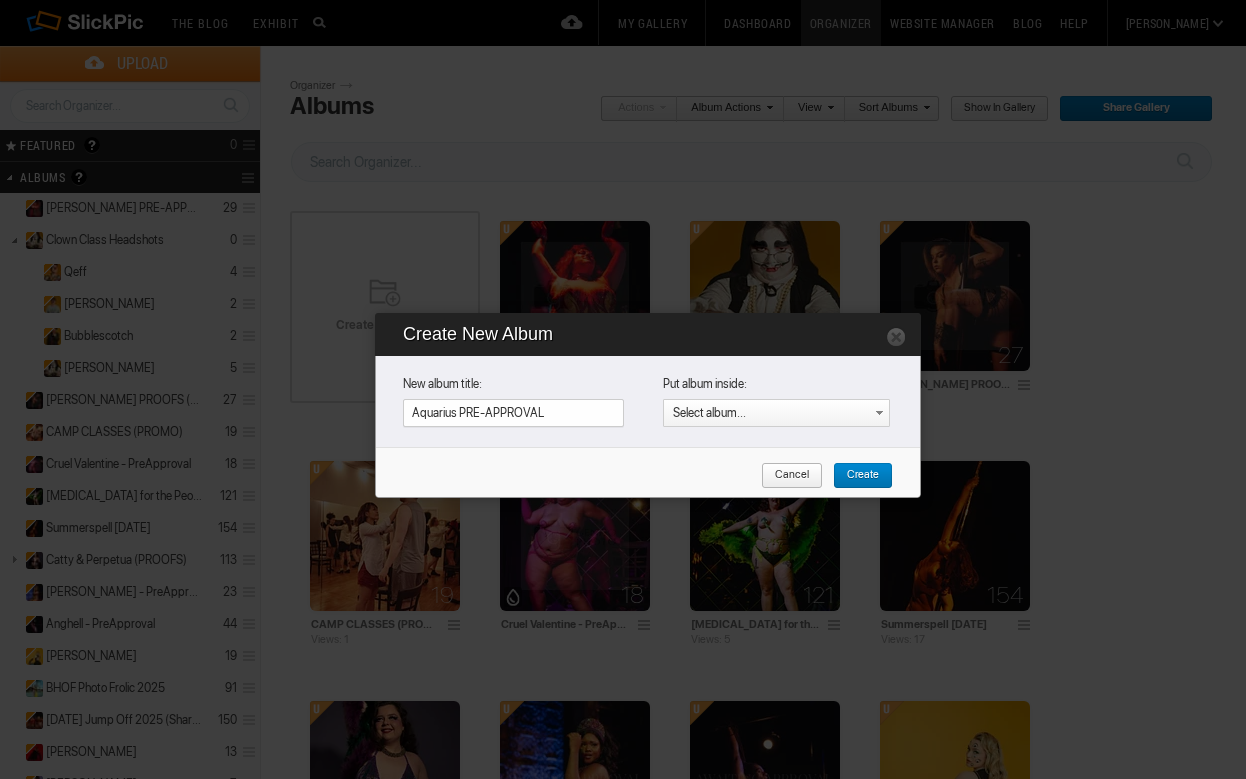click on "Aquarius PRE-APPROVAL" at bounding box center (513, 413) 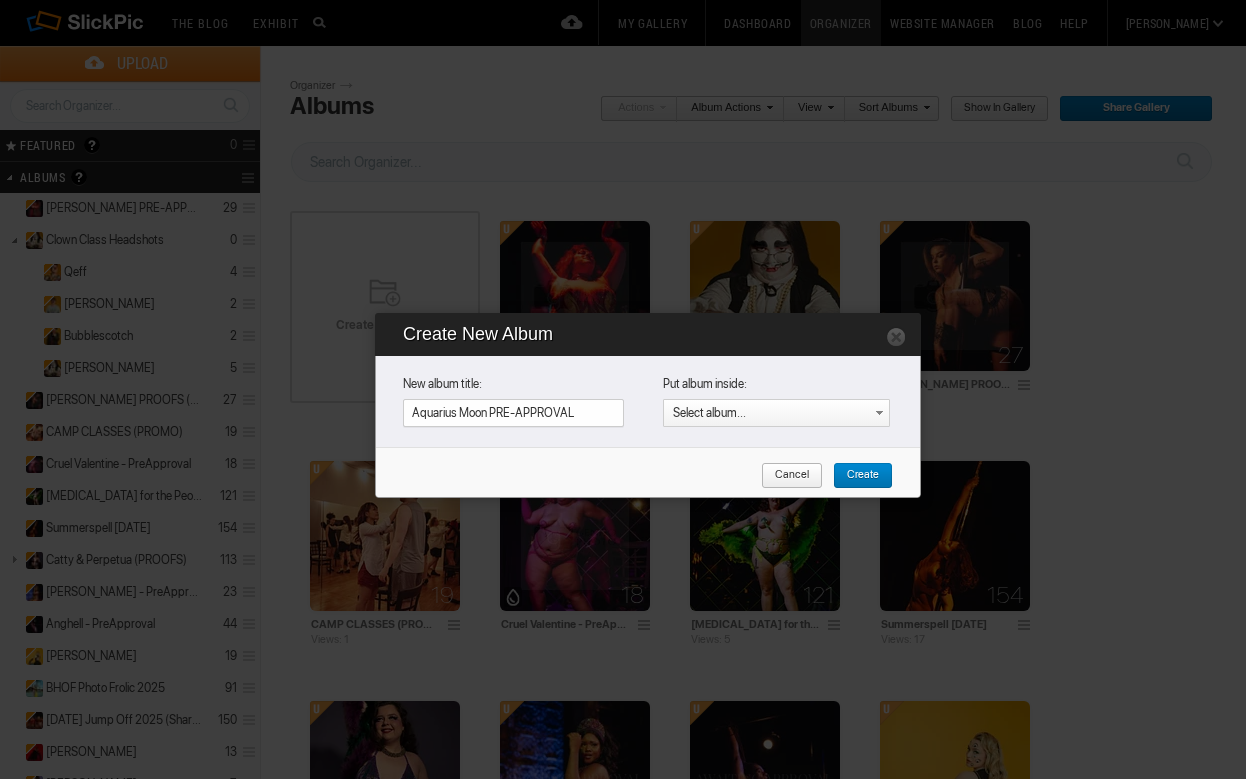 click on "Aquarius Moon PRE-APPROVAL" at bounding box center (513, 413) 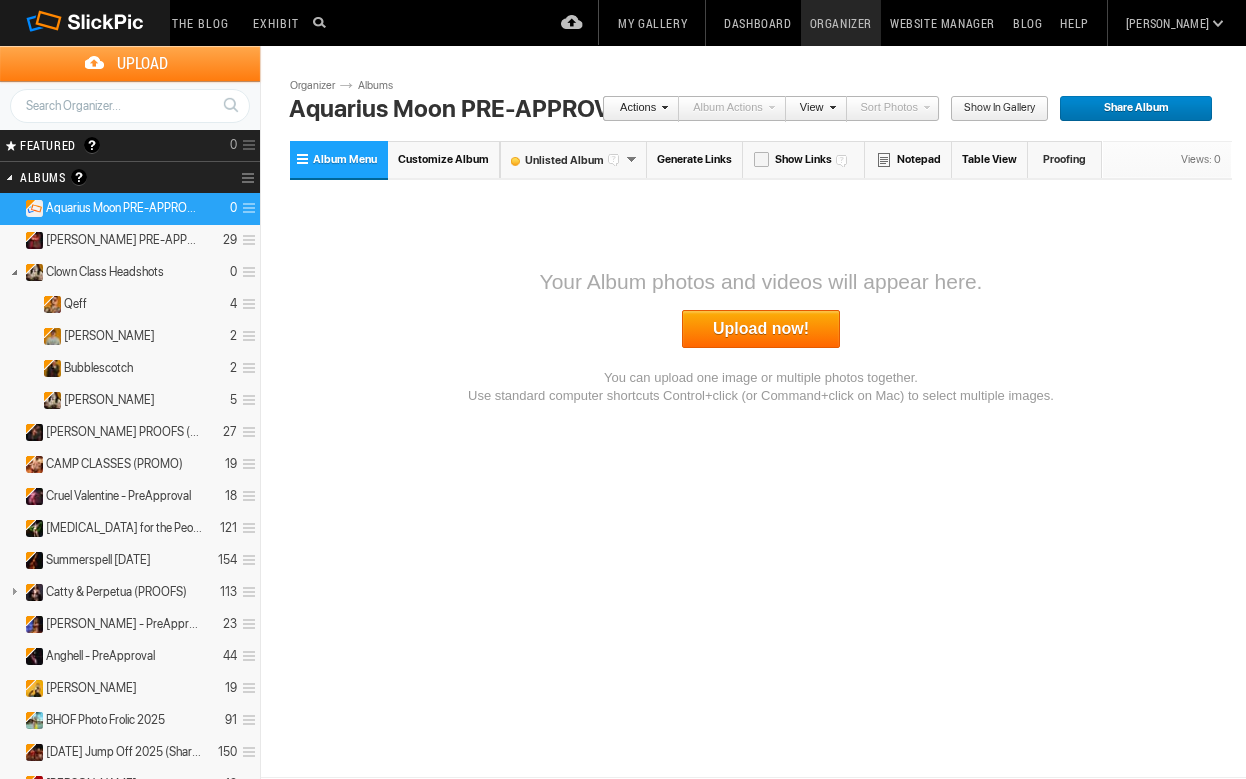 scroll, scrollTop: 0, scrollLeft: 0, axis: both 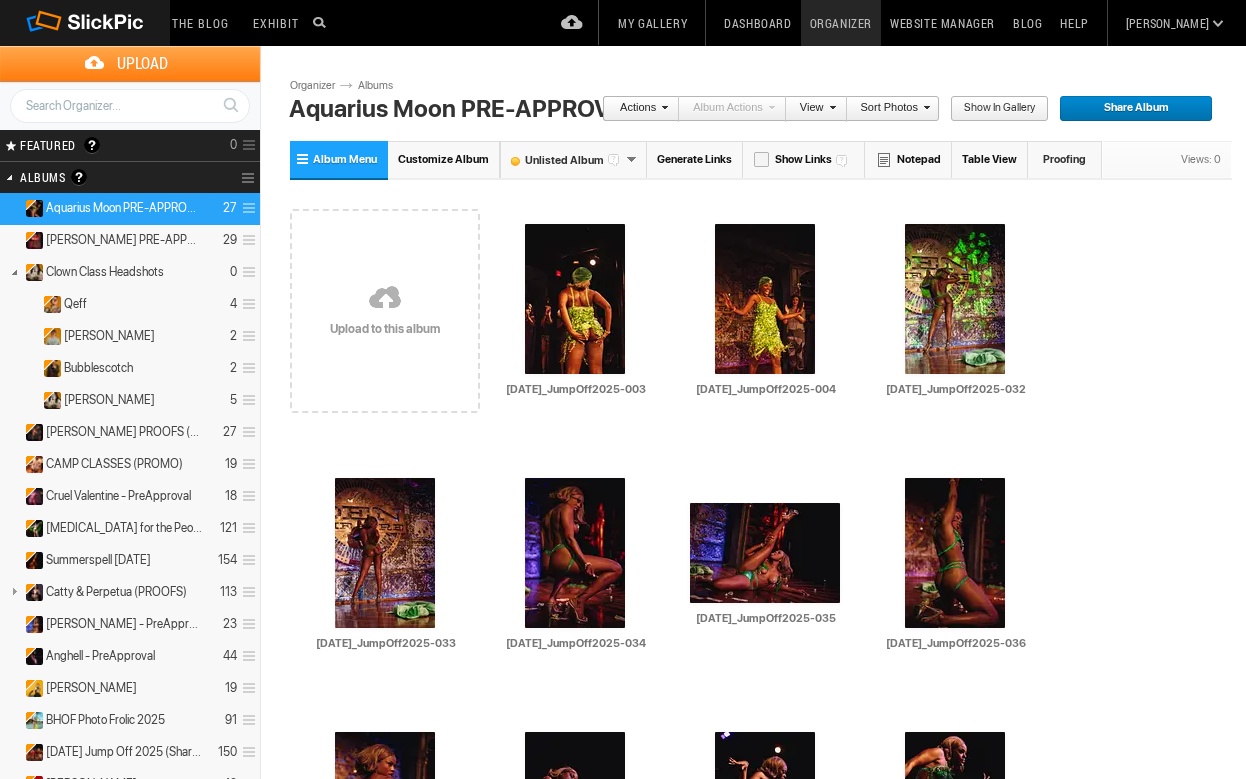 click on "Customize Album" at bounding box center (443, 159) 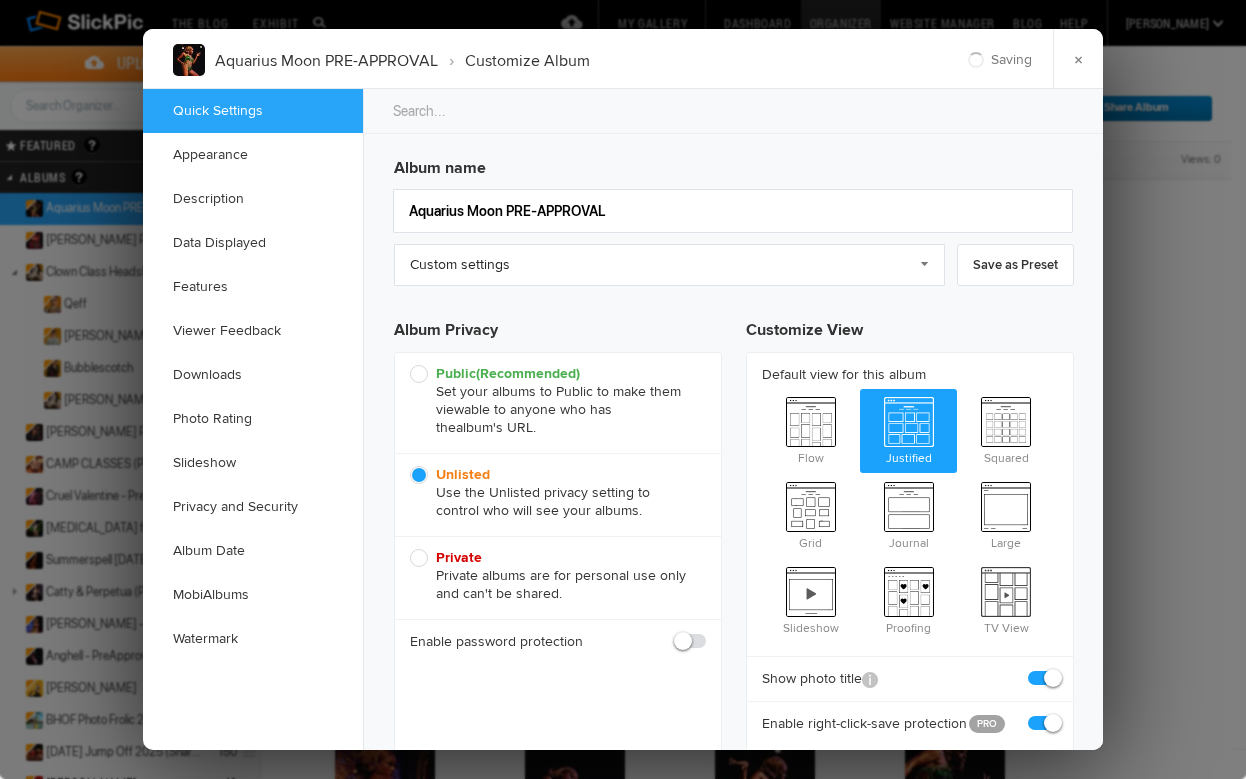 scroll, scrollTop: 0, scrollLeft: 0, axis: both 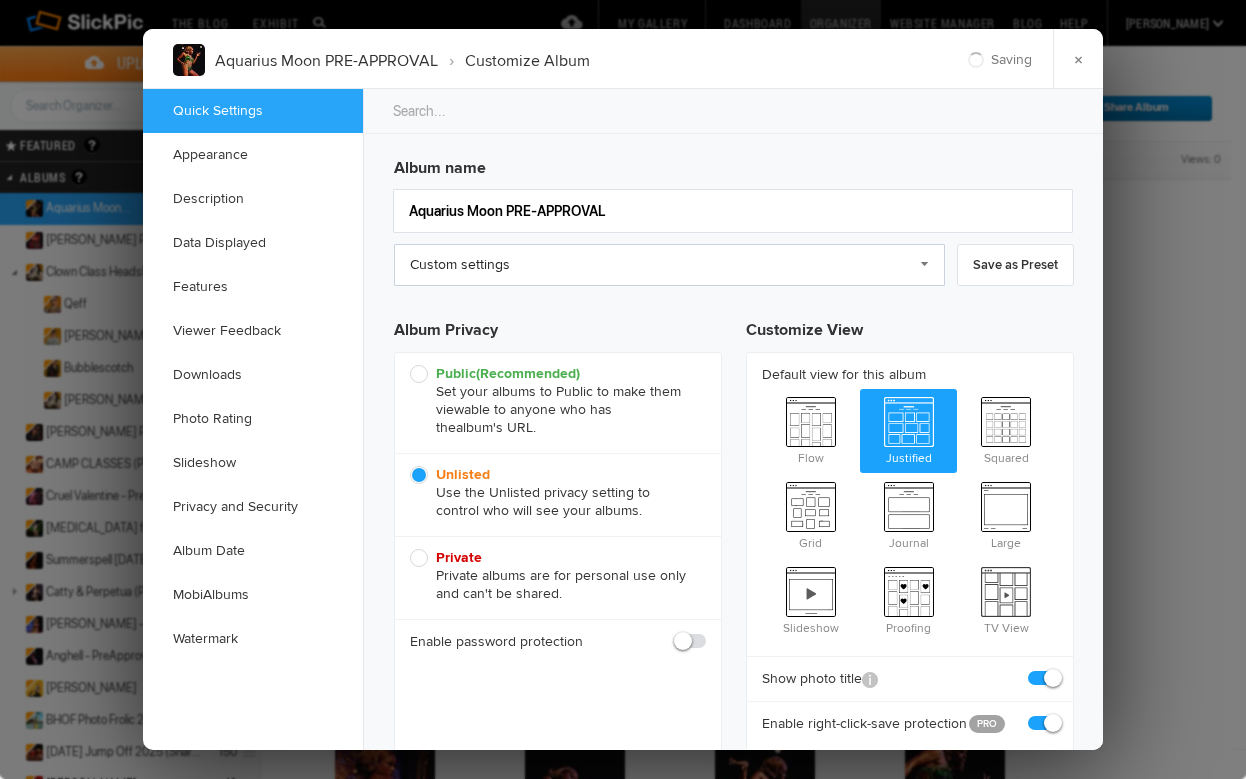 click on "Custom settings" 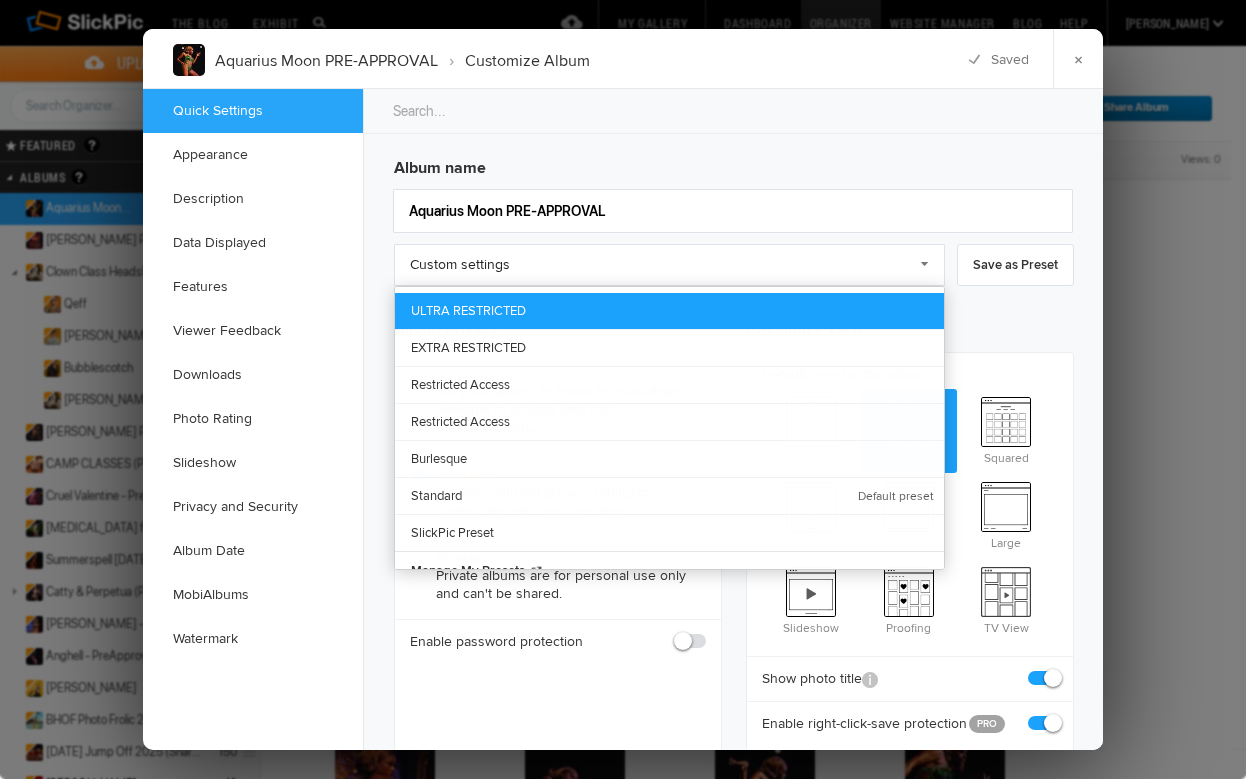 click on "ULTRA RESTRICTED" 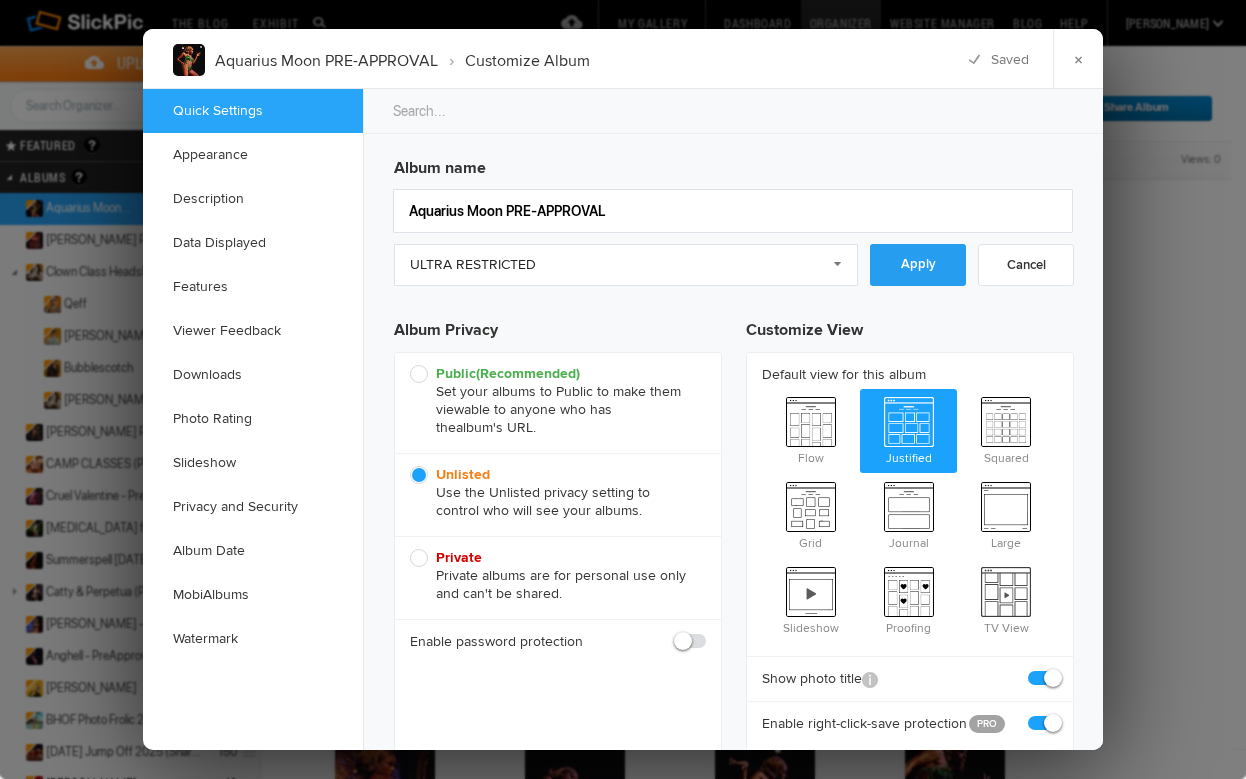 click on "Apply" 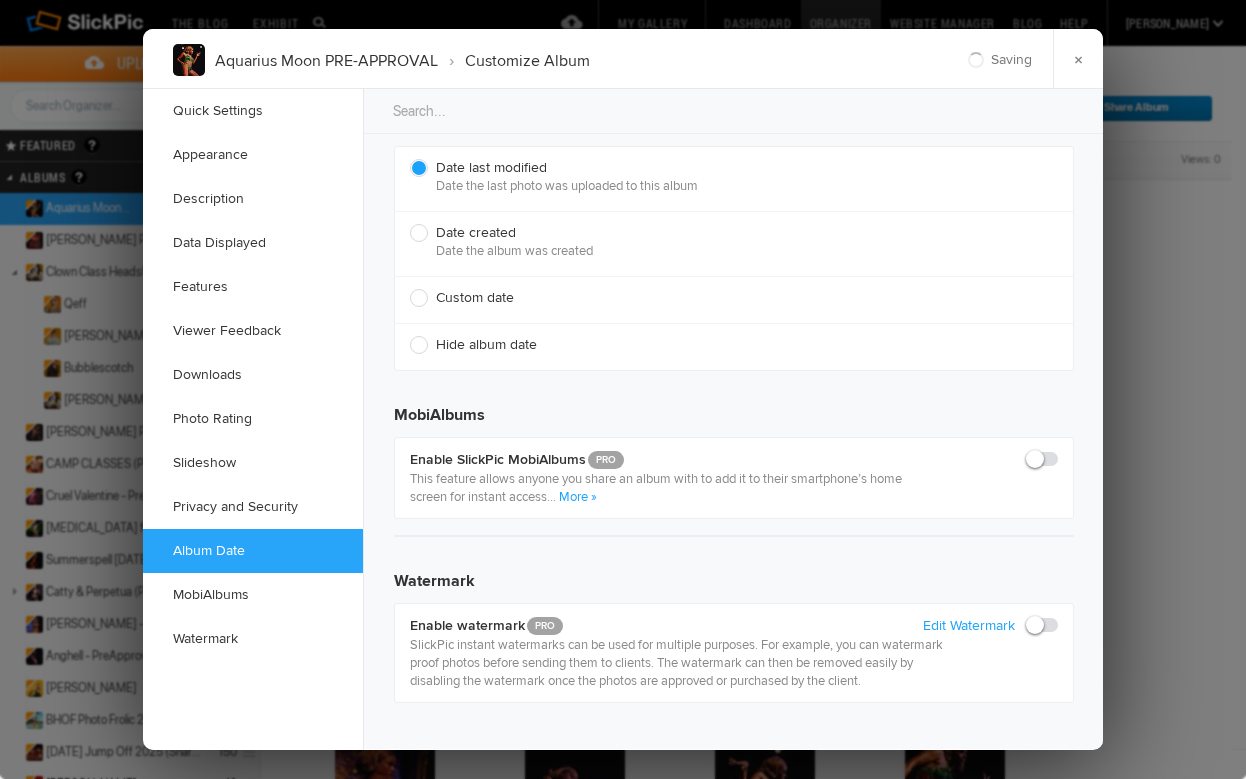 scroll, scrollTop: 4419, scrollLeft: 0, axis: vertical 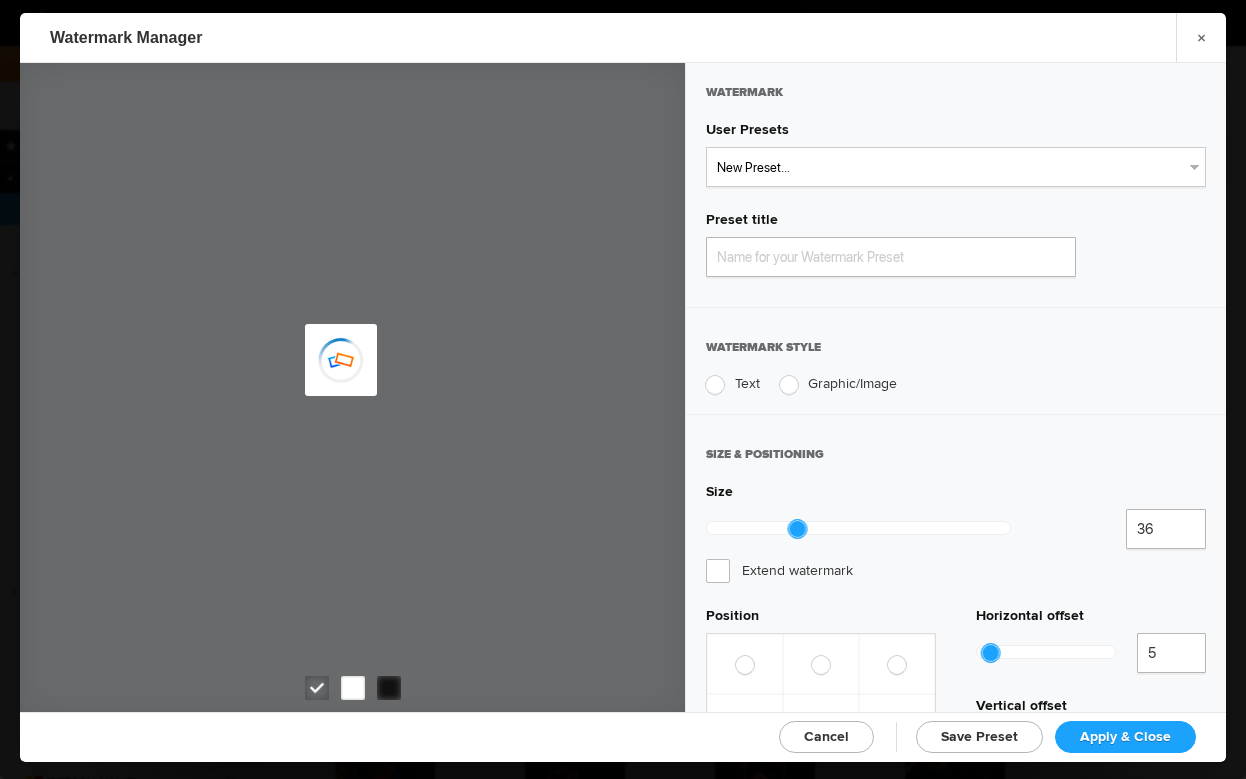 type on "Watermark-7/30/2025" 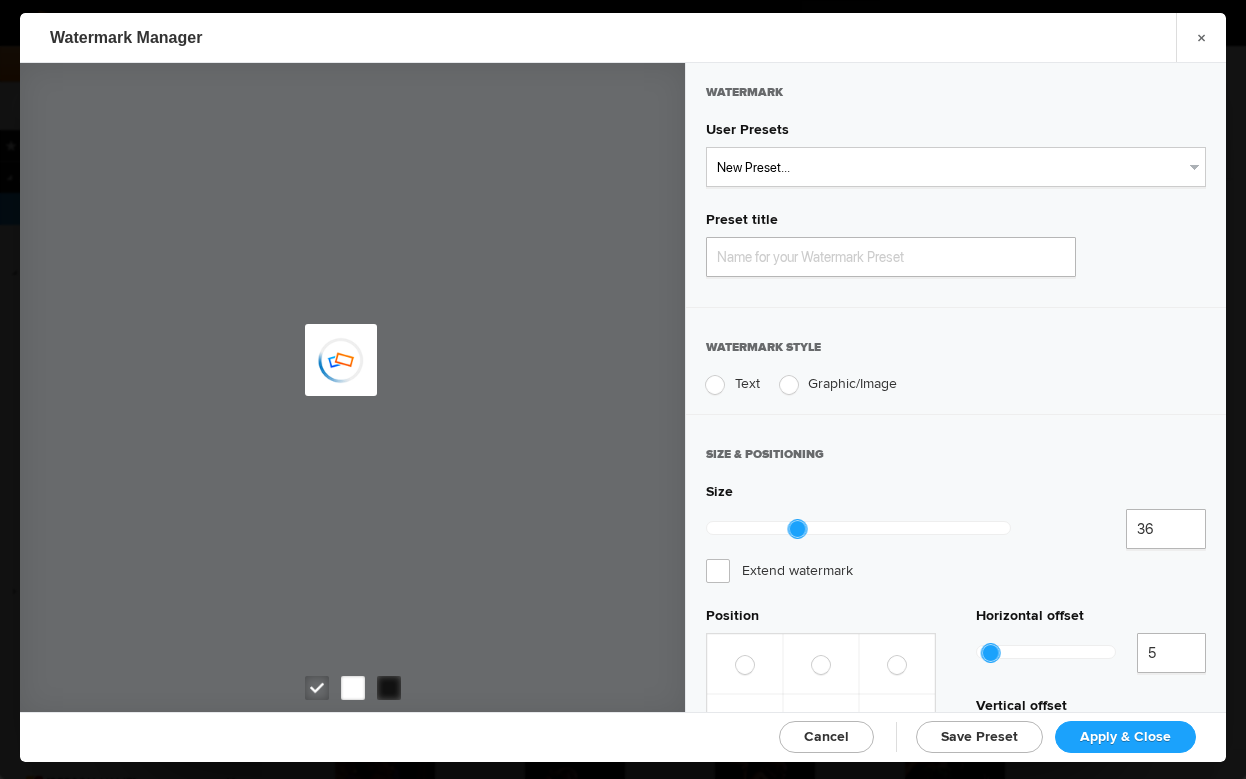 radio on "true" 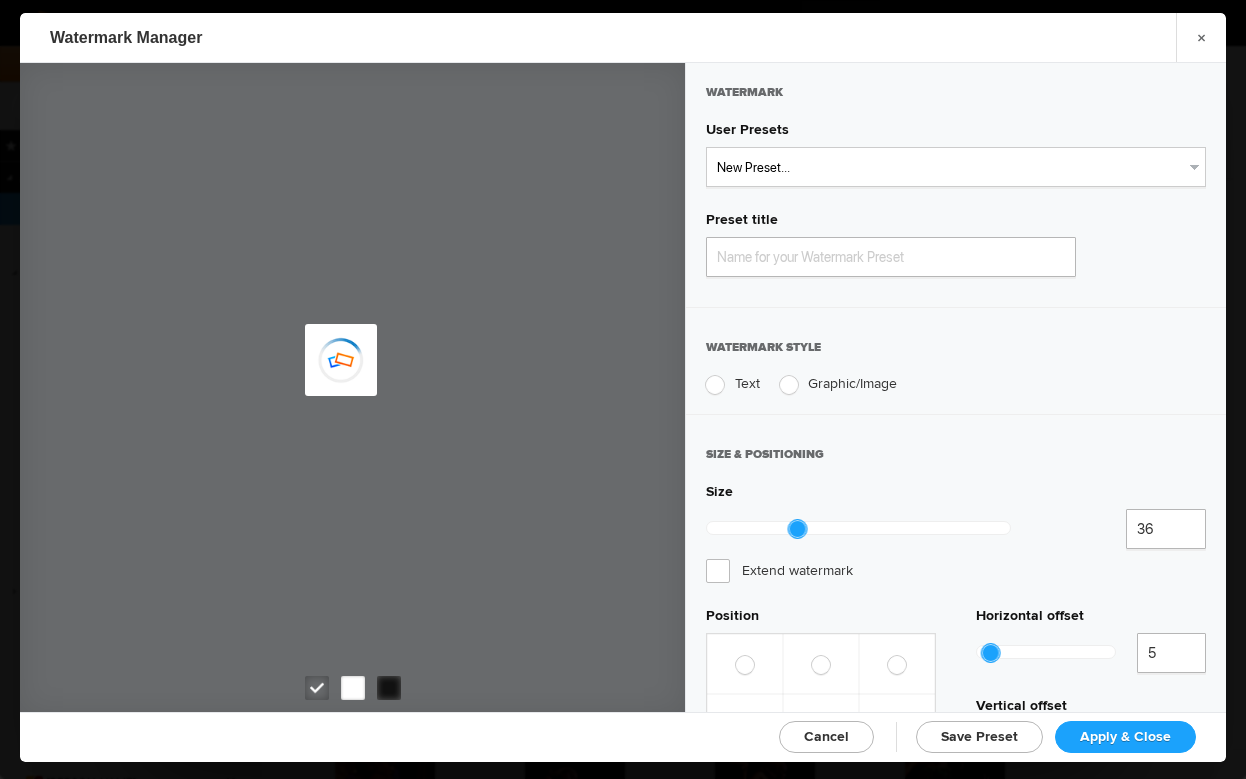 radio on "true" 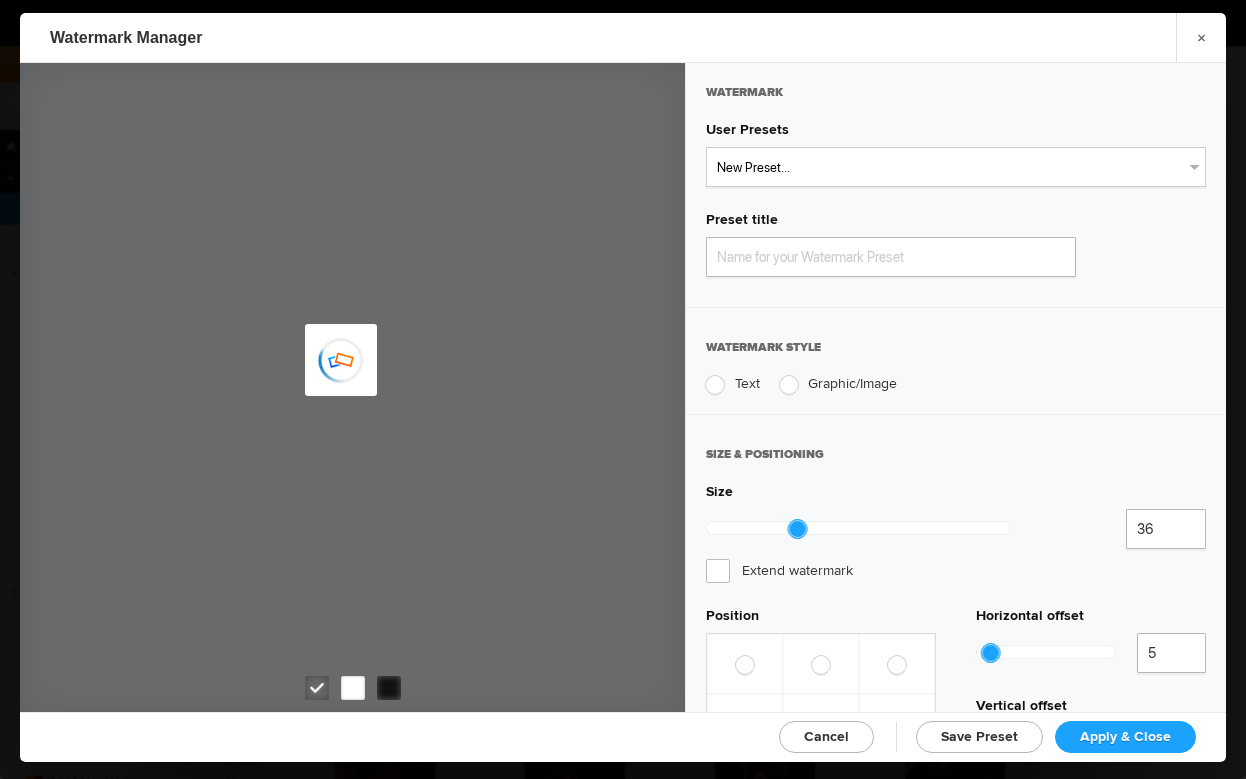 radio on "true" 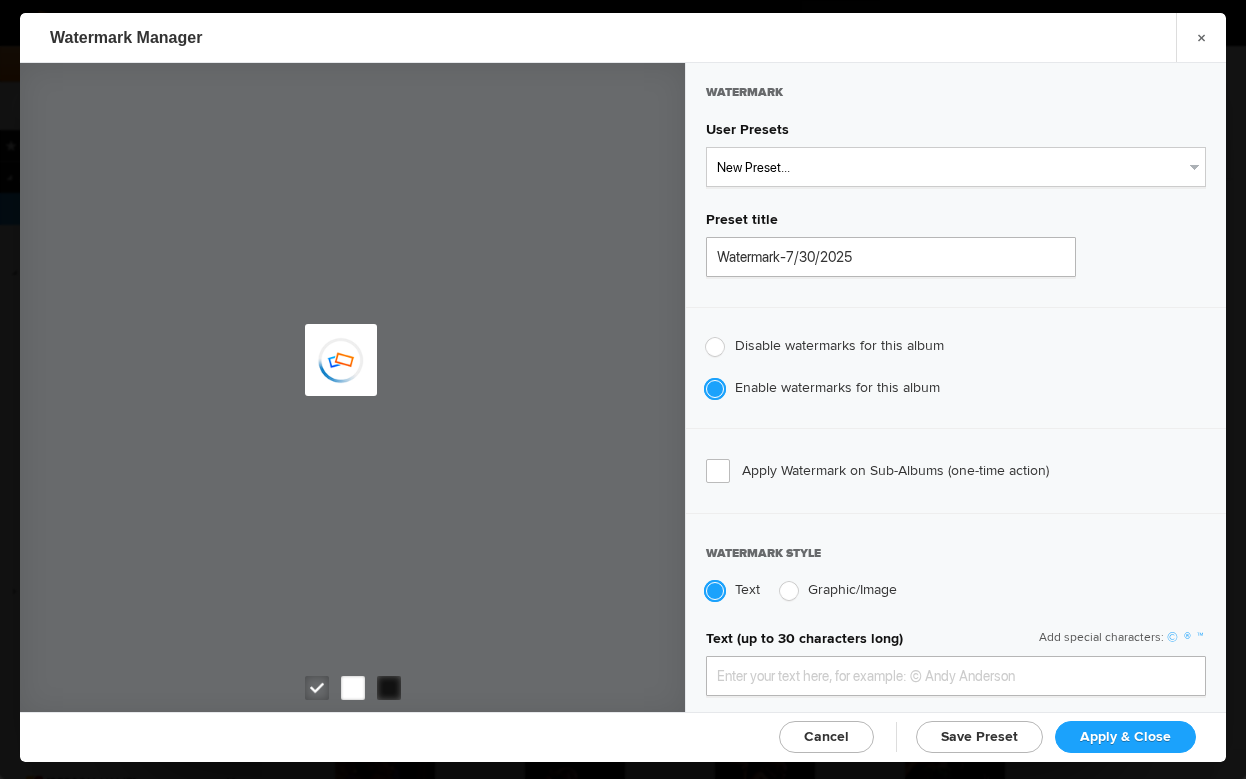 type on "genitophoto" 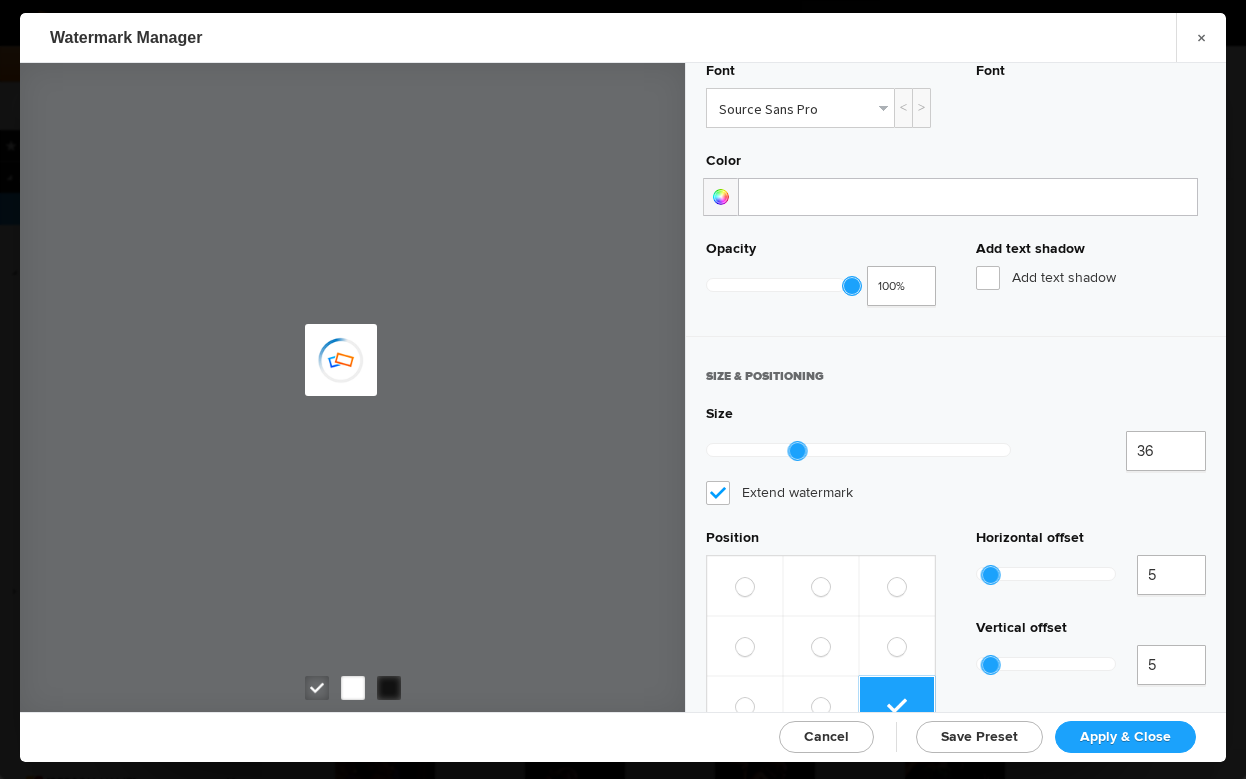 type on "Watermark-8/13/2022" 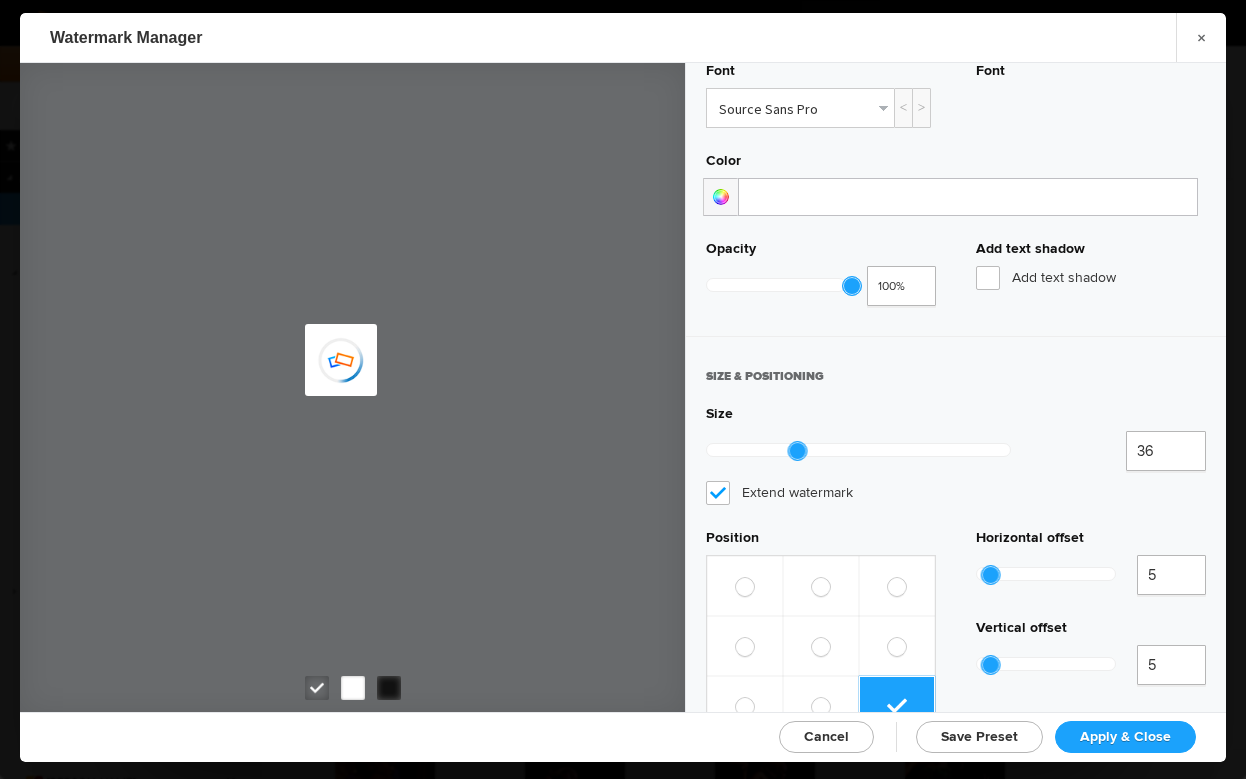 type on "0.13" 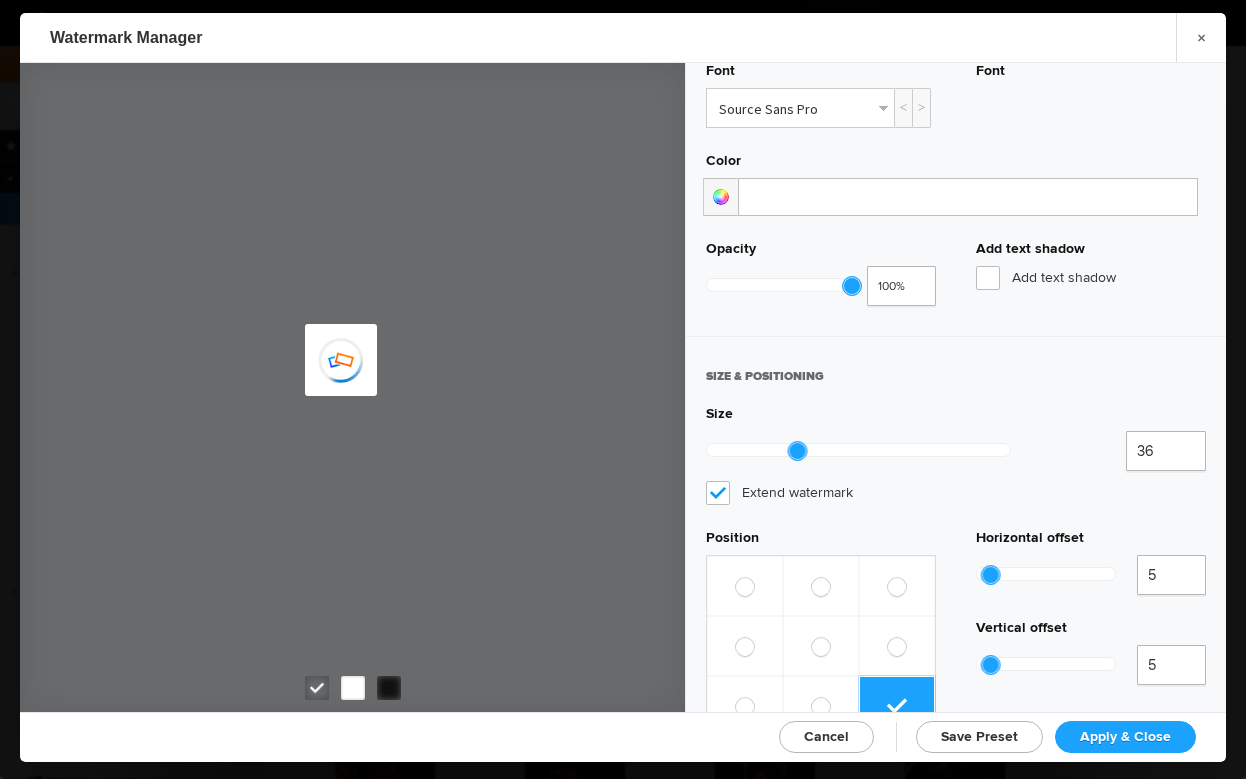 type on "89" 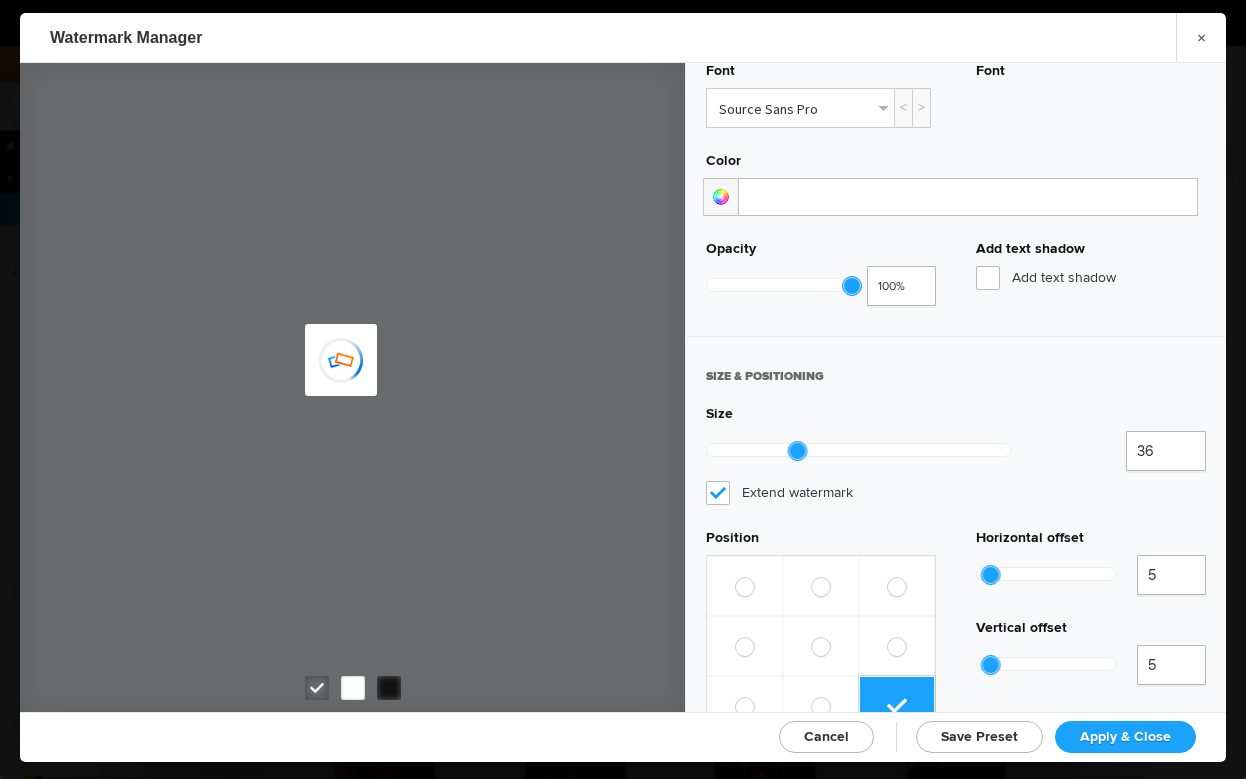 radio on "true" 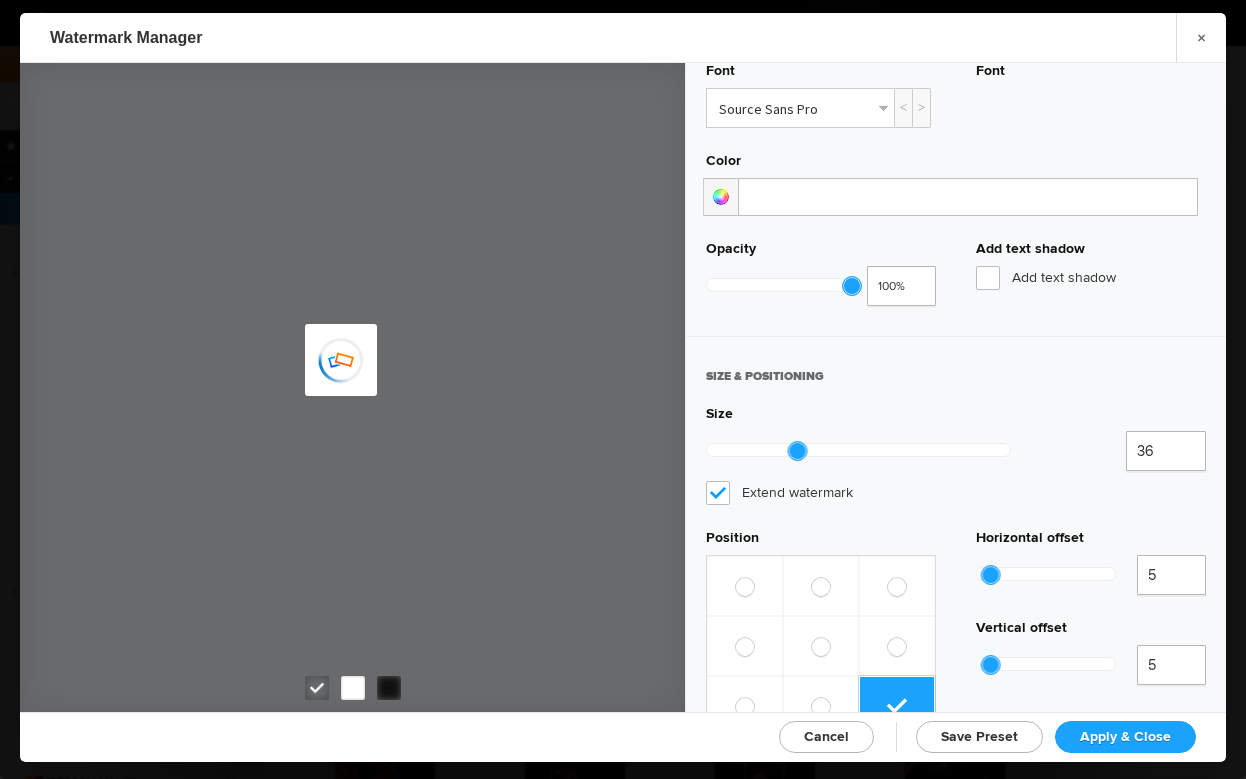 radio on "false" 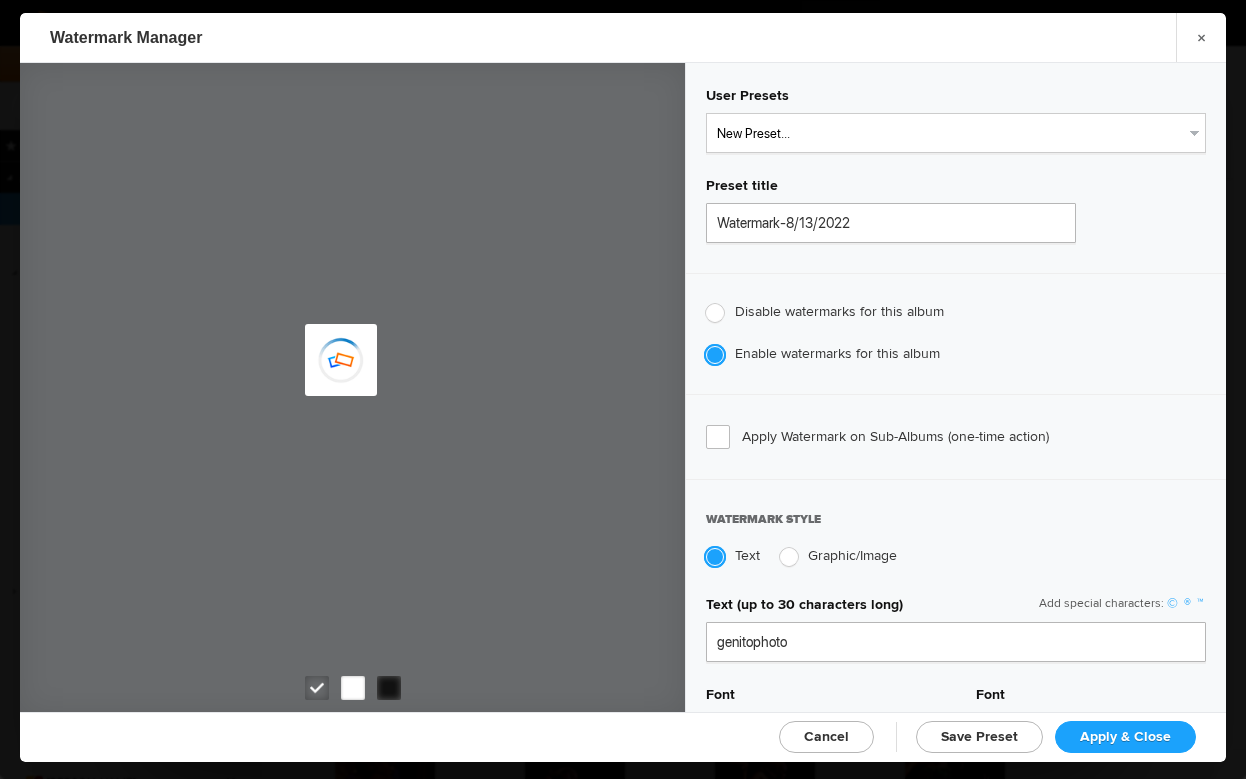 scroll, scrollTop: 0, scrollLeft: 0, axis: both 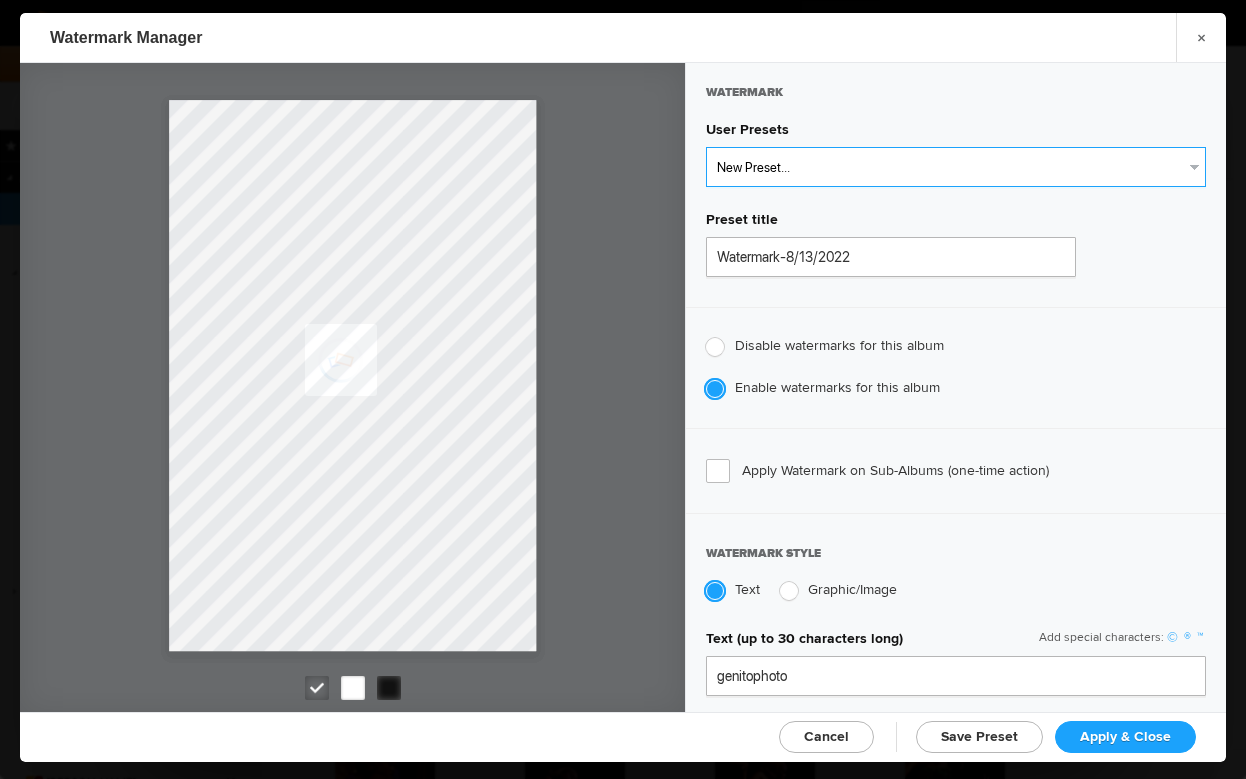 select on "2: Object" 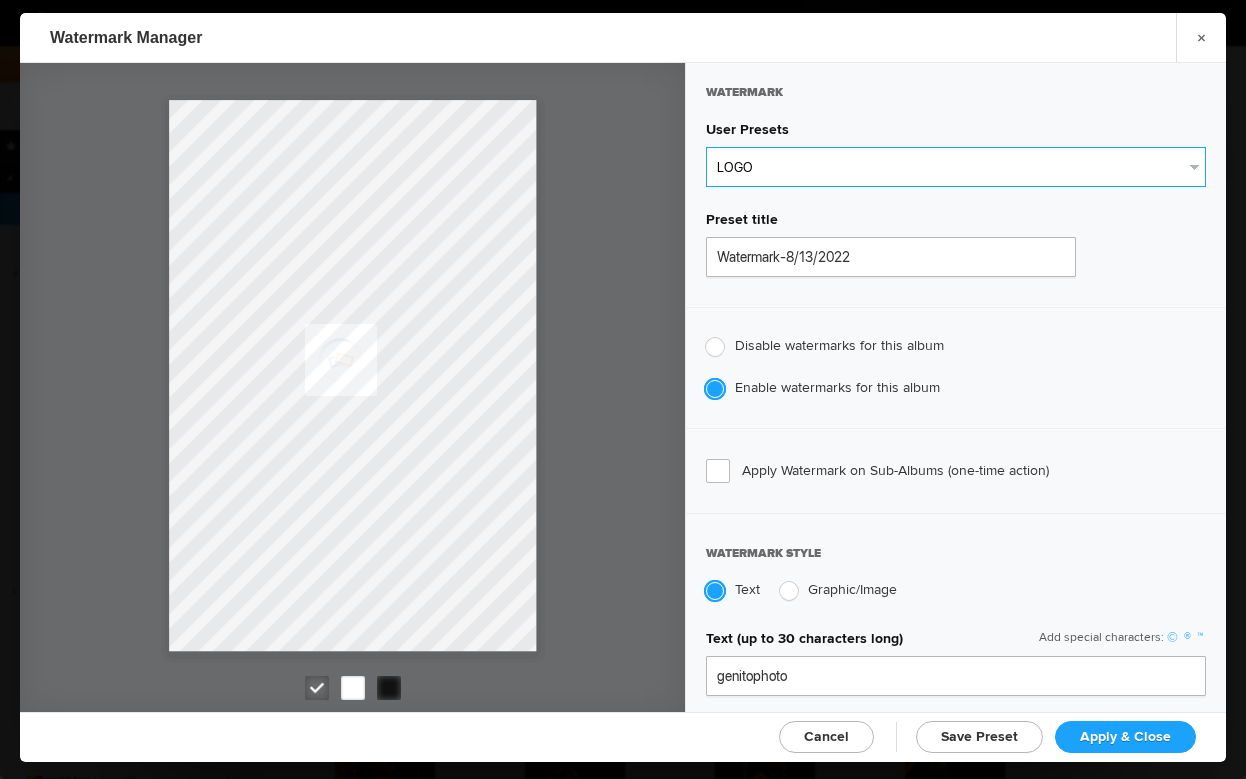 type on "LOGO" 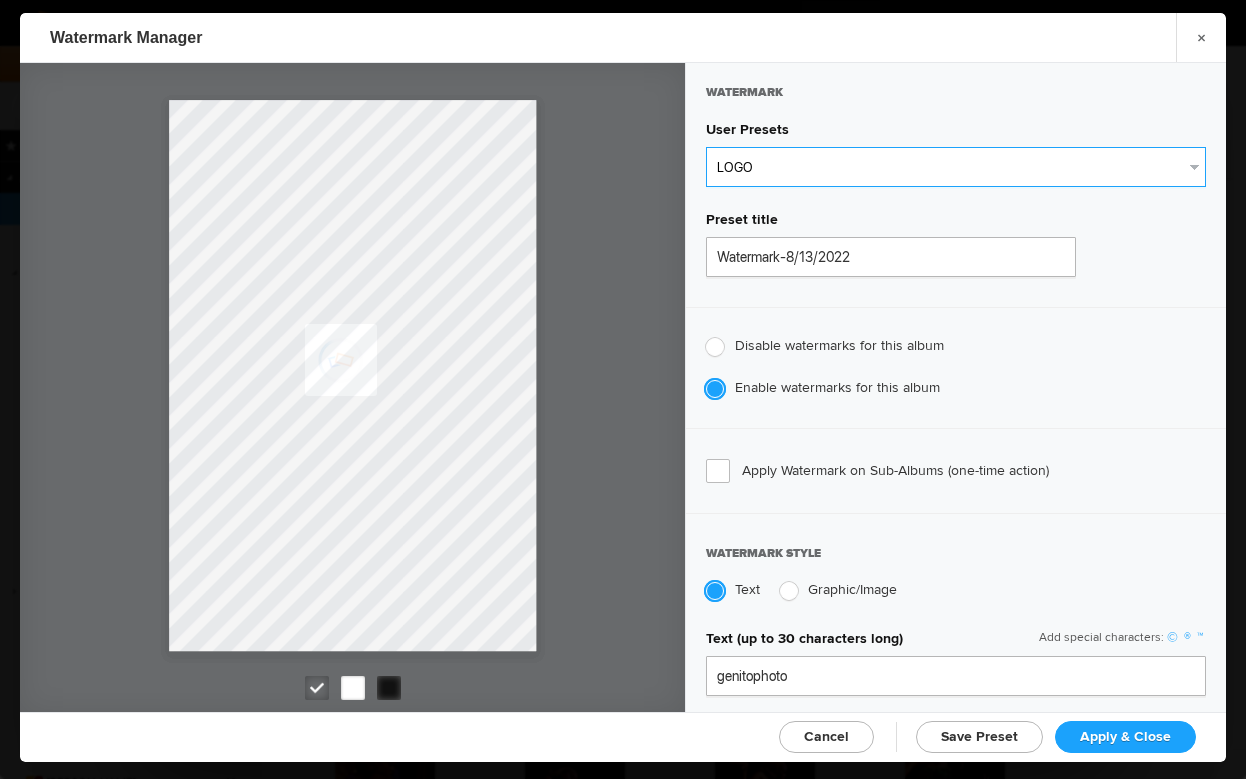 radio on "false" 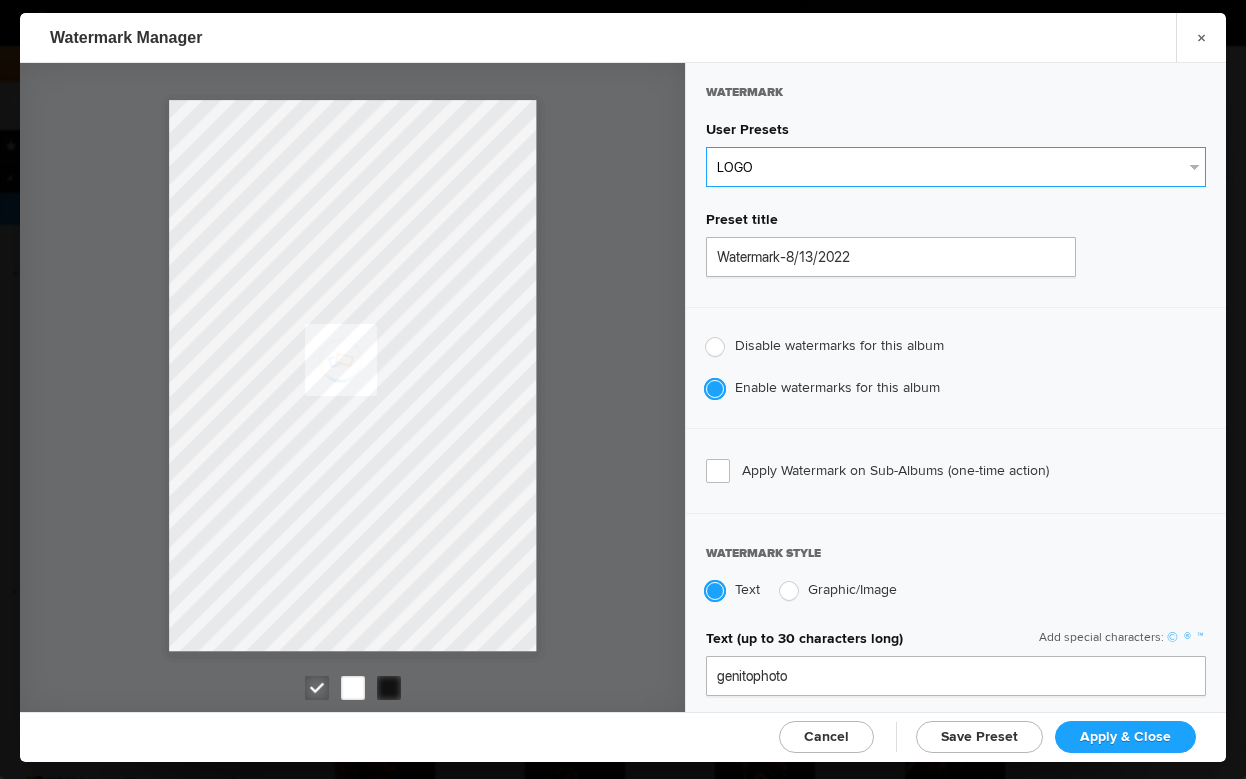radio on "true" 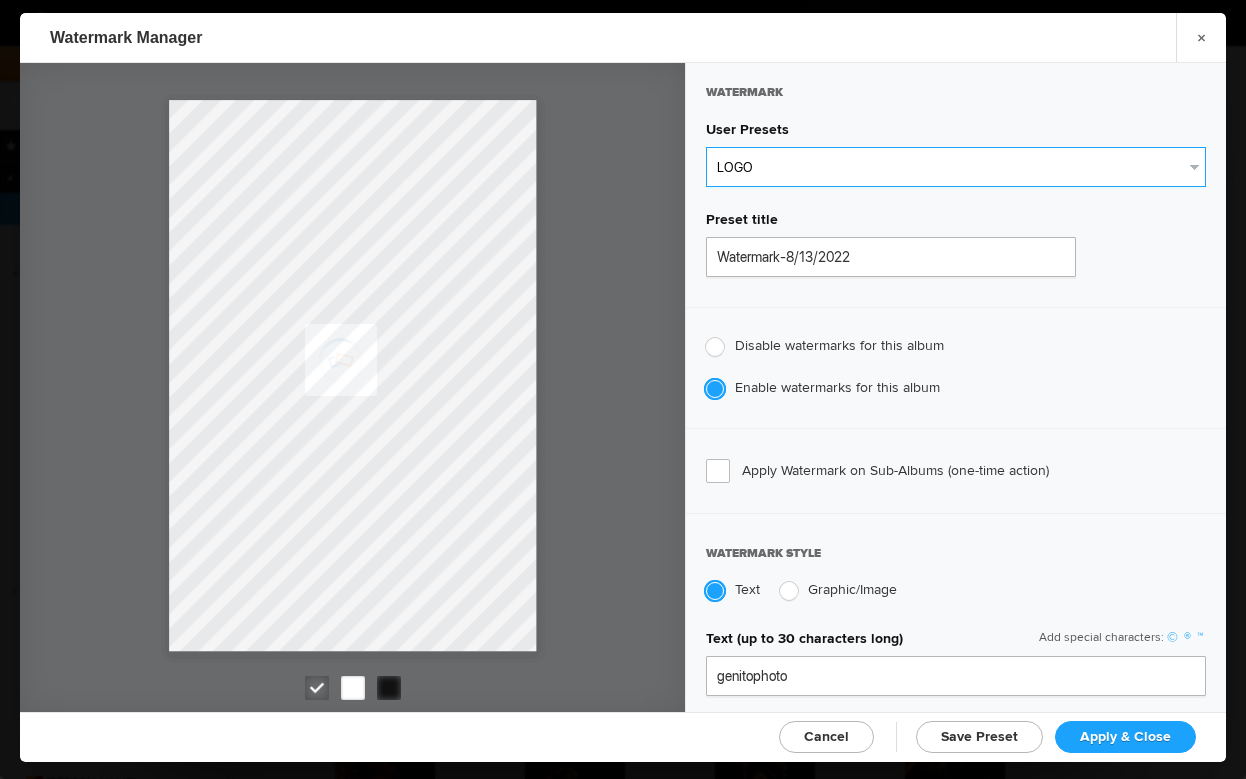 type on "0.1" 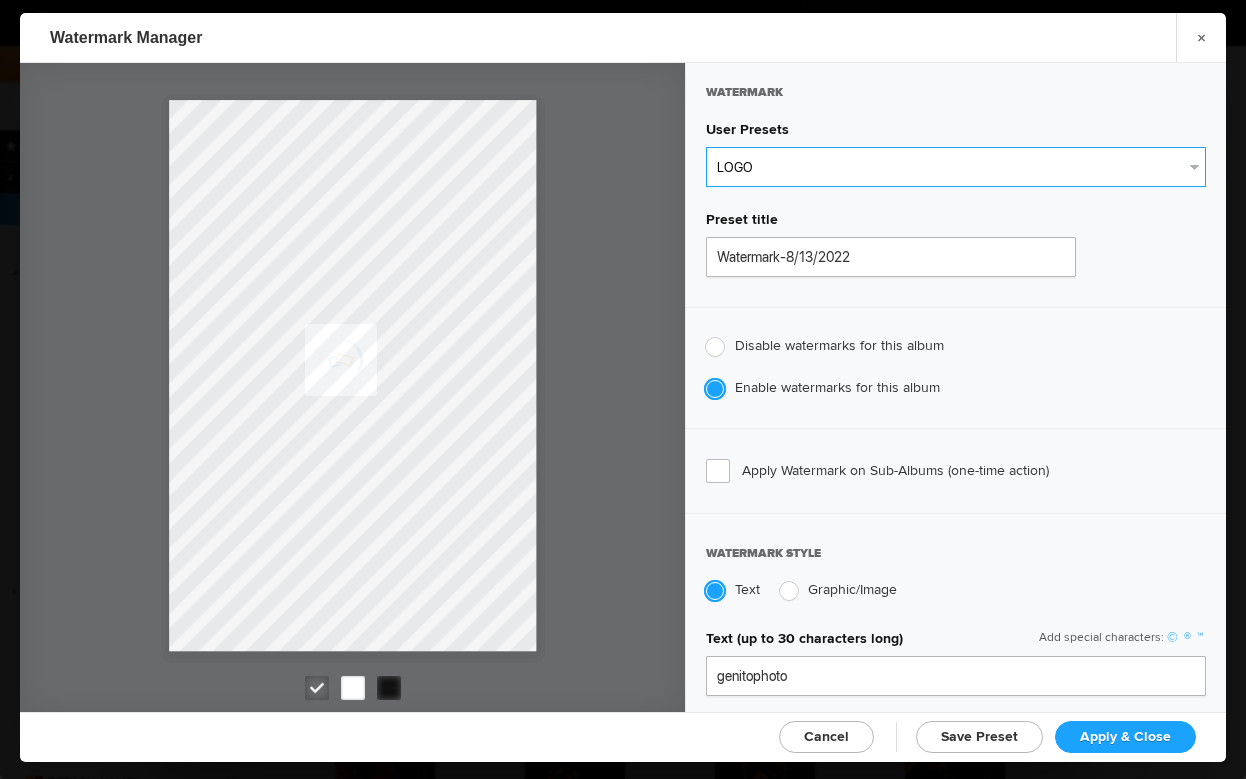 type on "92" 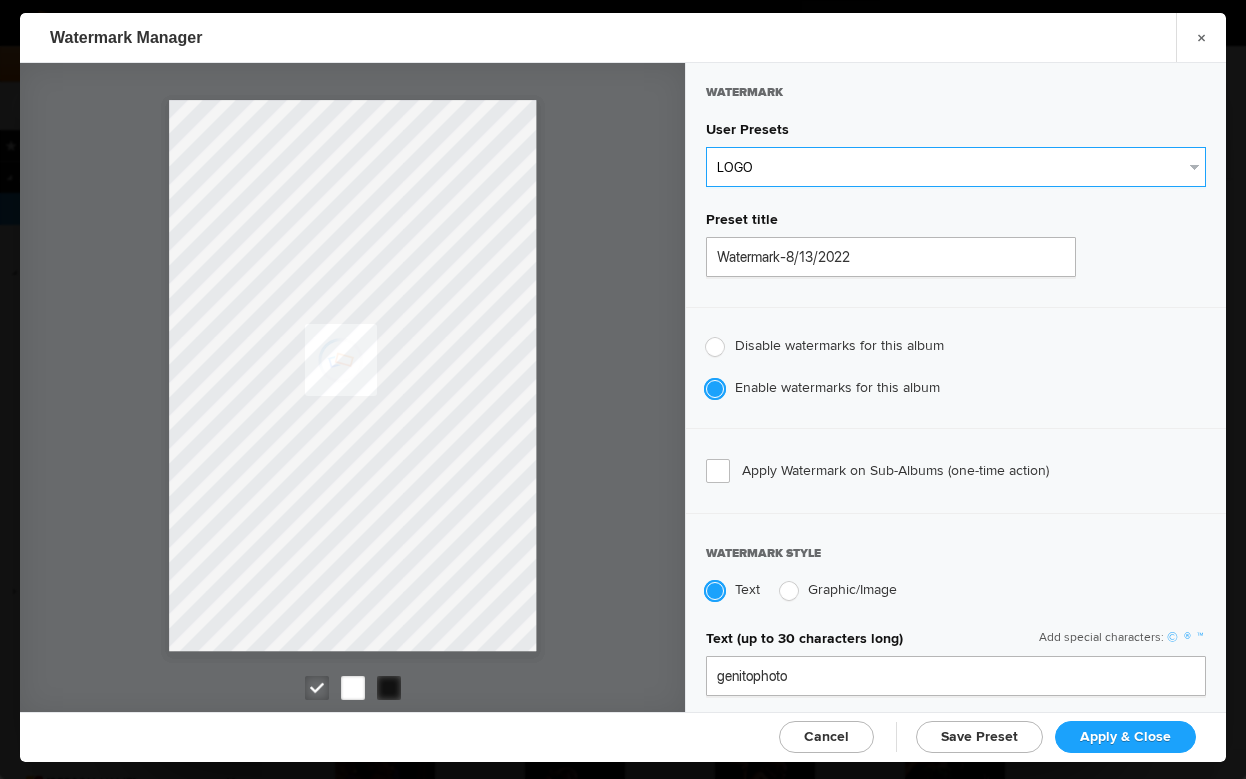 type on "0" 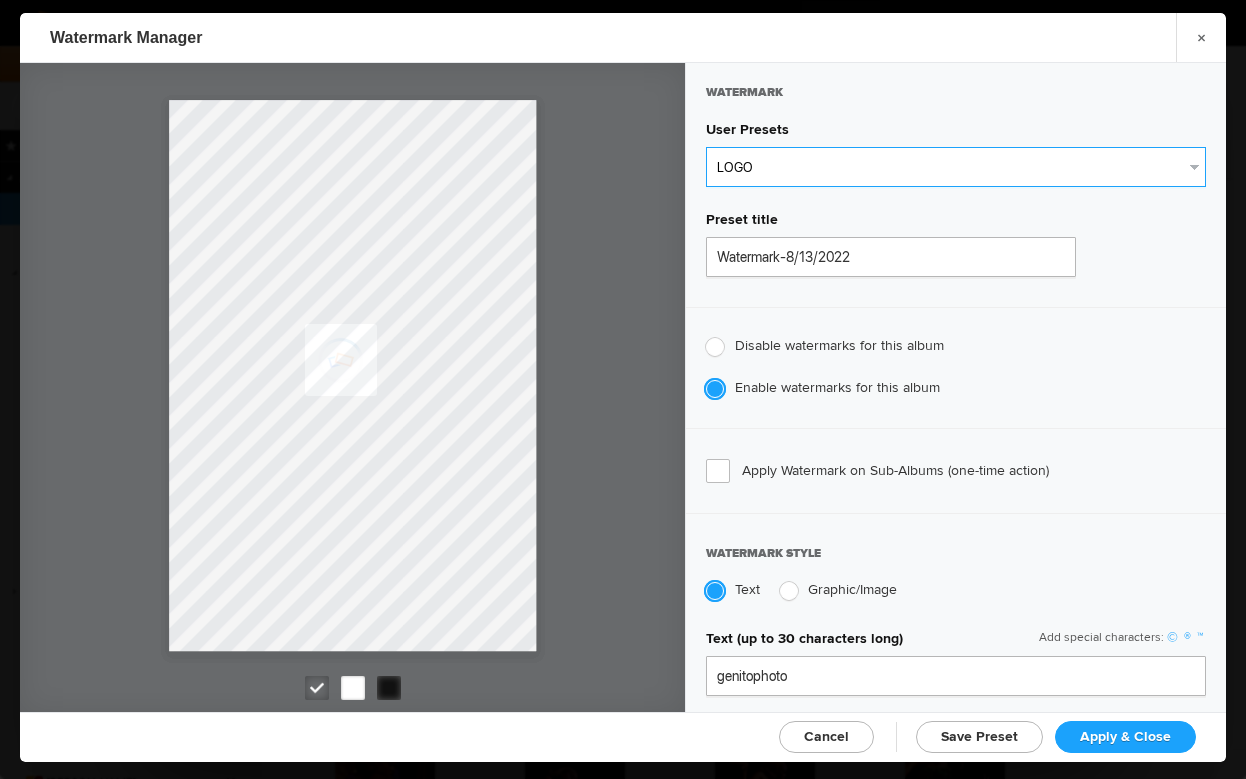 type on "0" 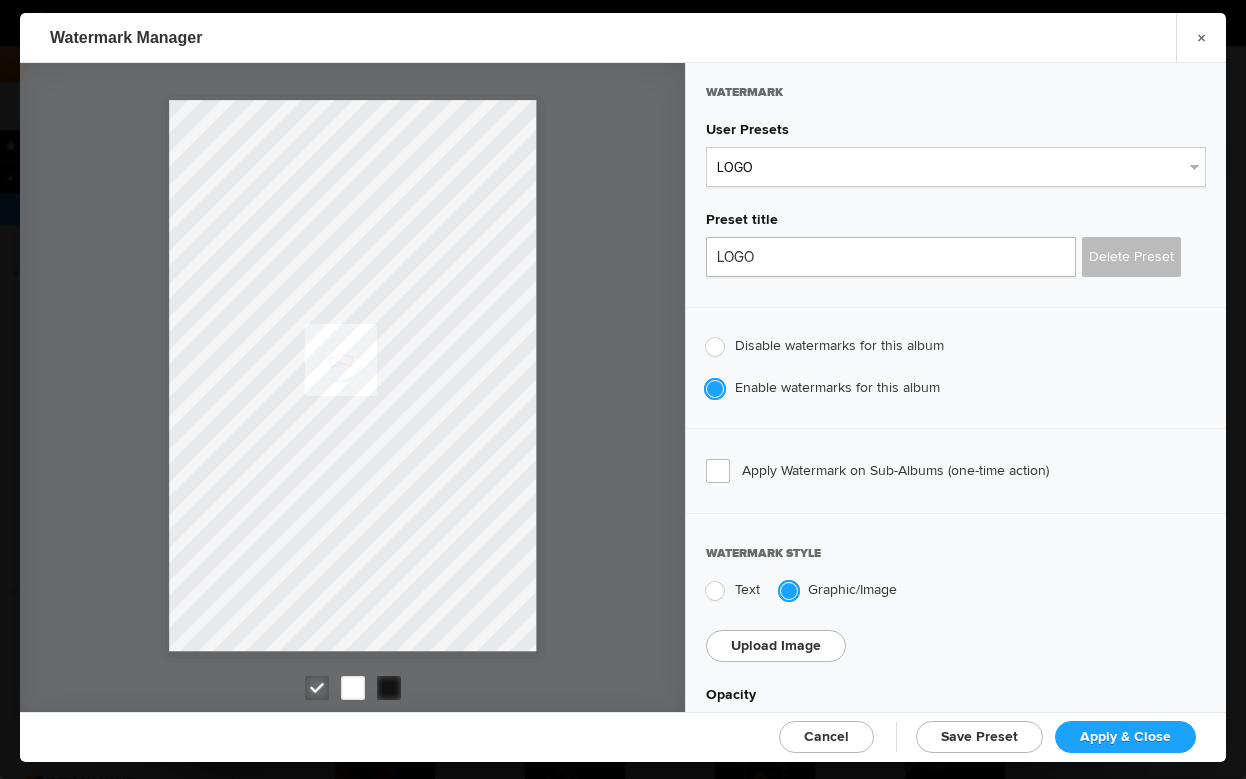 click on "Apply & Close" 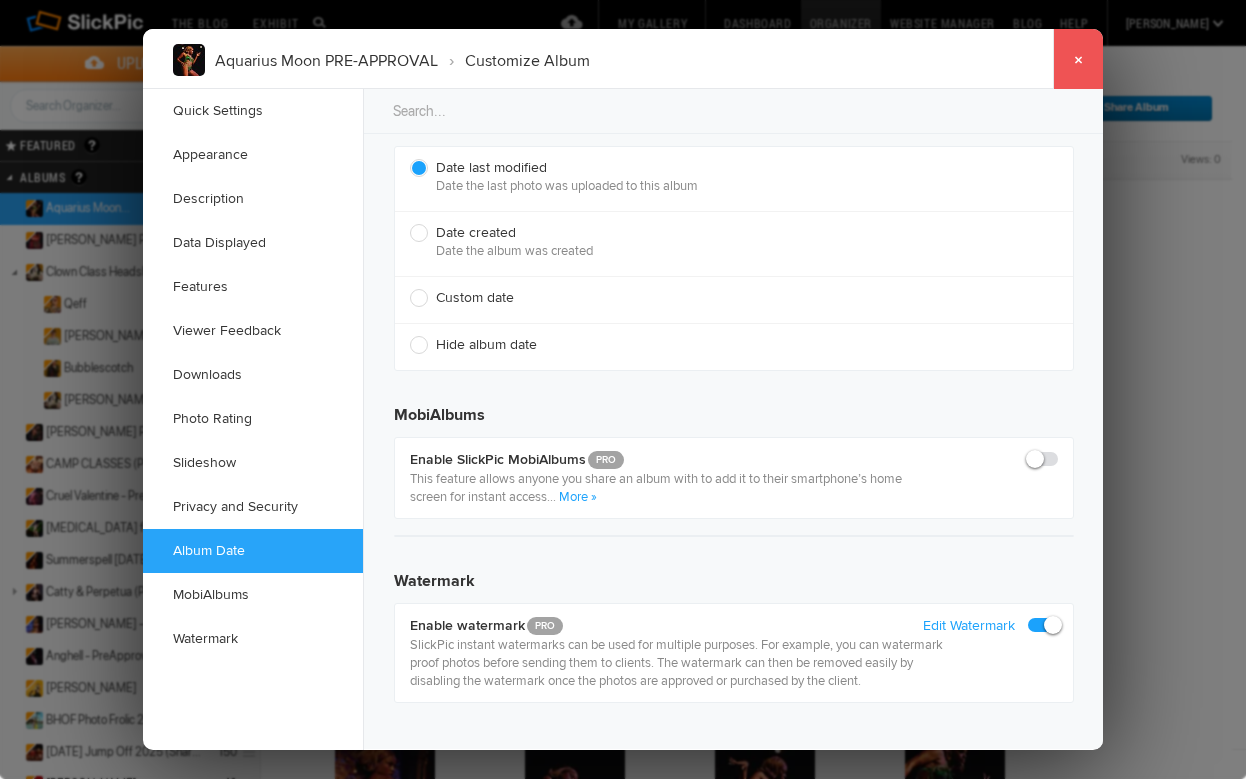 click on "×" 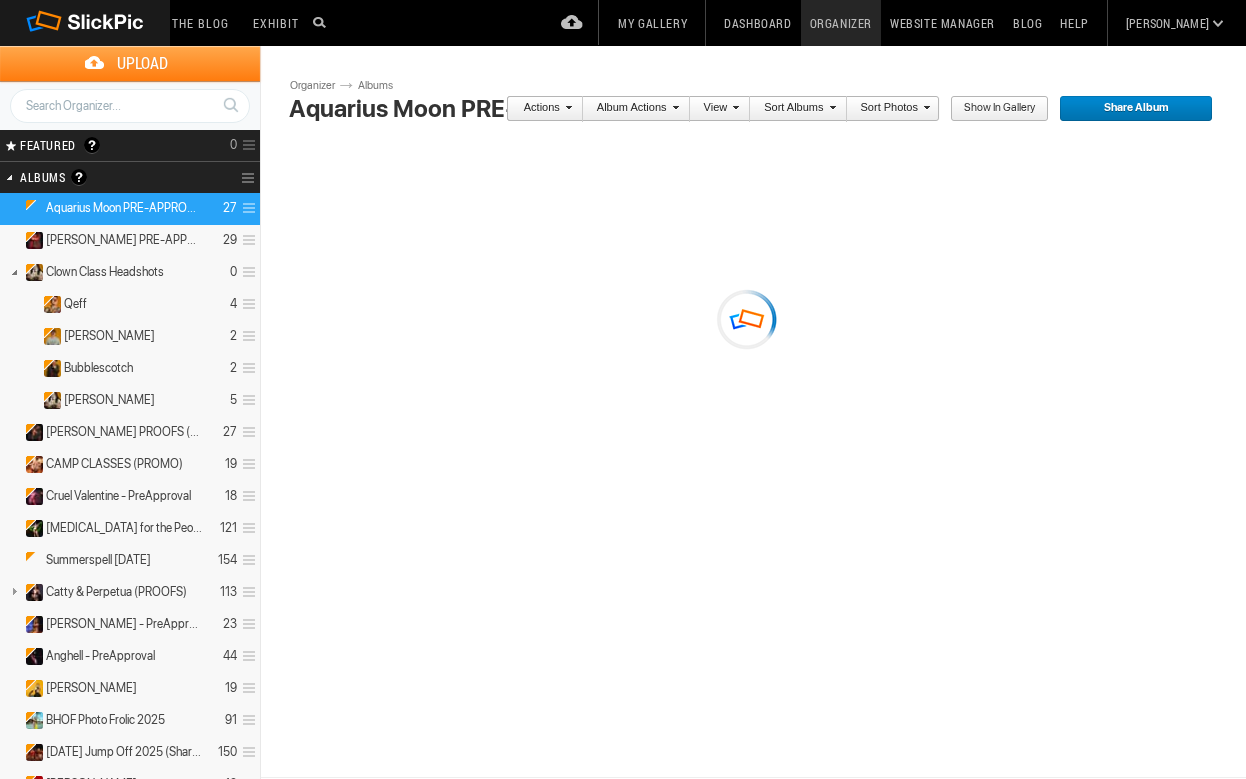 scroll, scrollTop: 0, scrollLeft: 0, axis: both 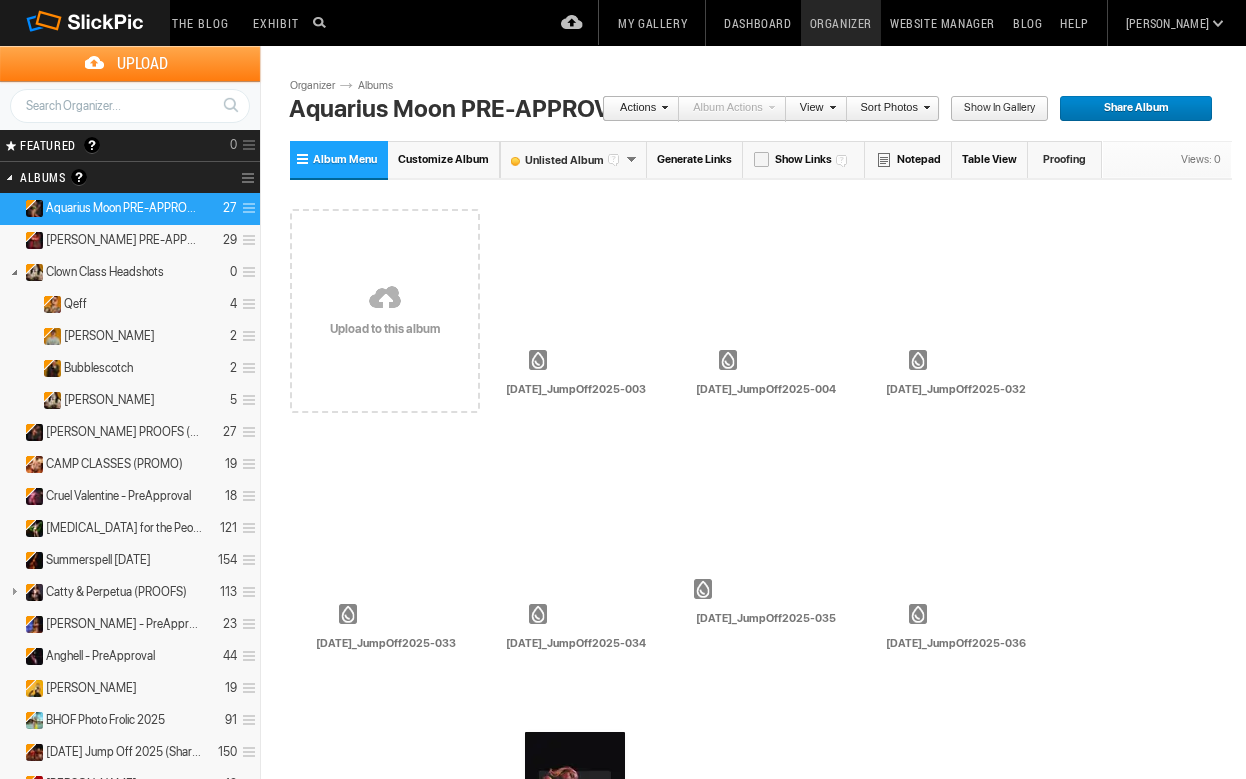 click on "Share Album" at bounding box center (1129, 109) 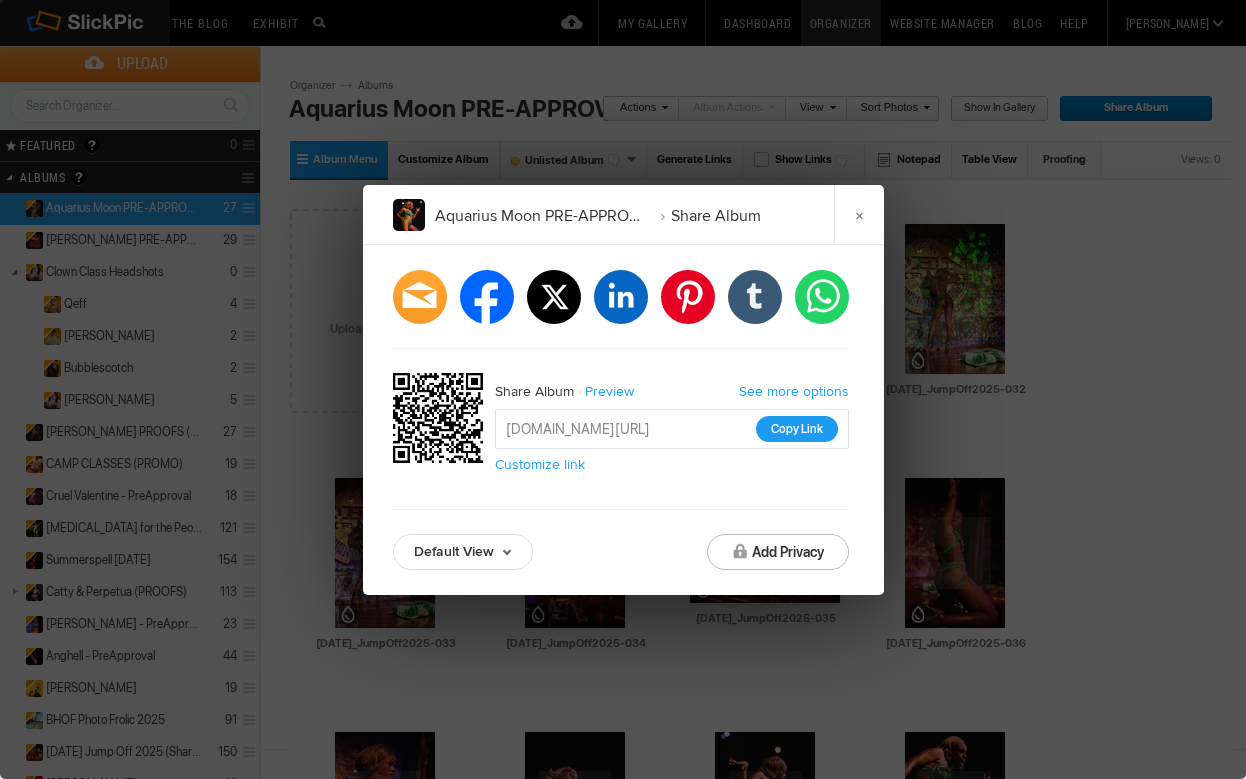 click on "Copy Link" 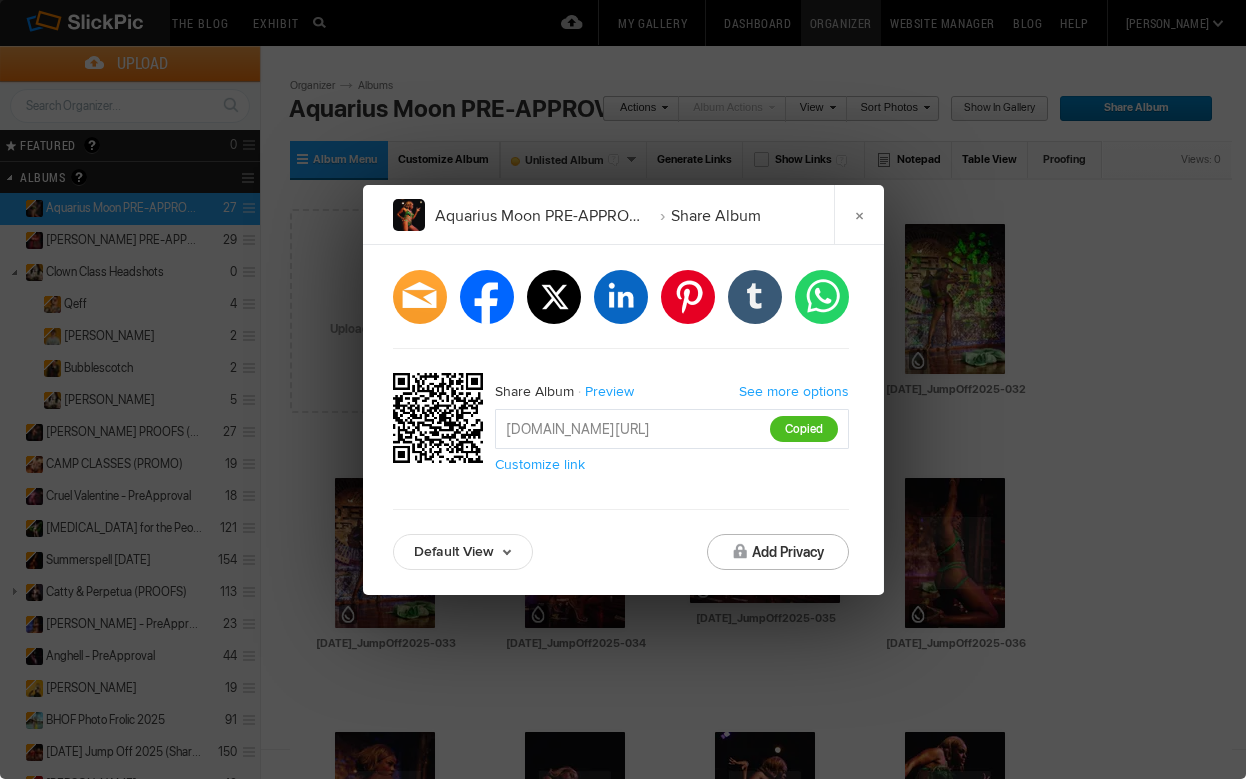 click on "Aquarius Moon PRE-APPROVAL Share Album ×	  facebook   twitter   linkedin   pinterest   tumblr   whatsapp  Share Album Preview See more options [URL][DOMAIN_NAME] Copied  Customize link Default View Default View Proofing View Slideshow View TV View Add Privacy" 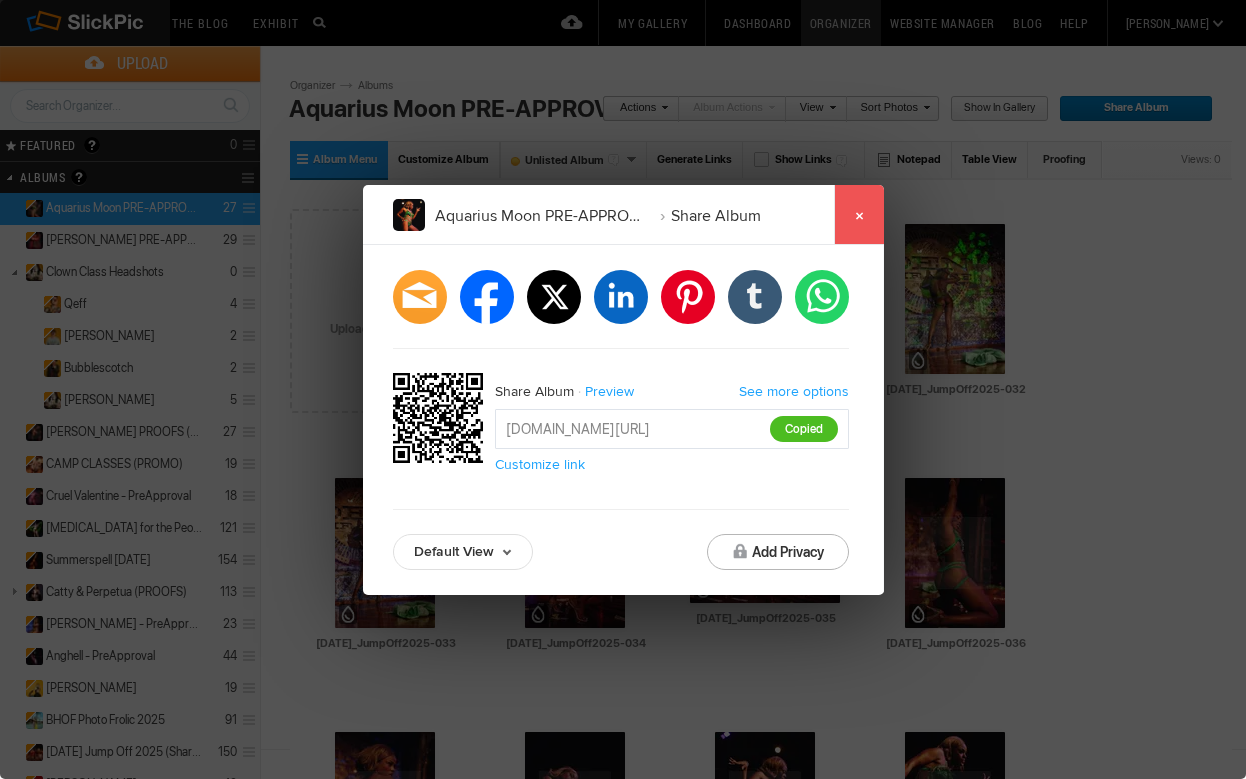 click on "×" 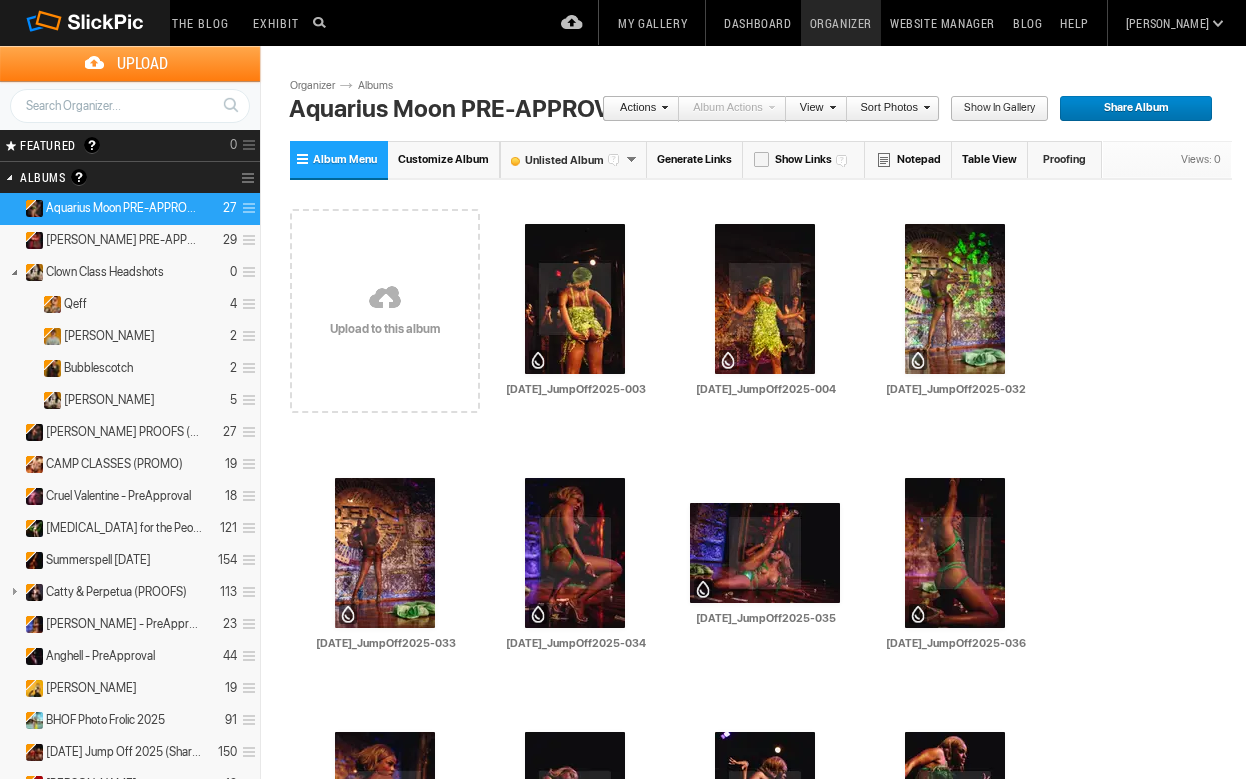 click at bounding box center (250, 178) 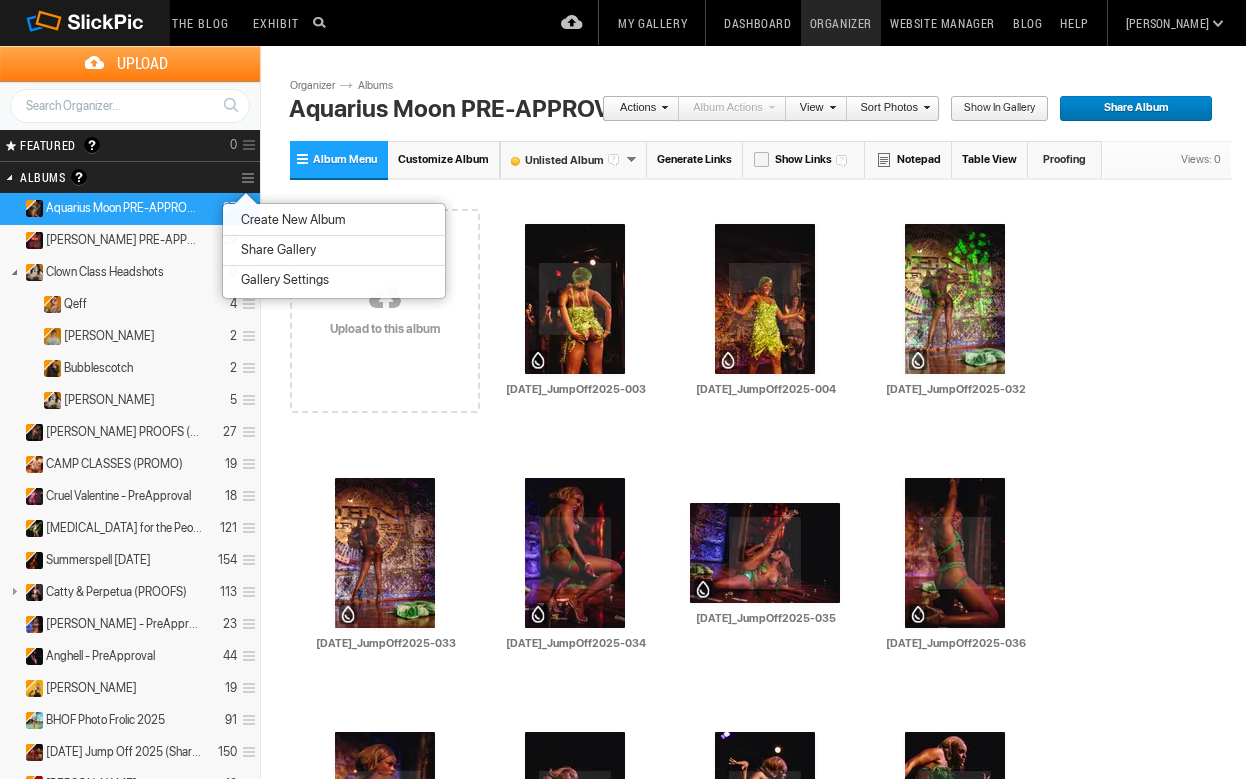 click on "Create New Album" at bounding box center [290, 220] 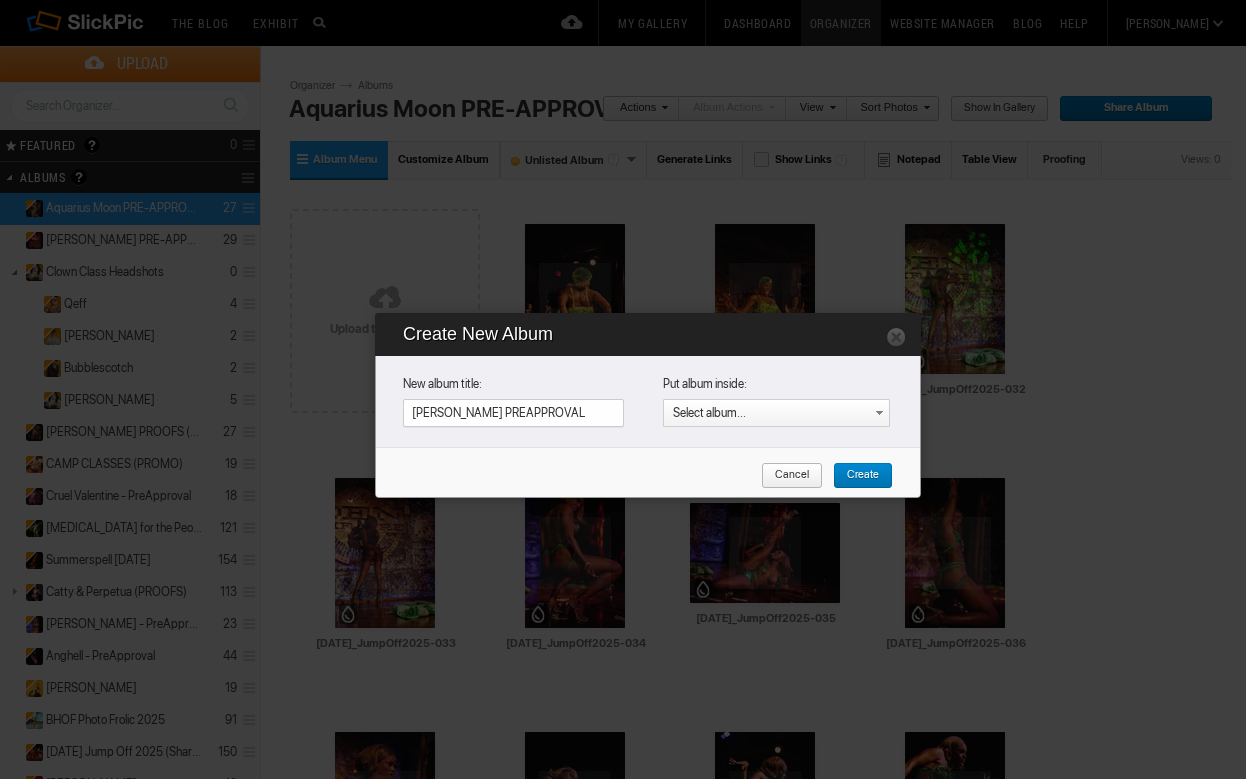 type on "[PERSON_NAME] PREAPPROVAL" 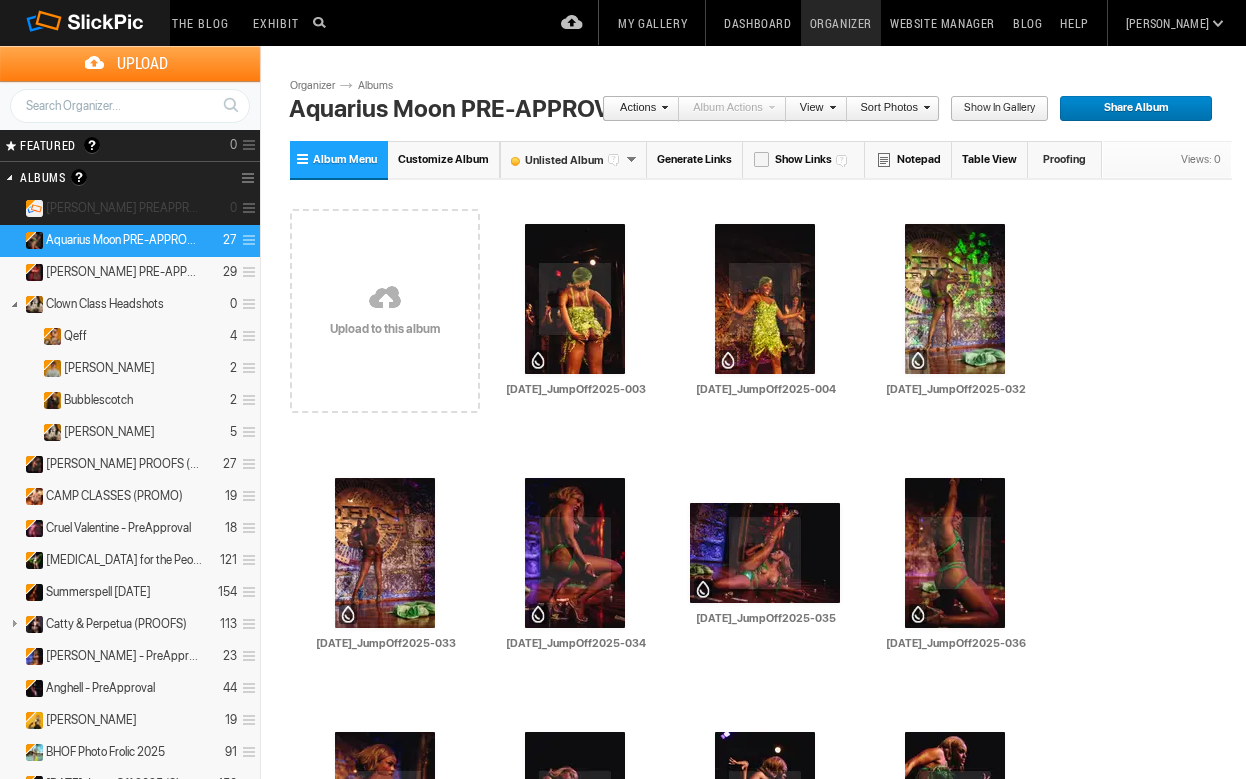 click on "Joyce LeeAnn PREAPPROVAL
0" at bounding box center [130, 209] 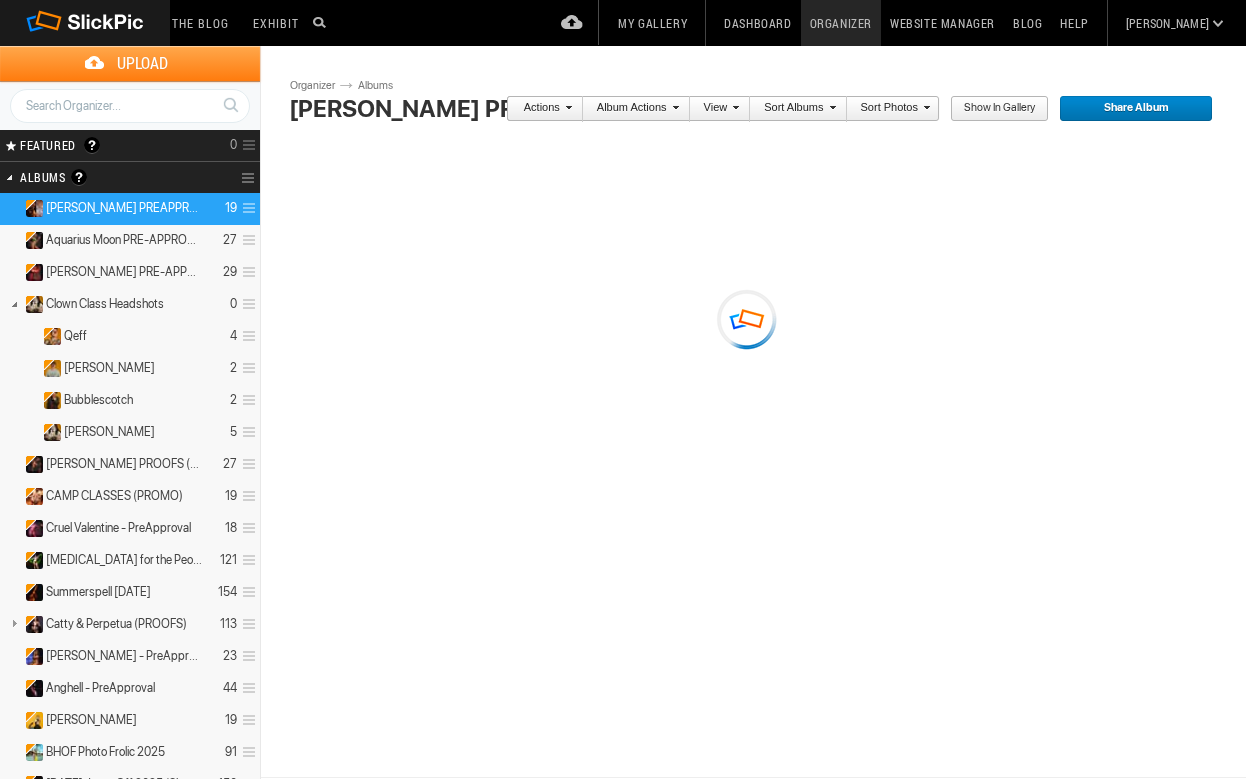 scroll, scrollTop: 0, scrollLeft: 0, axis: both 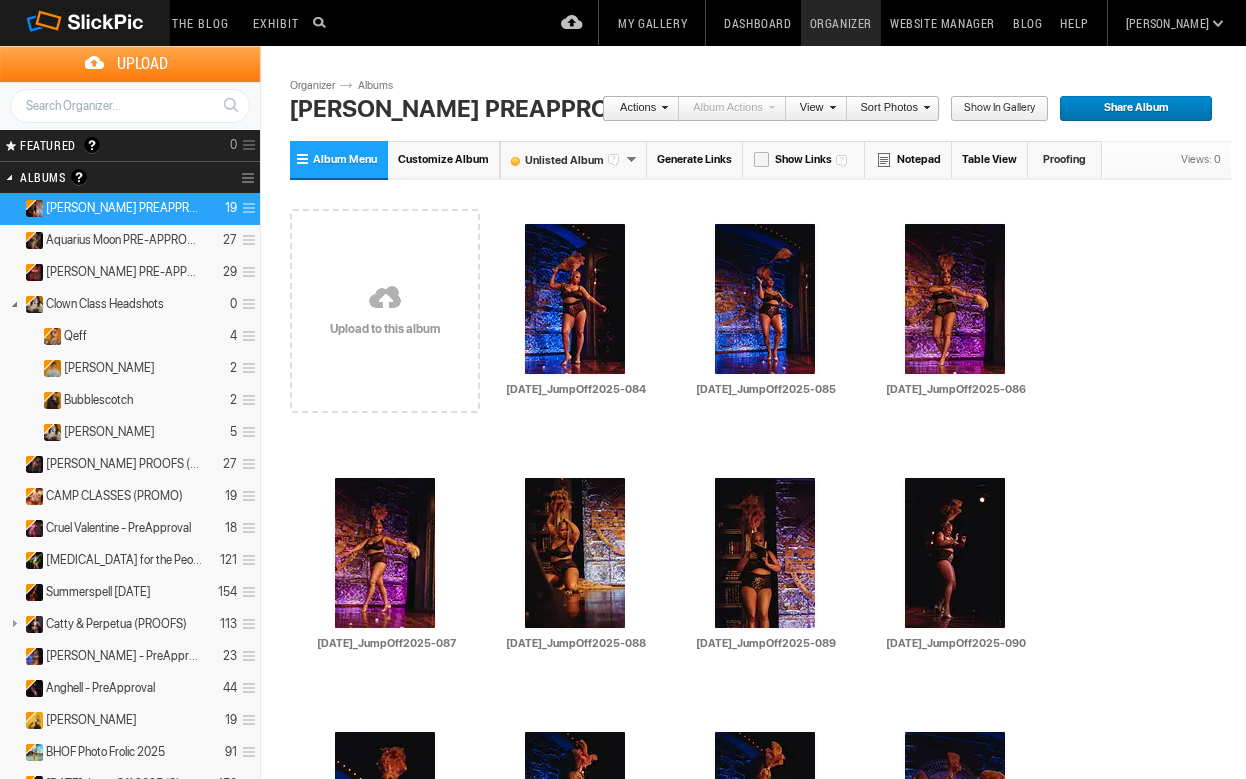 click on "Actions" at bounding box center (635, 109) 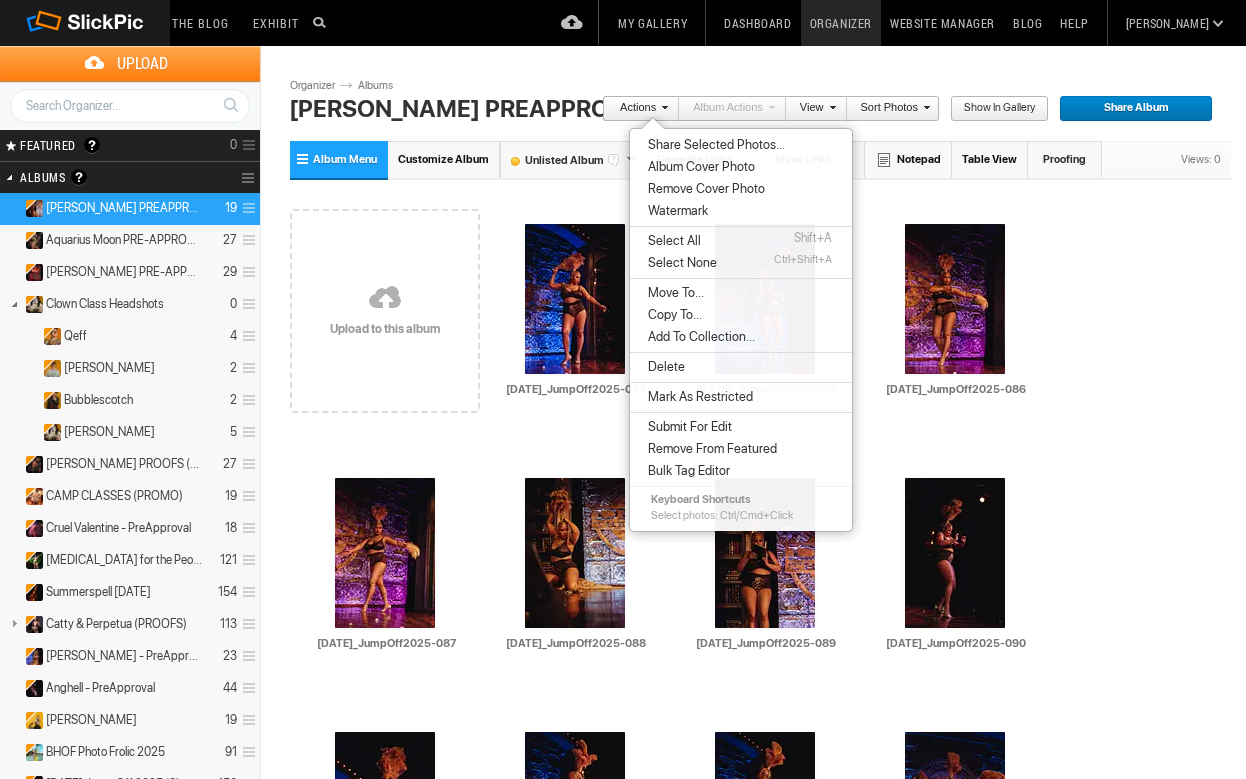click on "Customize Album" at bounding box center (444, 159) 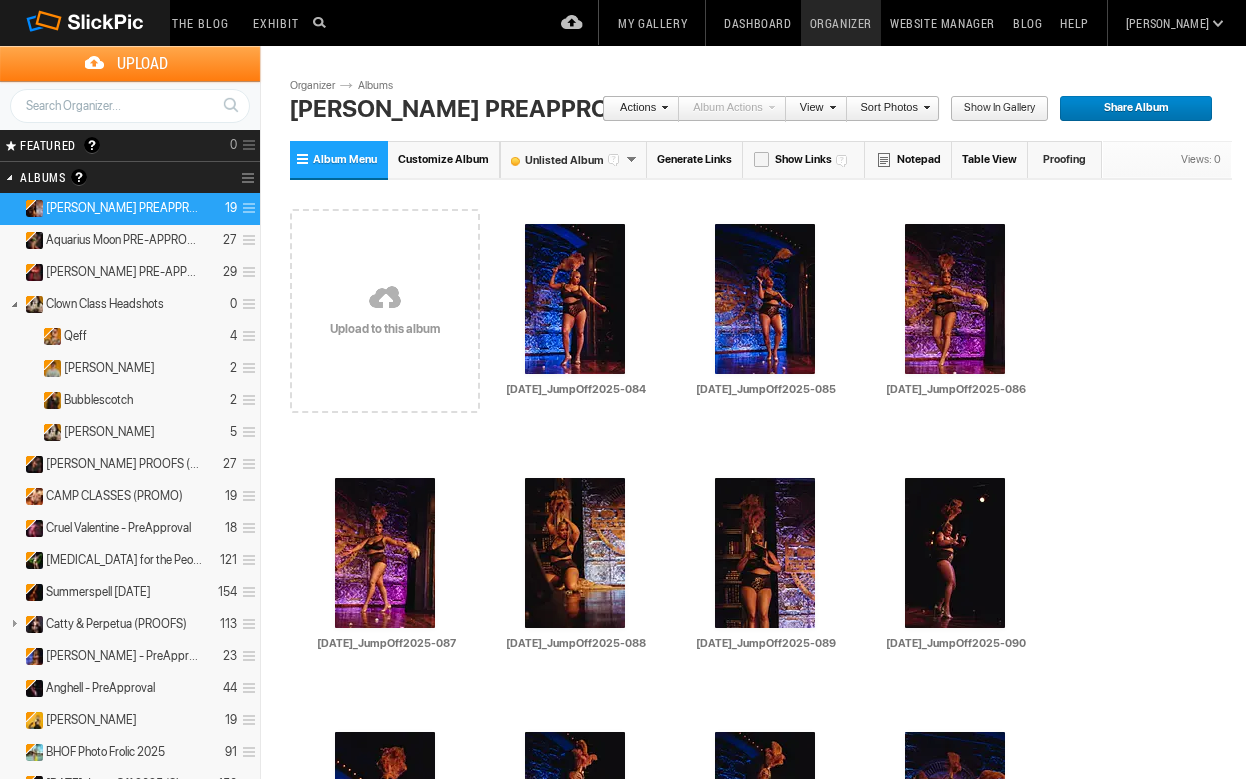 click on "Customize Album" at bounding box center (443, 159) 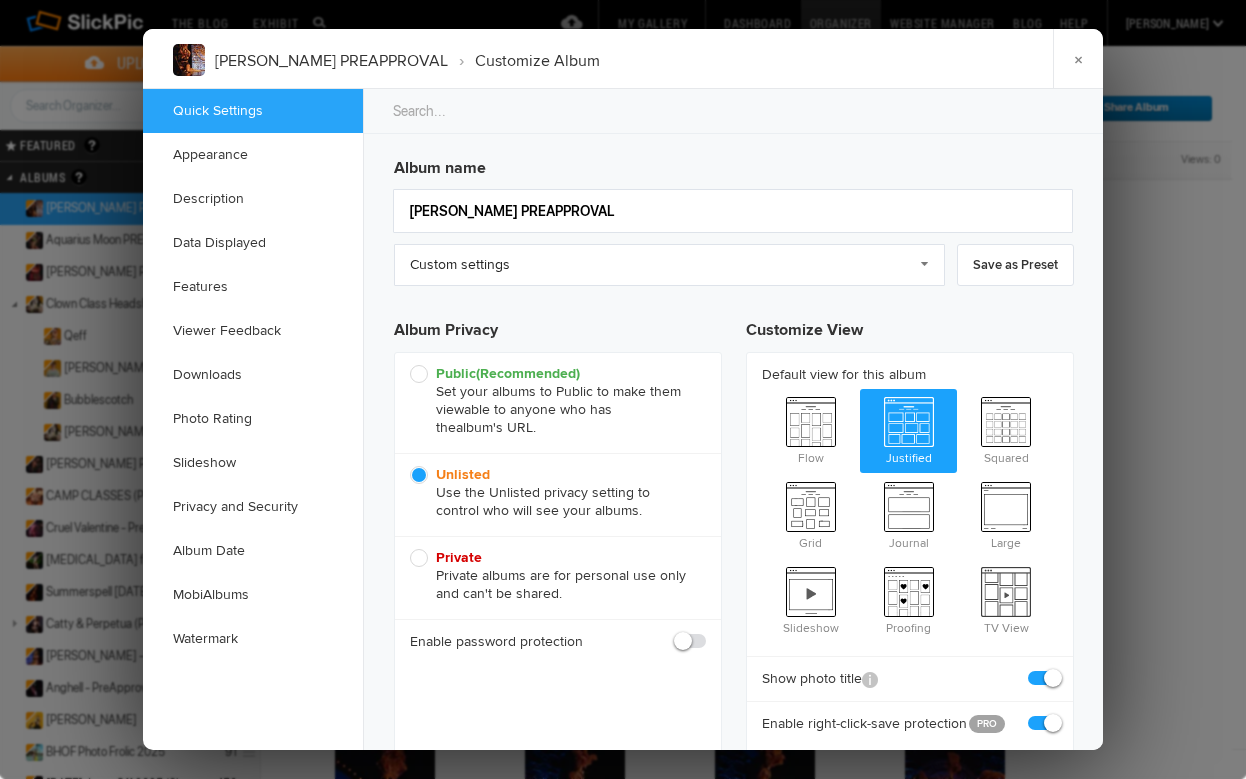 click on "Album name" 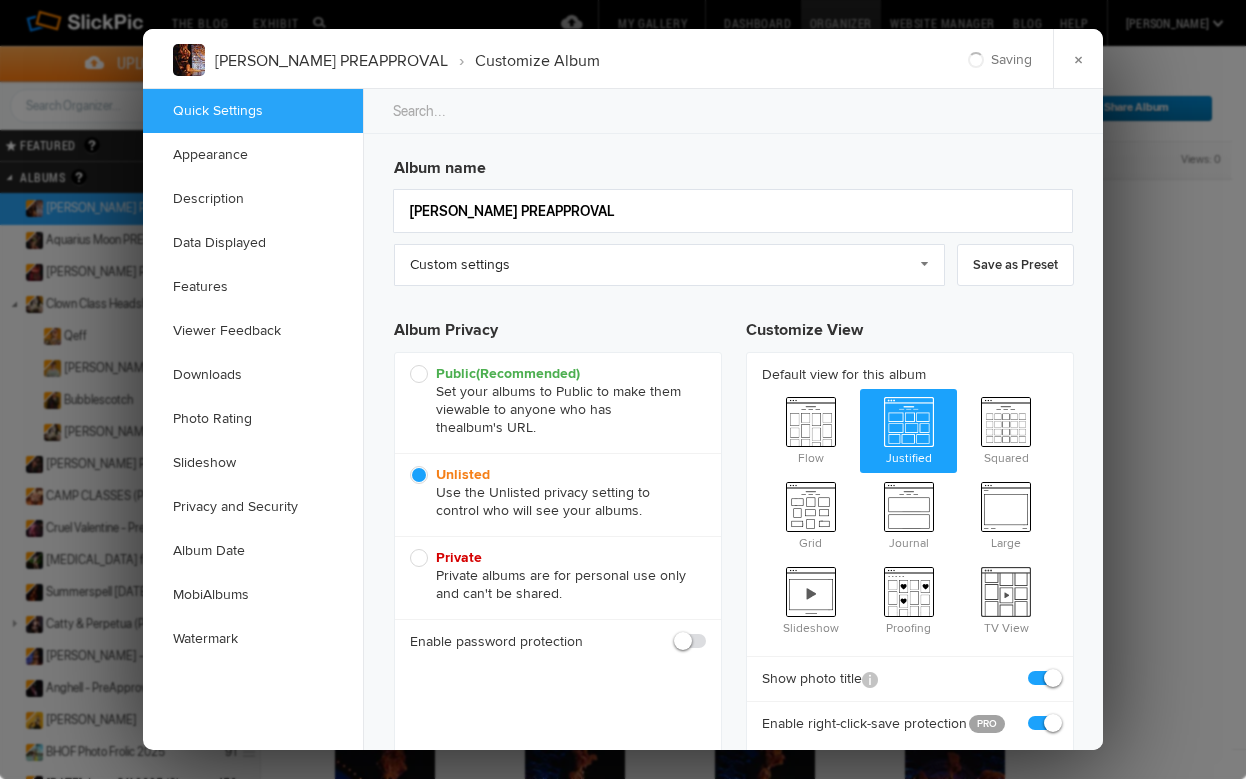 scroll, scrollTop: 0, scrollLeft: 0, axis: both 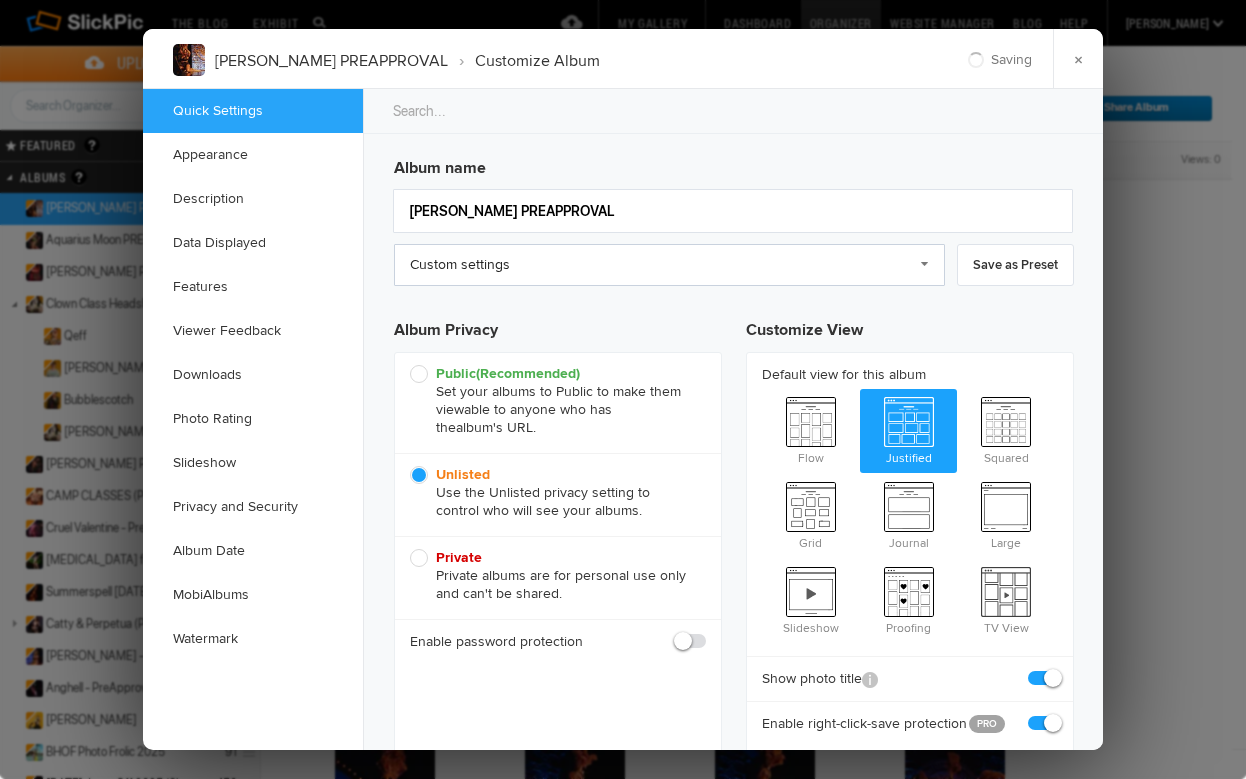 click on "Custom settings" 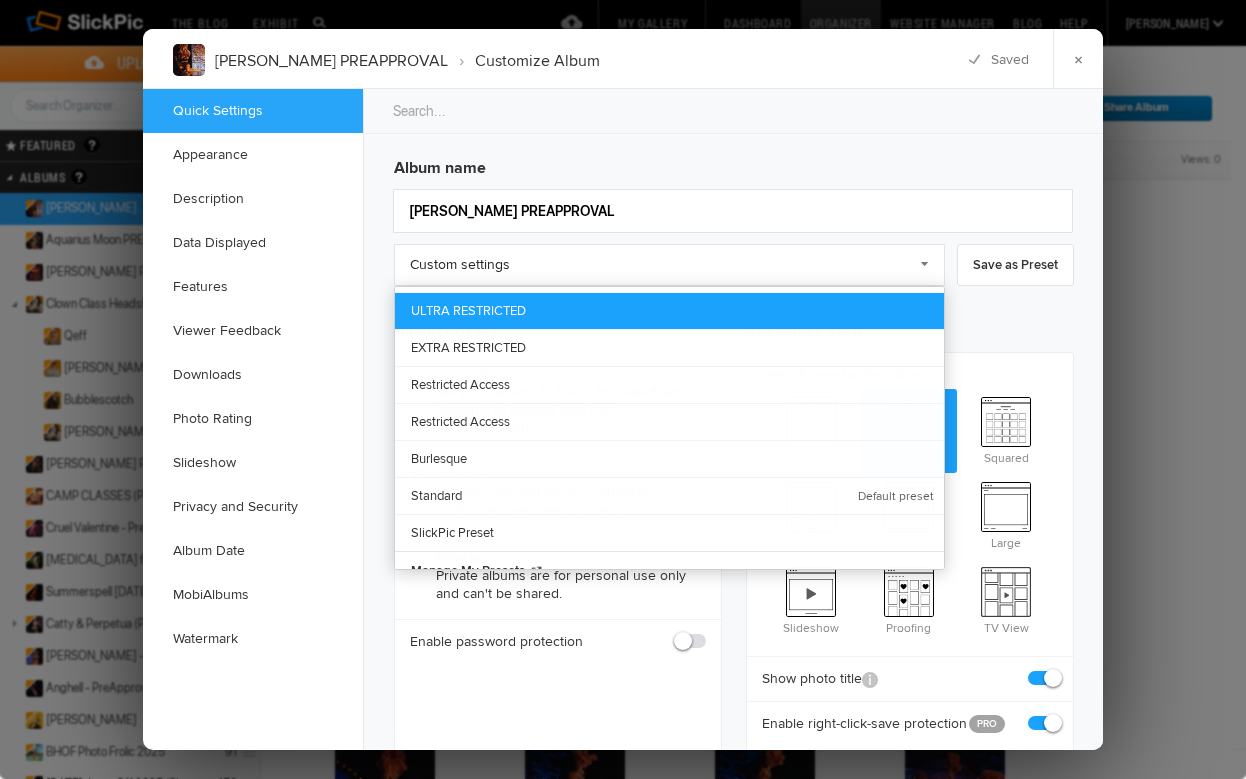 click on "ULTRA RESTRICTED" 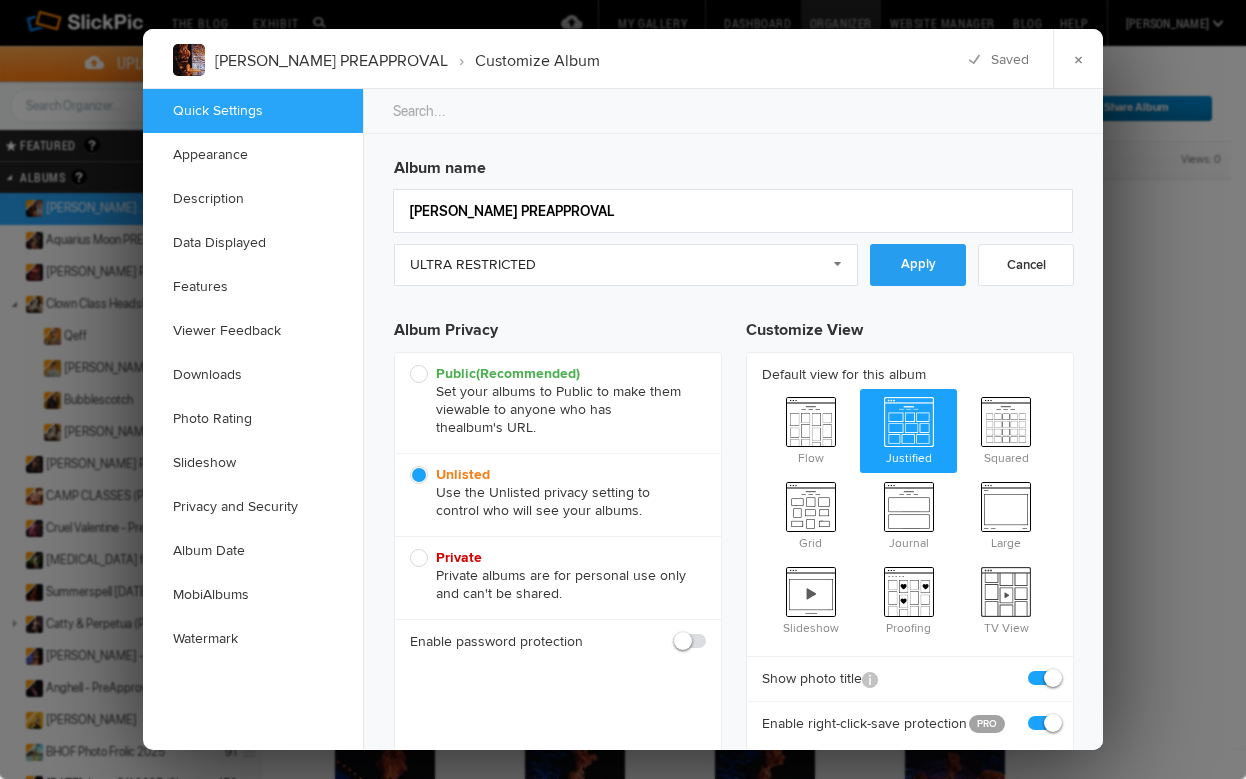 click on "Apply" 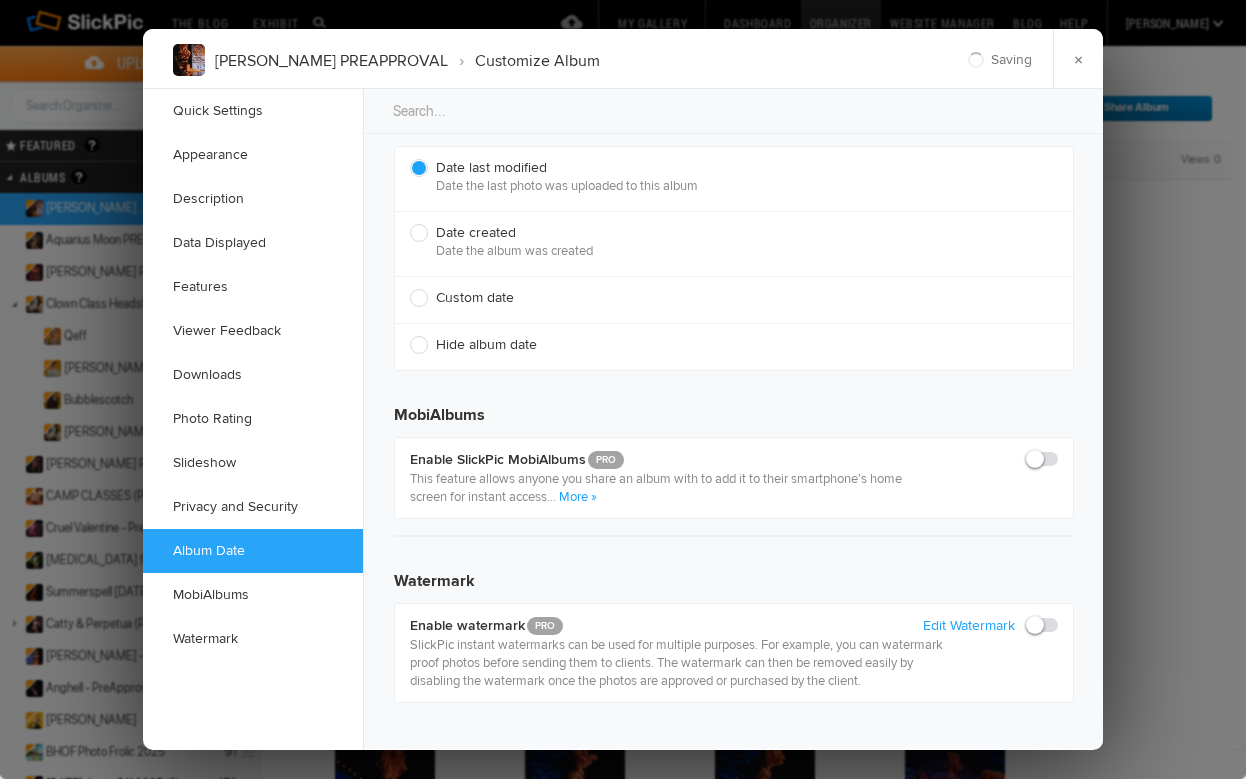 scroll, scrollTop: 4419, scrollLeft: 0, axis: vertical 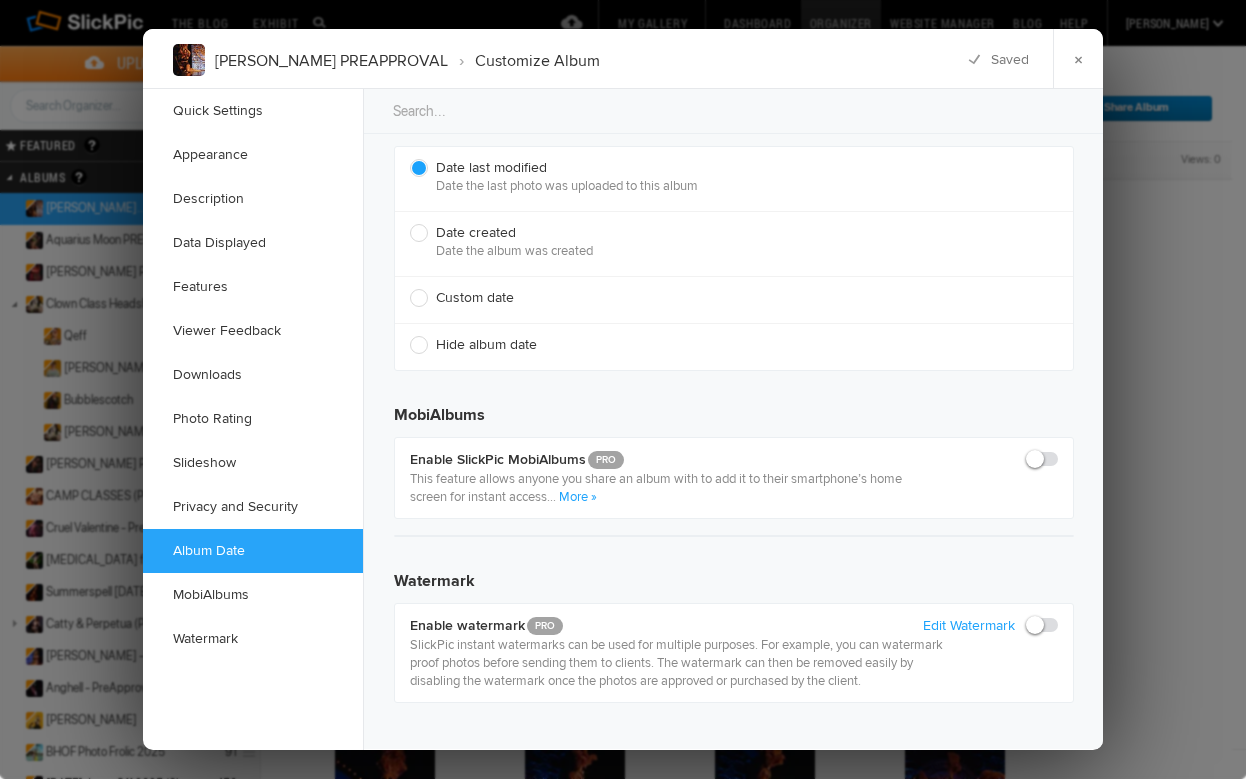 click 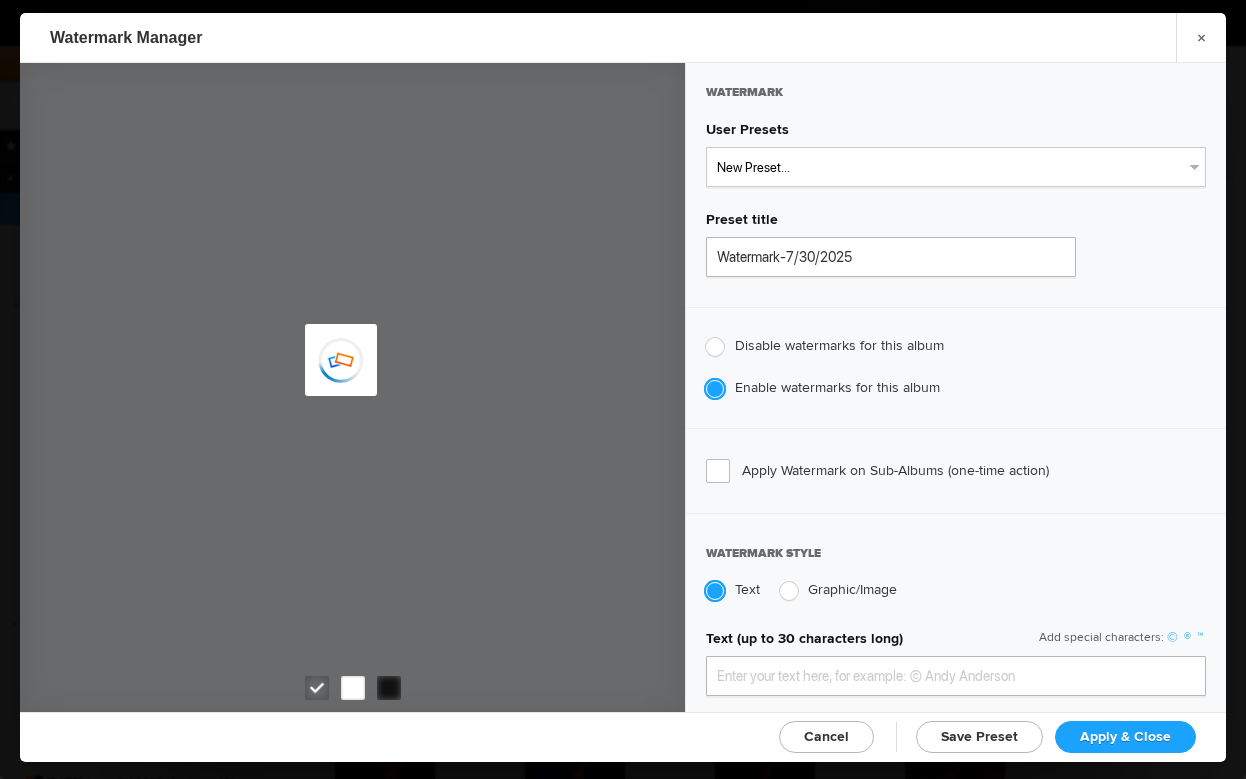 type on "genitophoto" 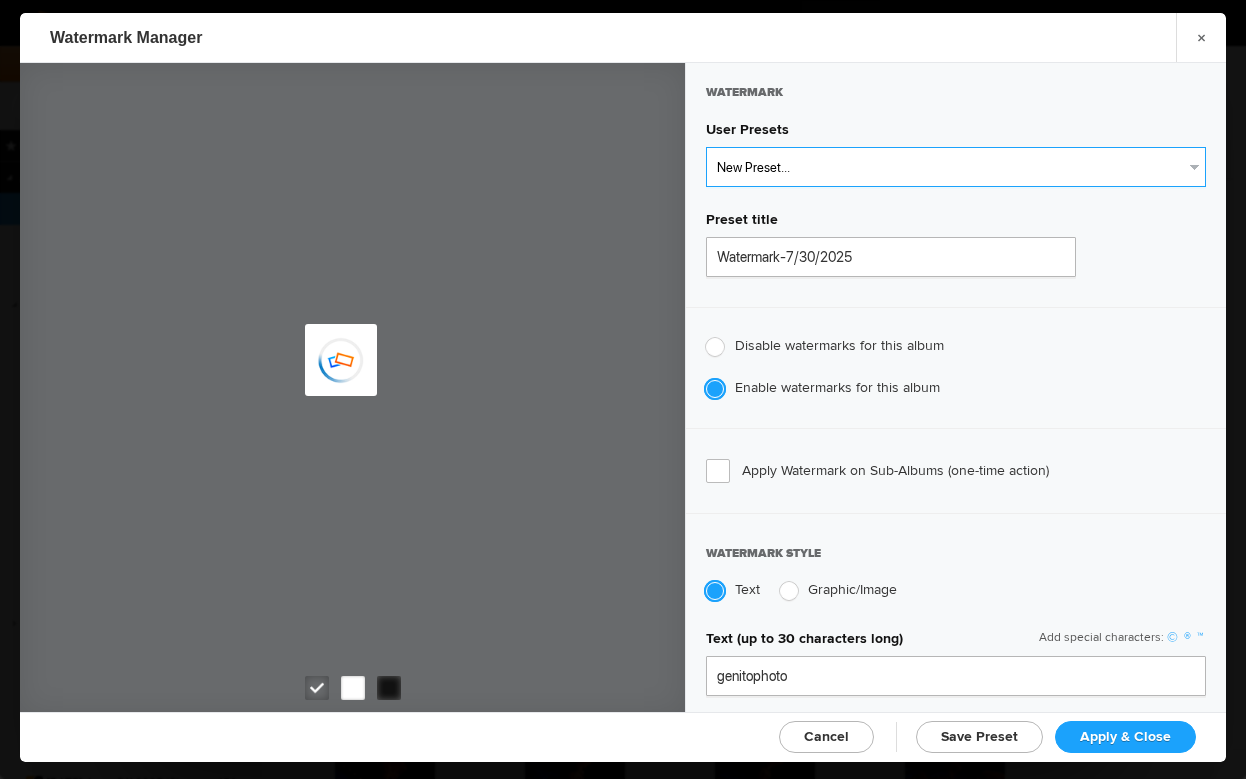 type on "Watermark-8/13/2022" 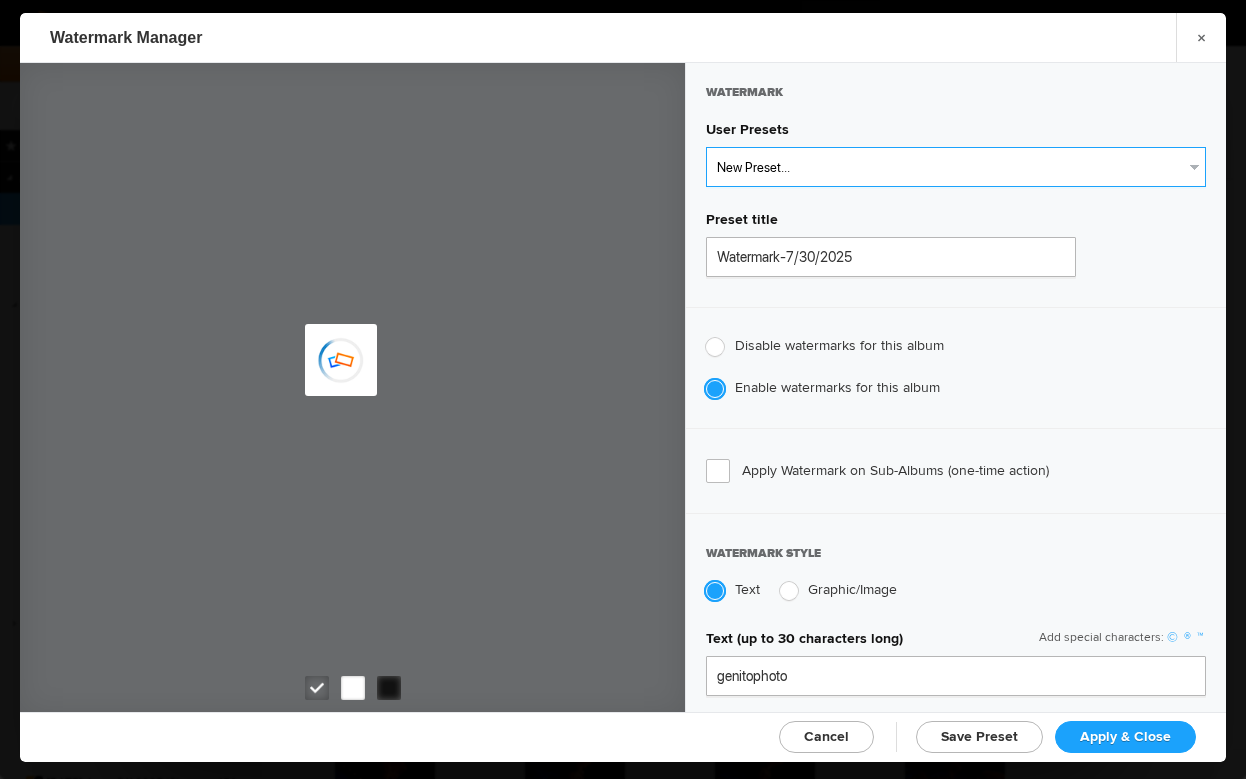 type on "0.13" 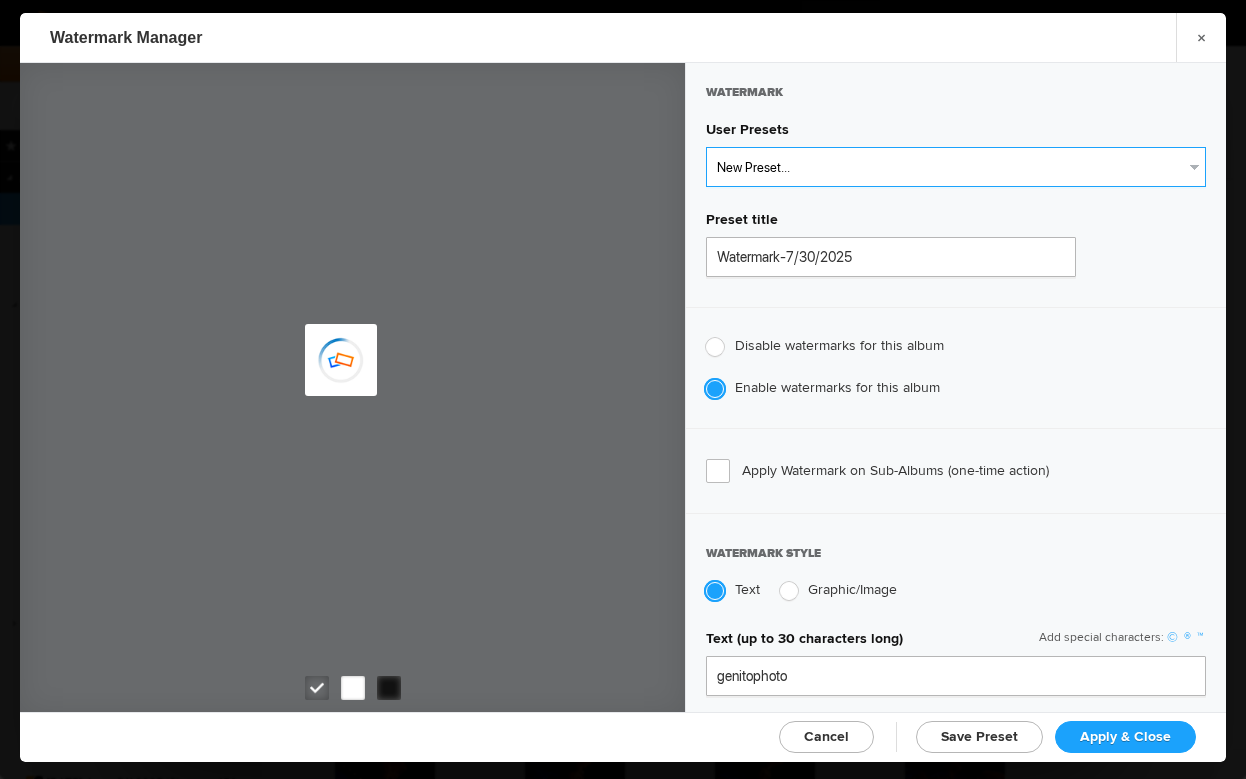 type on "89" 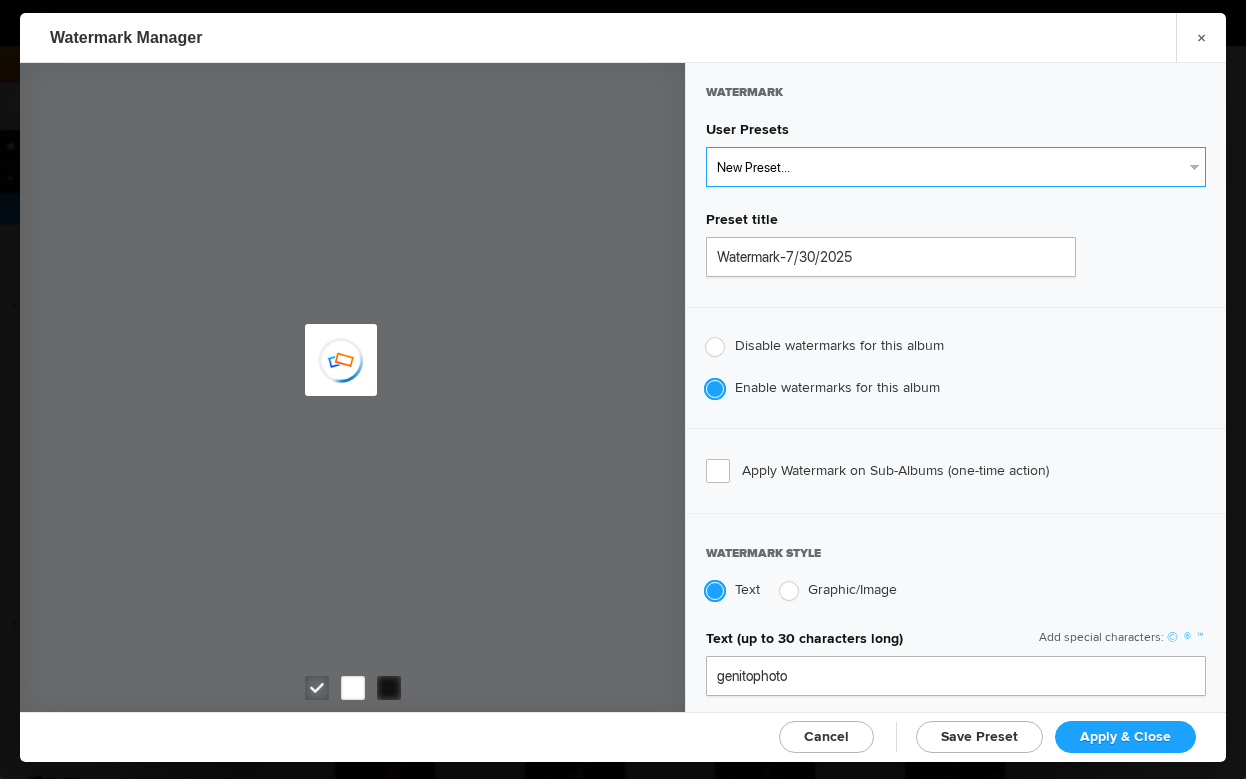 radio on "true" 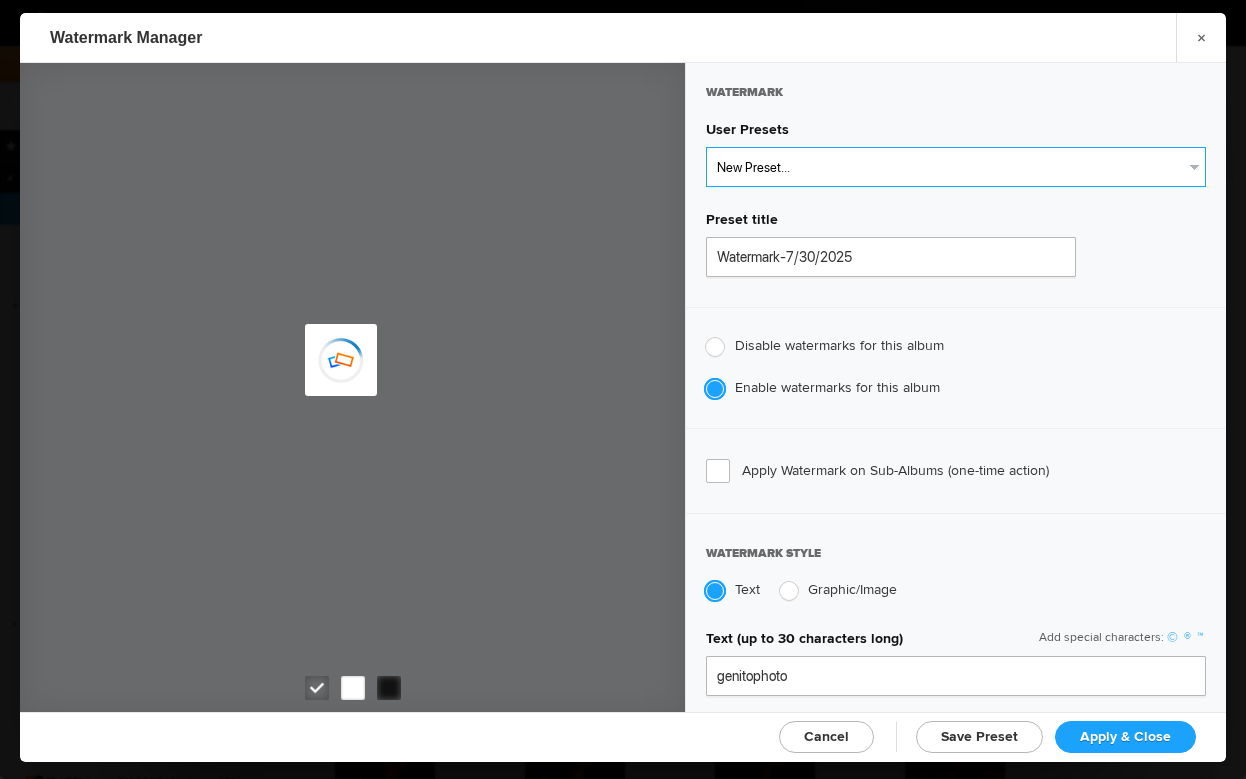 radio on "false" 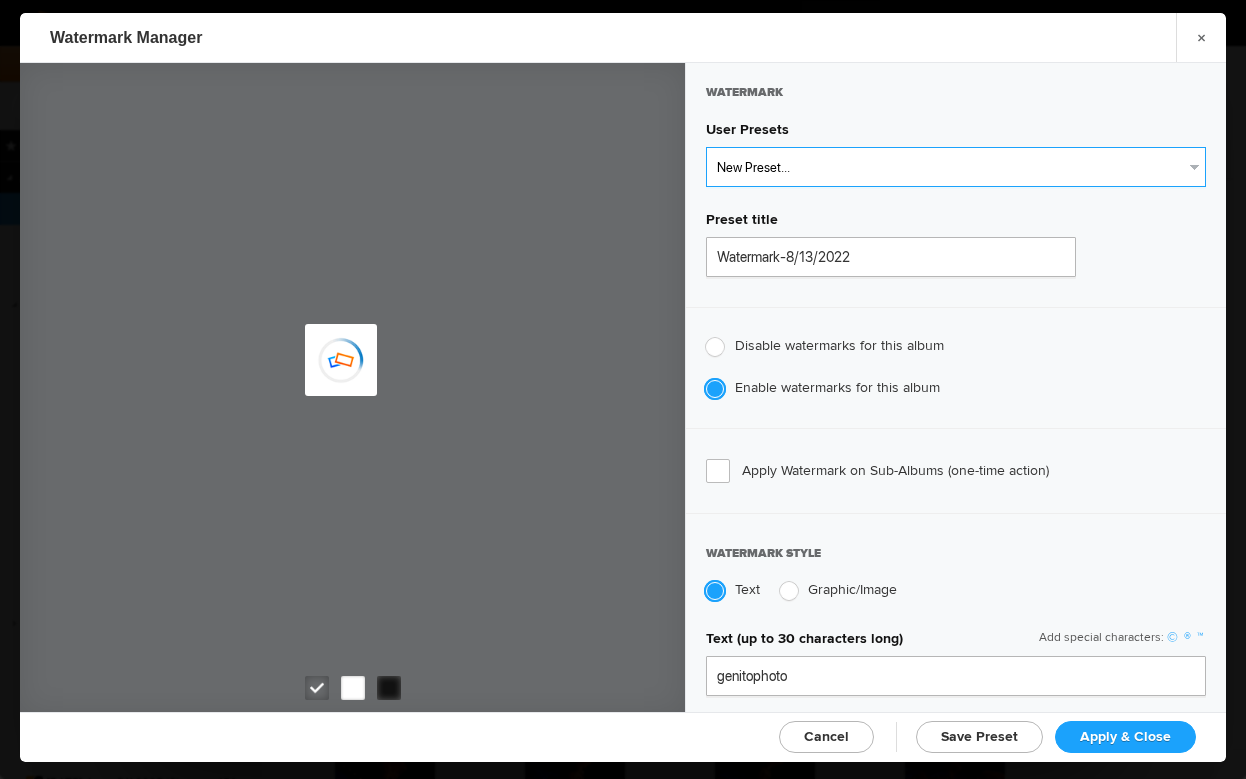 select on "2: Object" 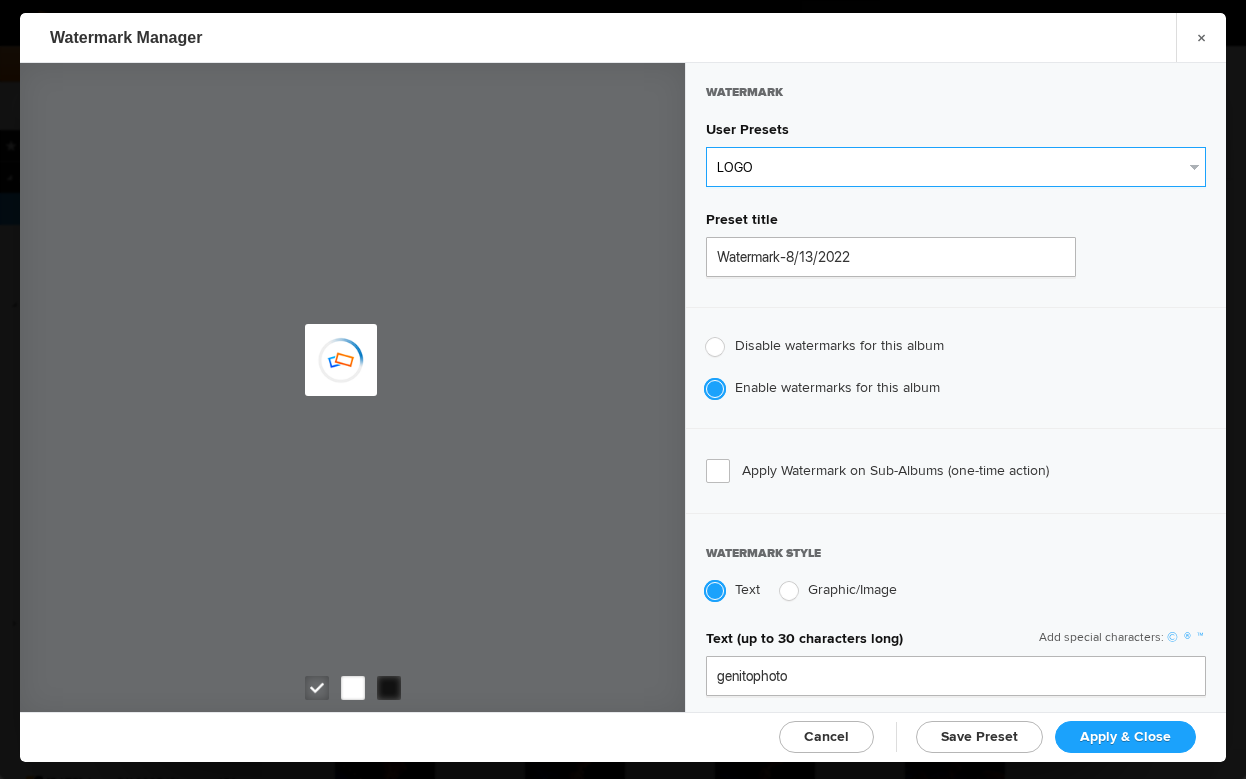 type on "LOGO" 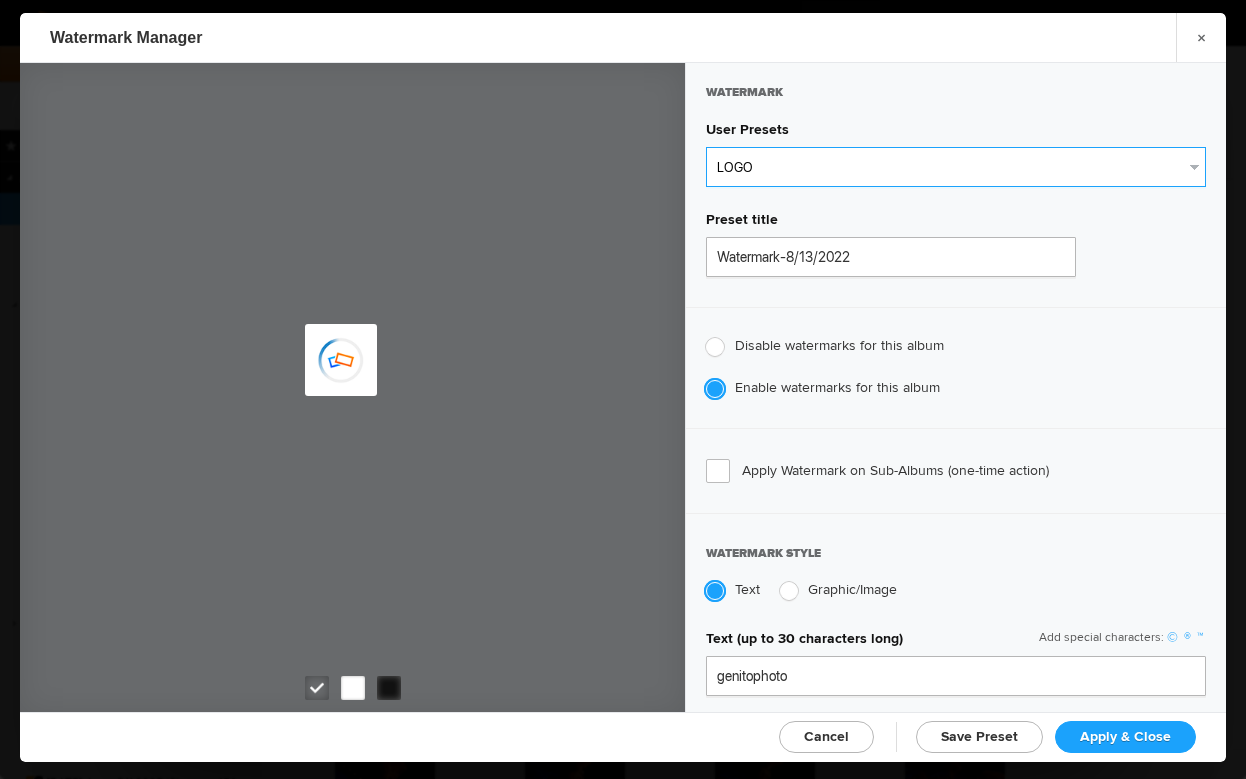 radio on "false" 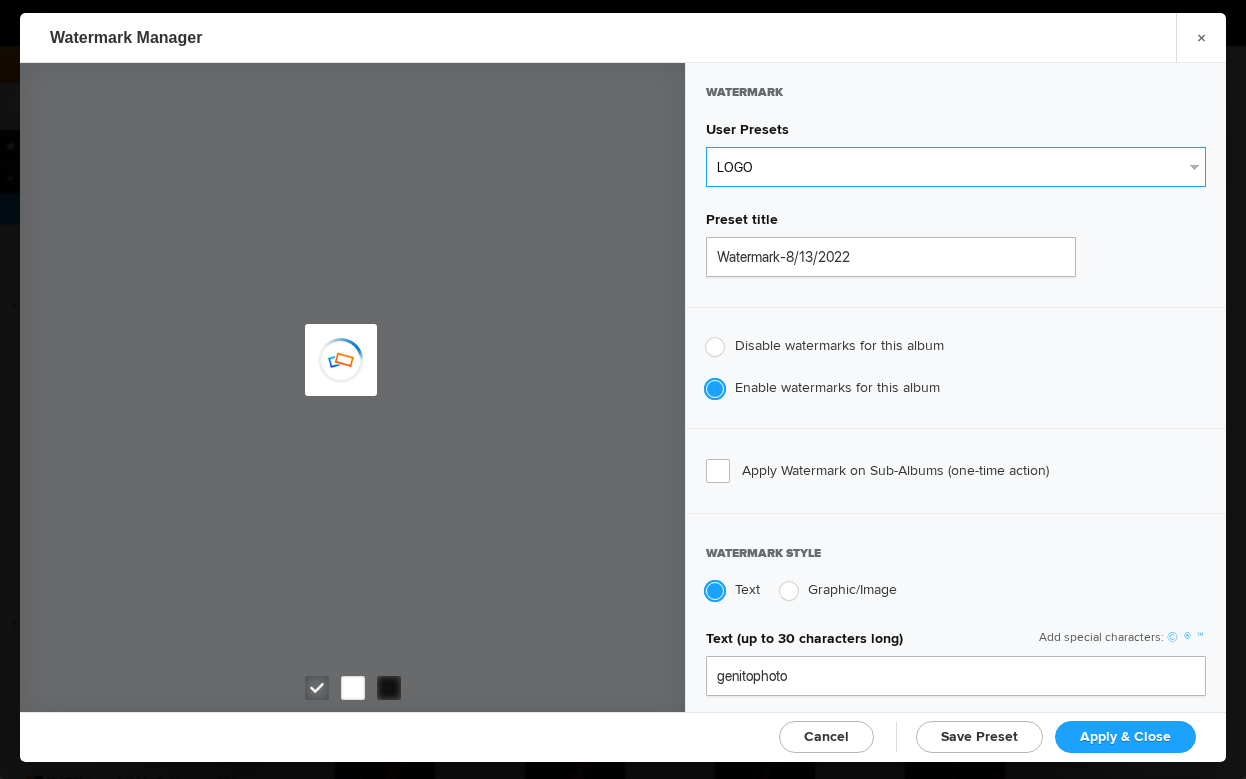 radio on "true" 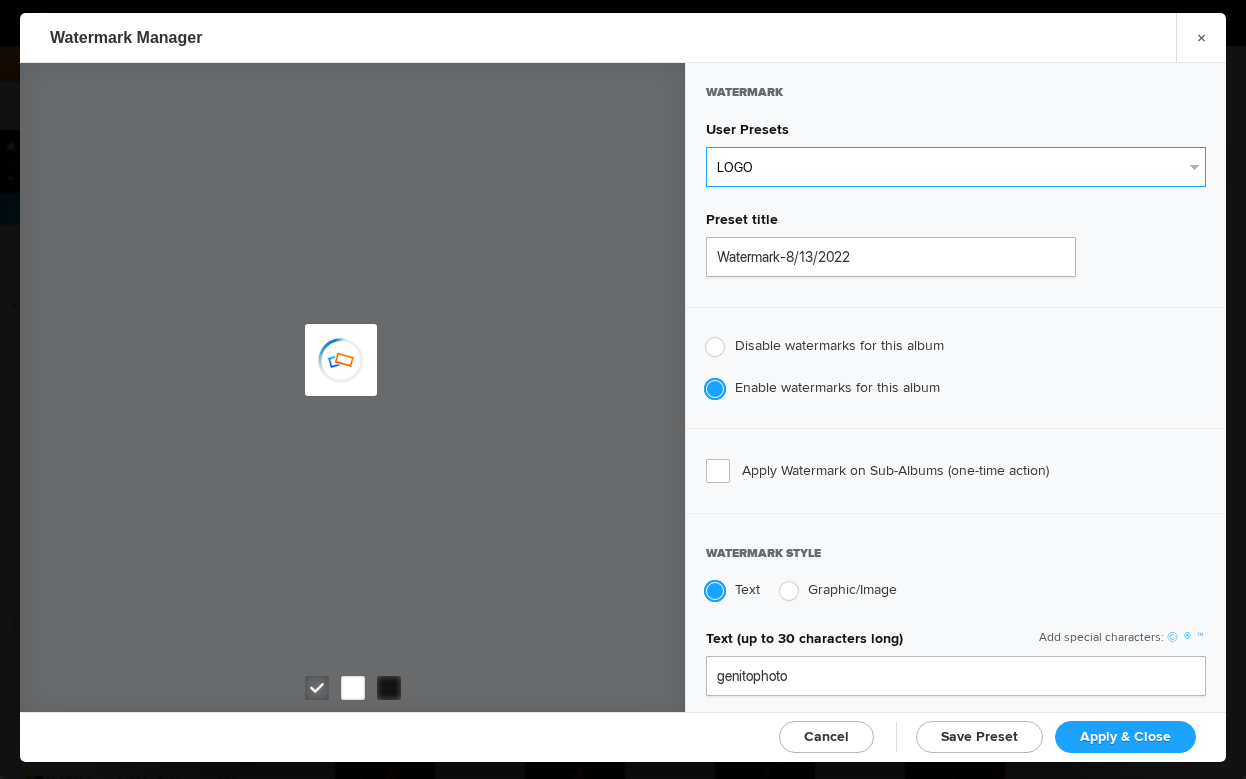 type on "0.1" 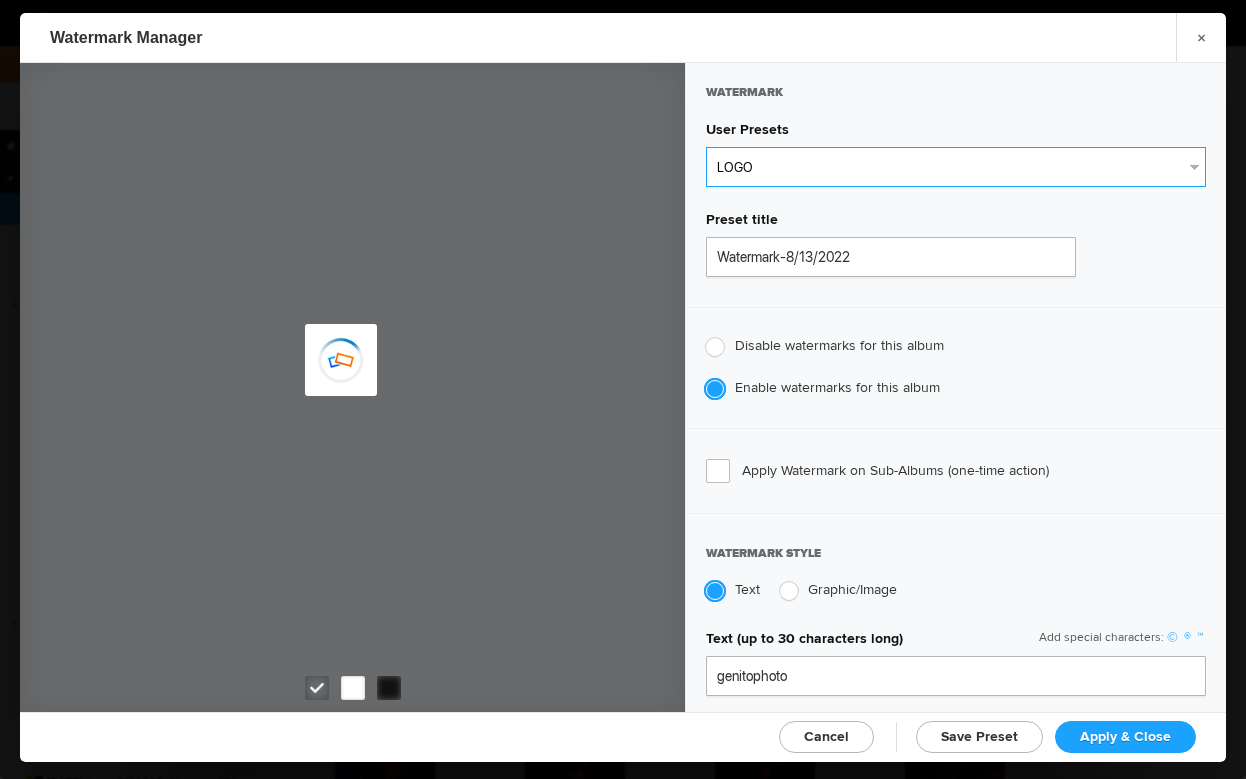 type on "92" 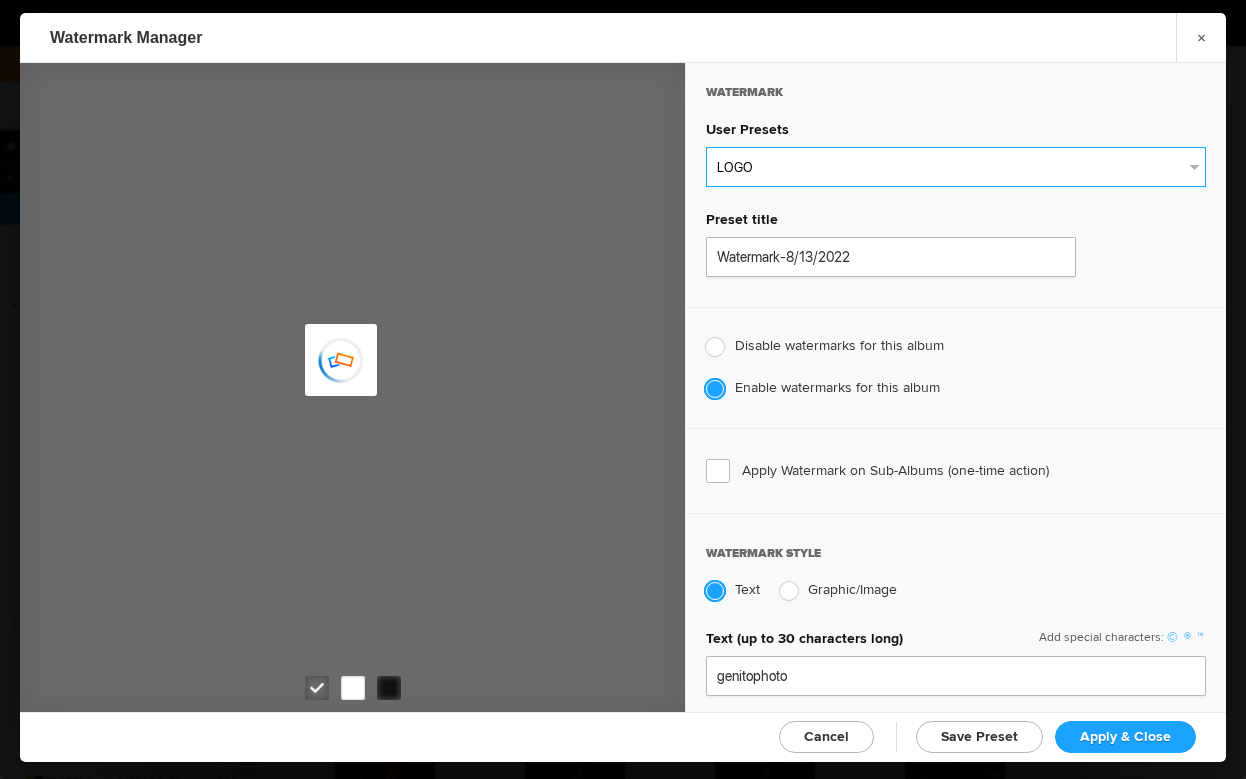 type on "0" 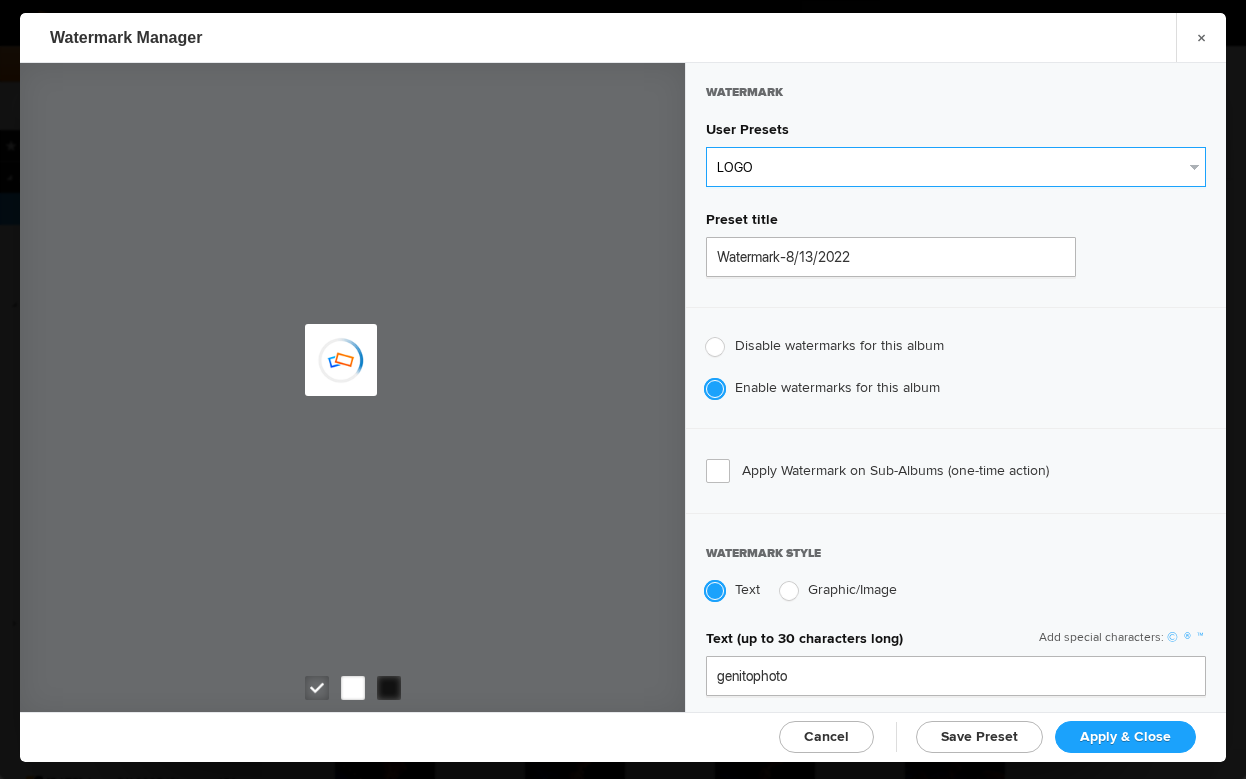 type on "0" 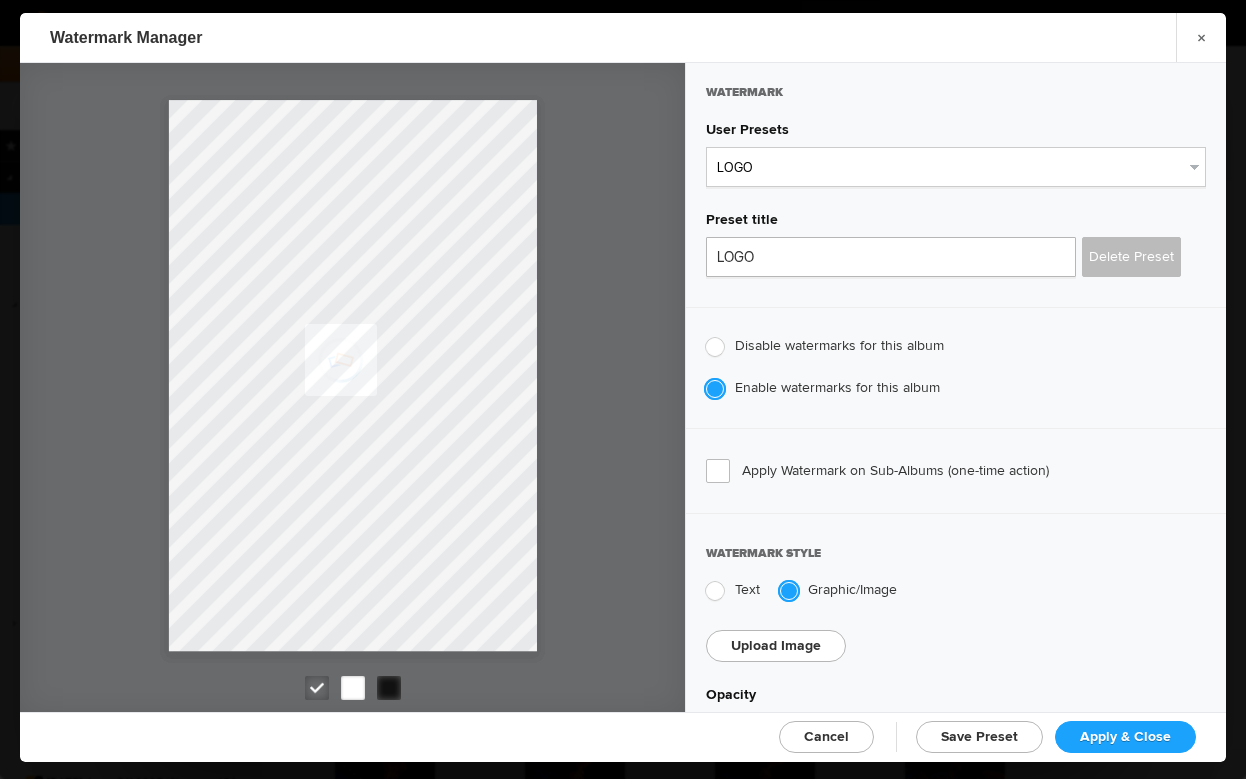click on "Apply & Close" 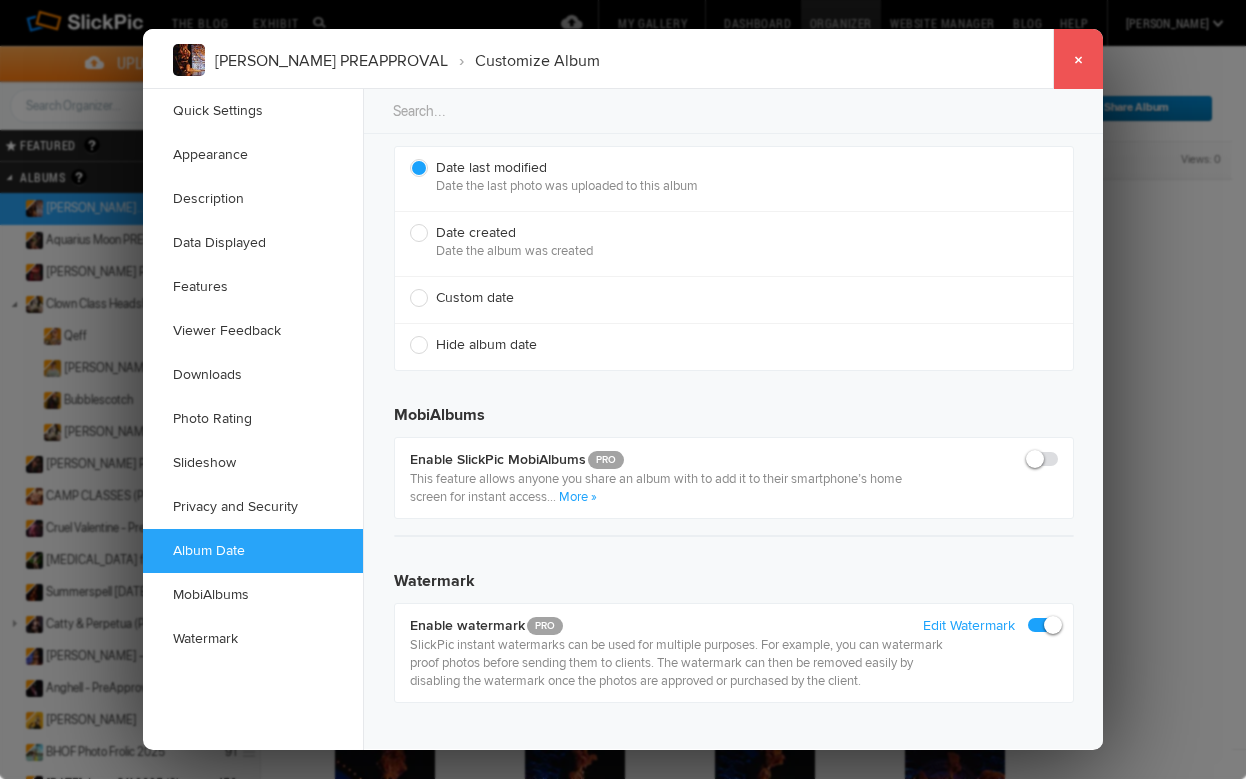 click on "×" 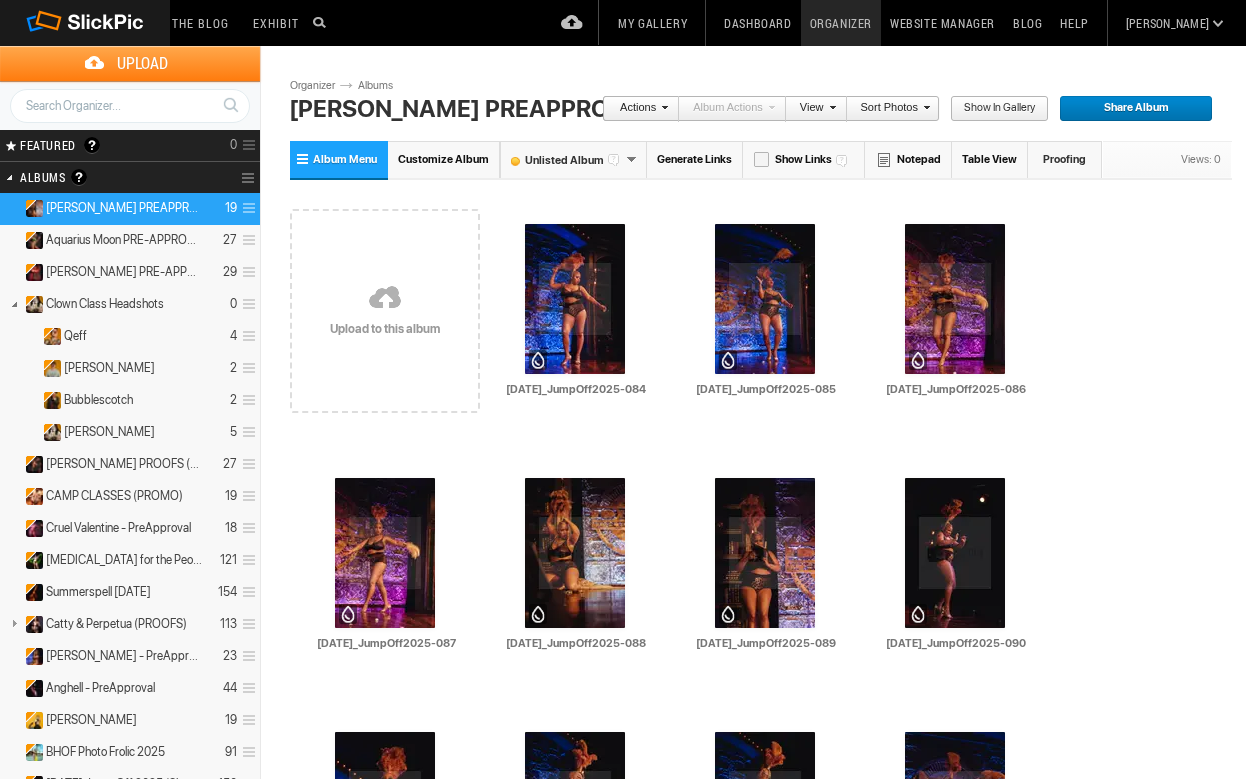 scroll, scrollTop: 0, scrollLeft: 0, axis: both 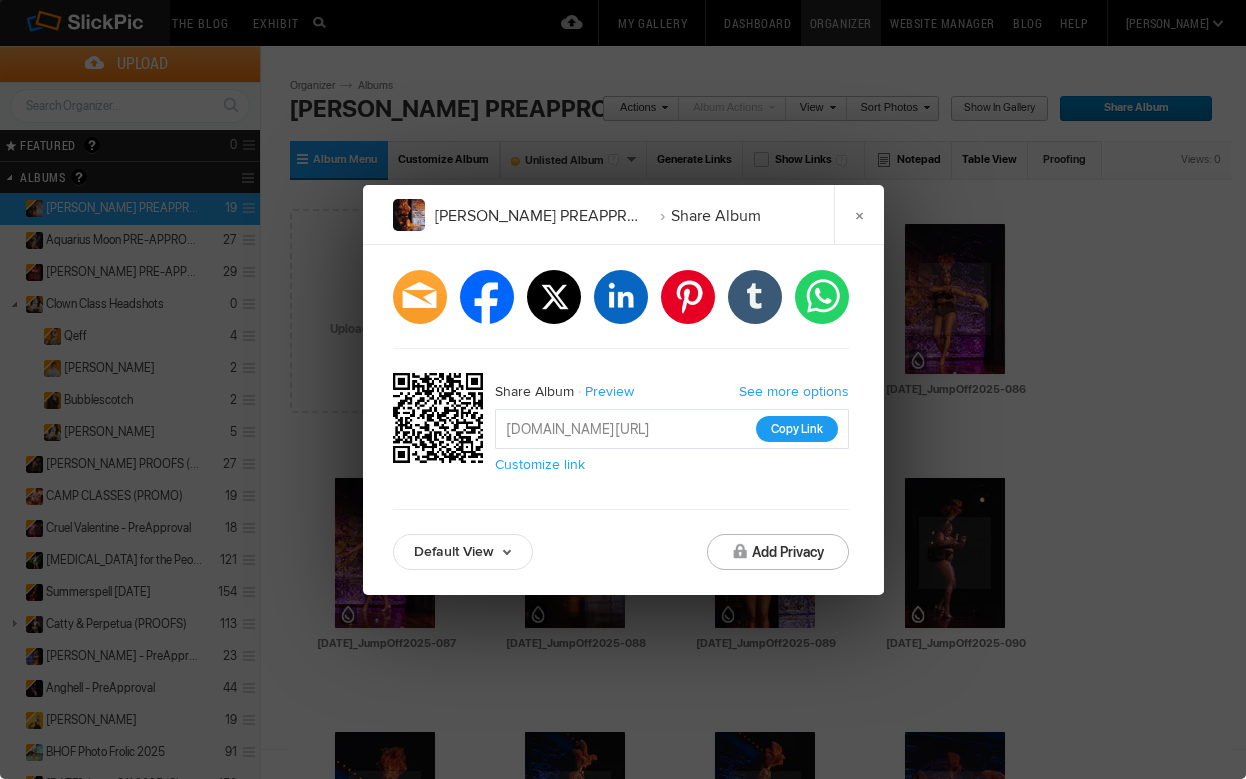 click on "Copy Link" 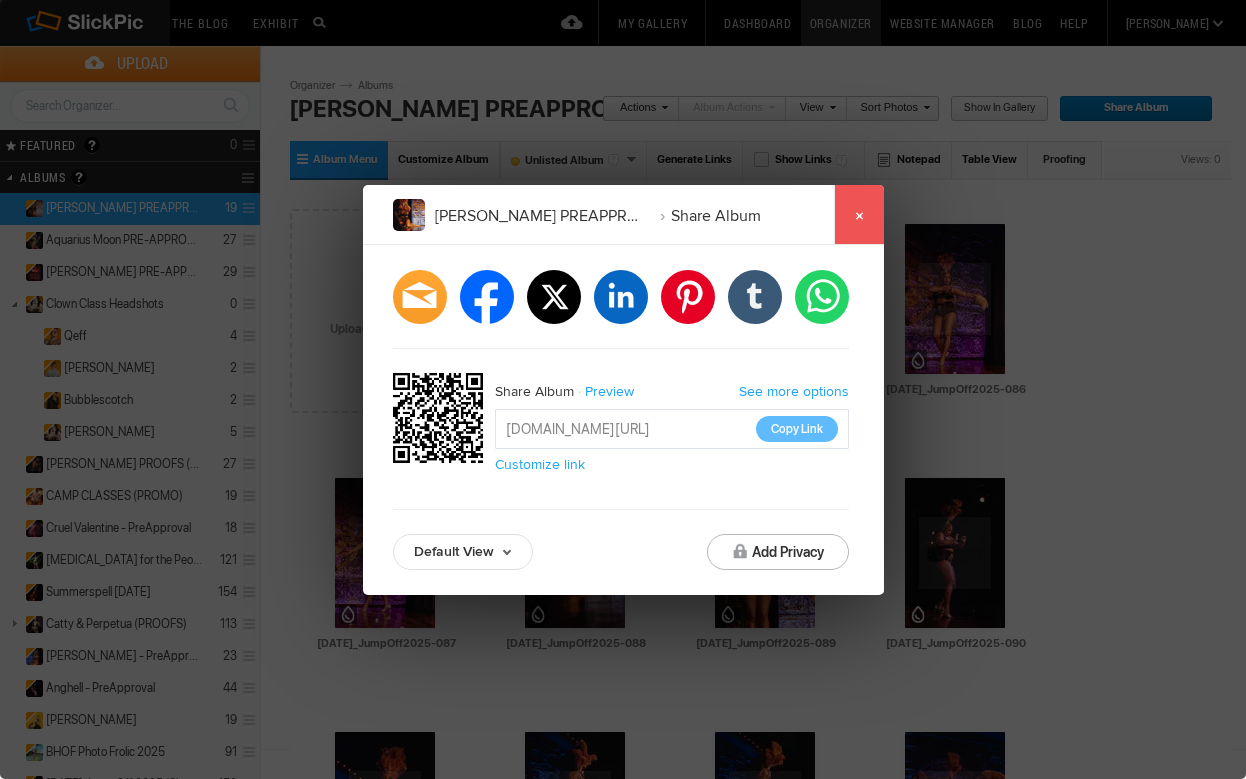 click on "×" 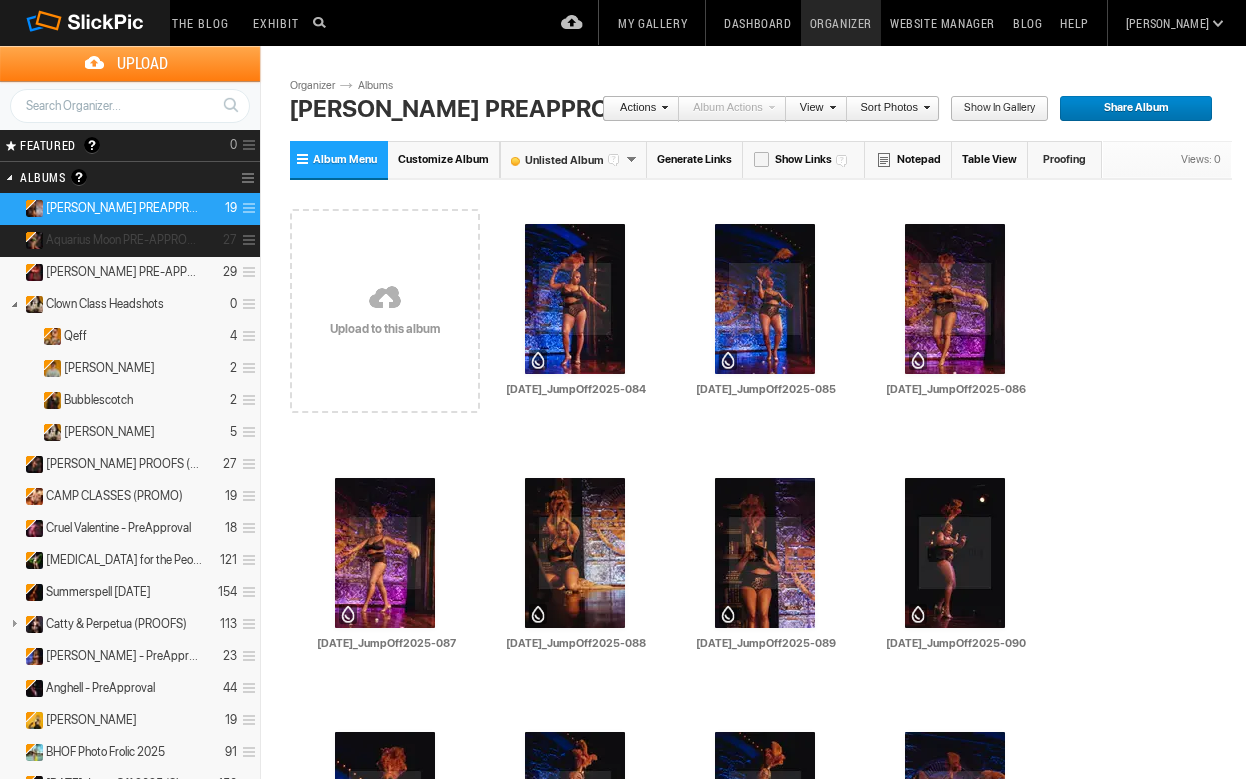 click on "Aquarius Moon PRE-APPROVAL" at bounding box center [124, 240] 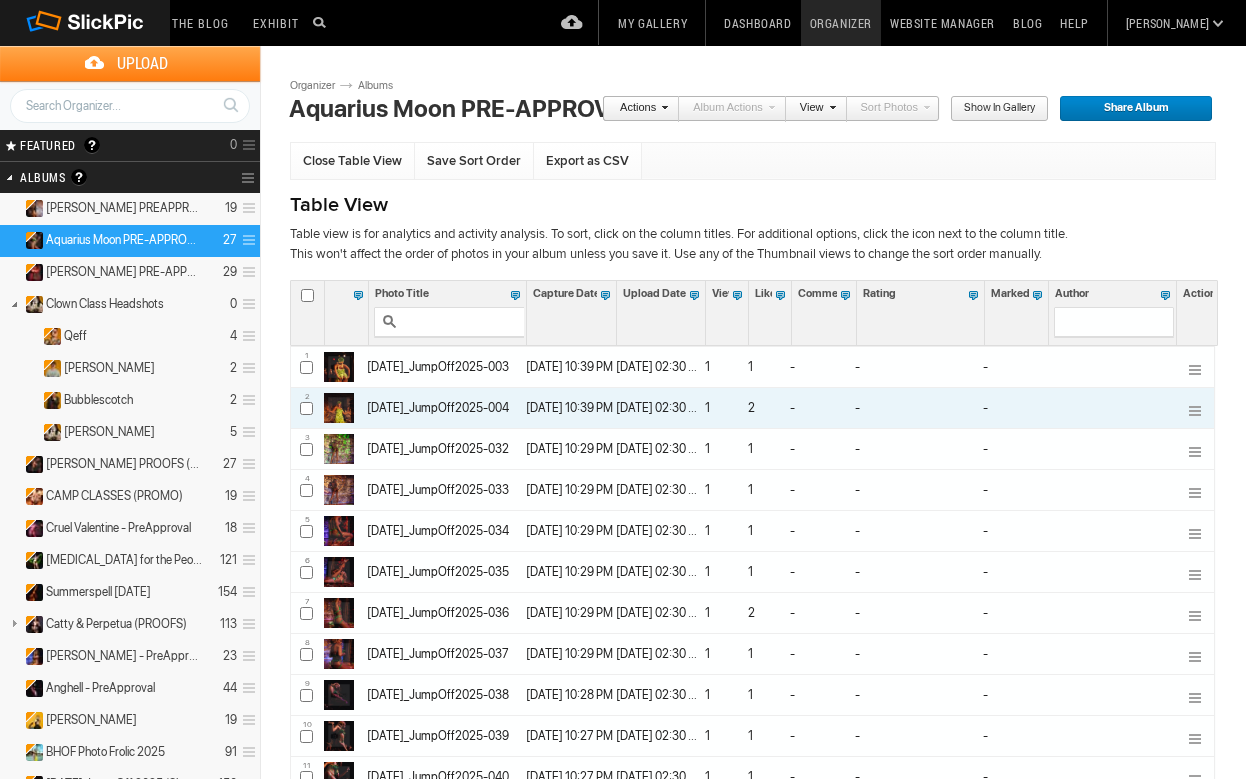 scroll, scrollTop: 0, scrollLeft: 0, axis: both 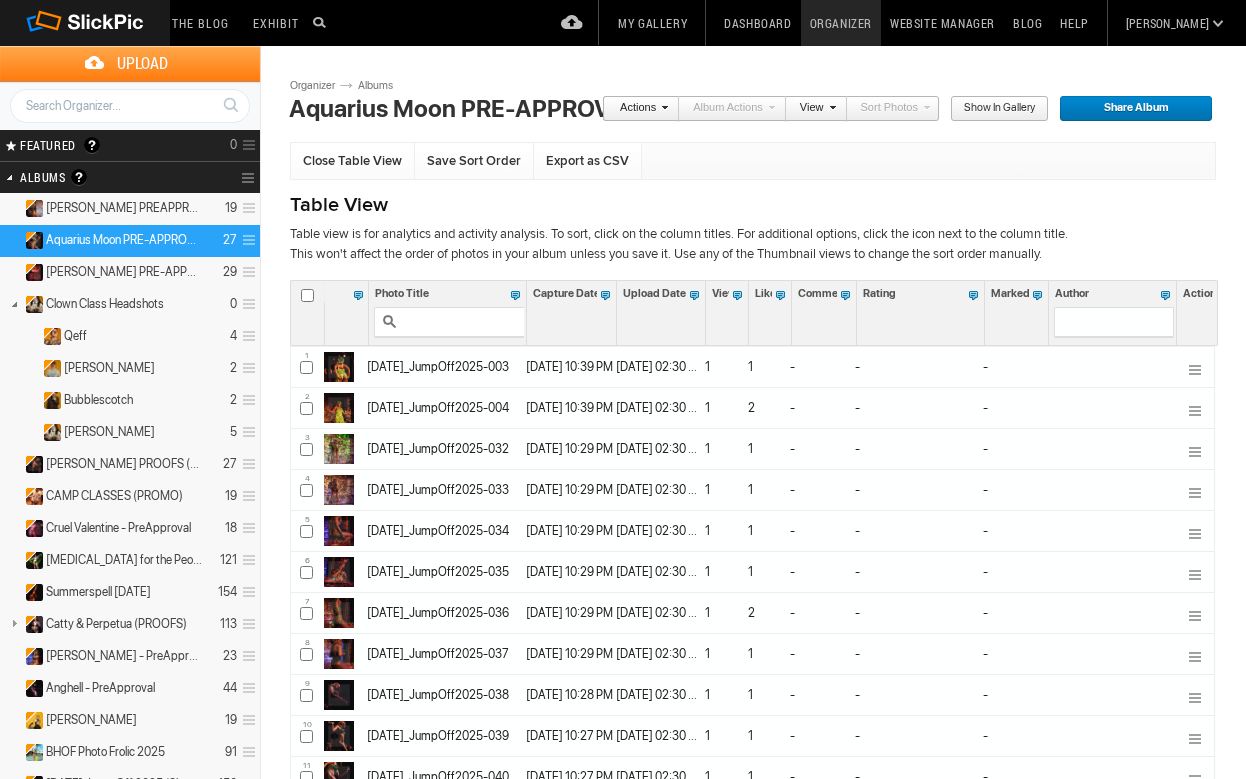 click at bounding box center (307, 295) 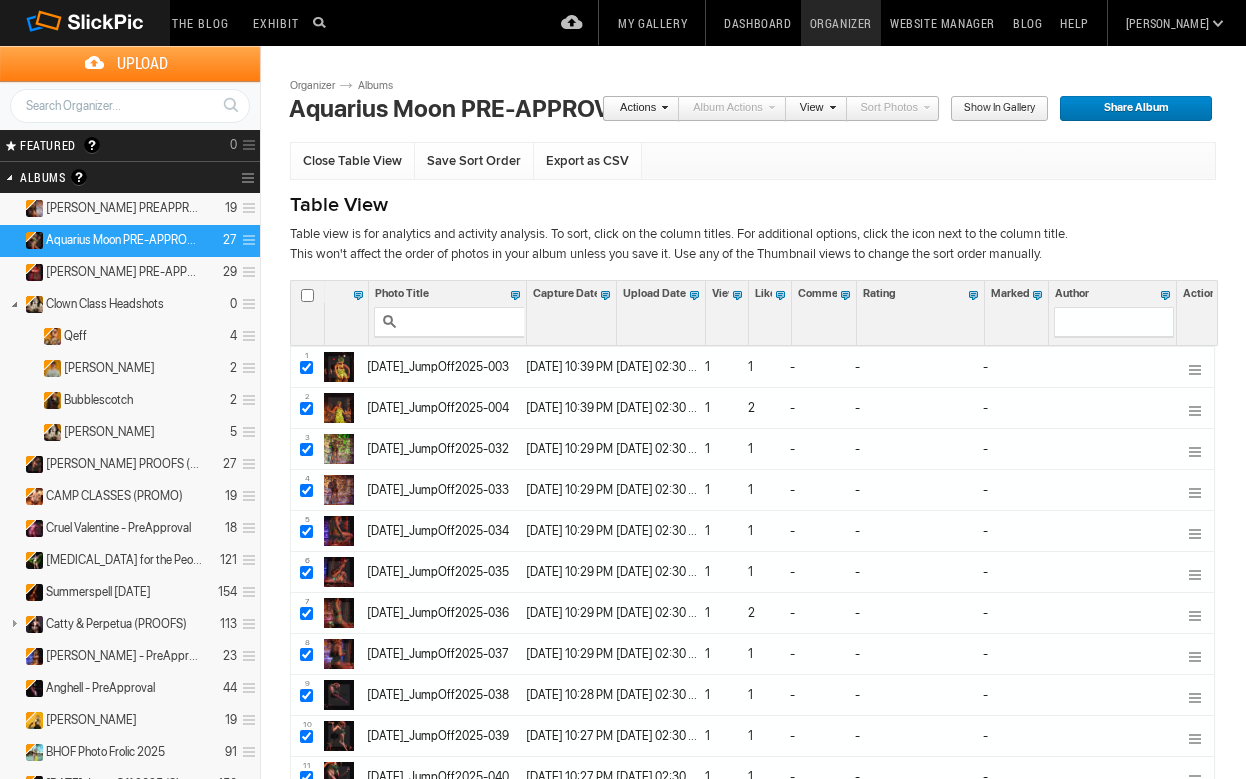 checkbox on "true" 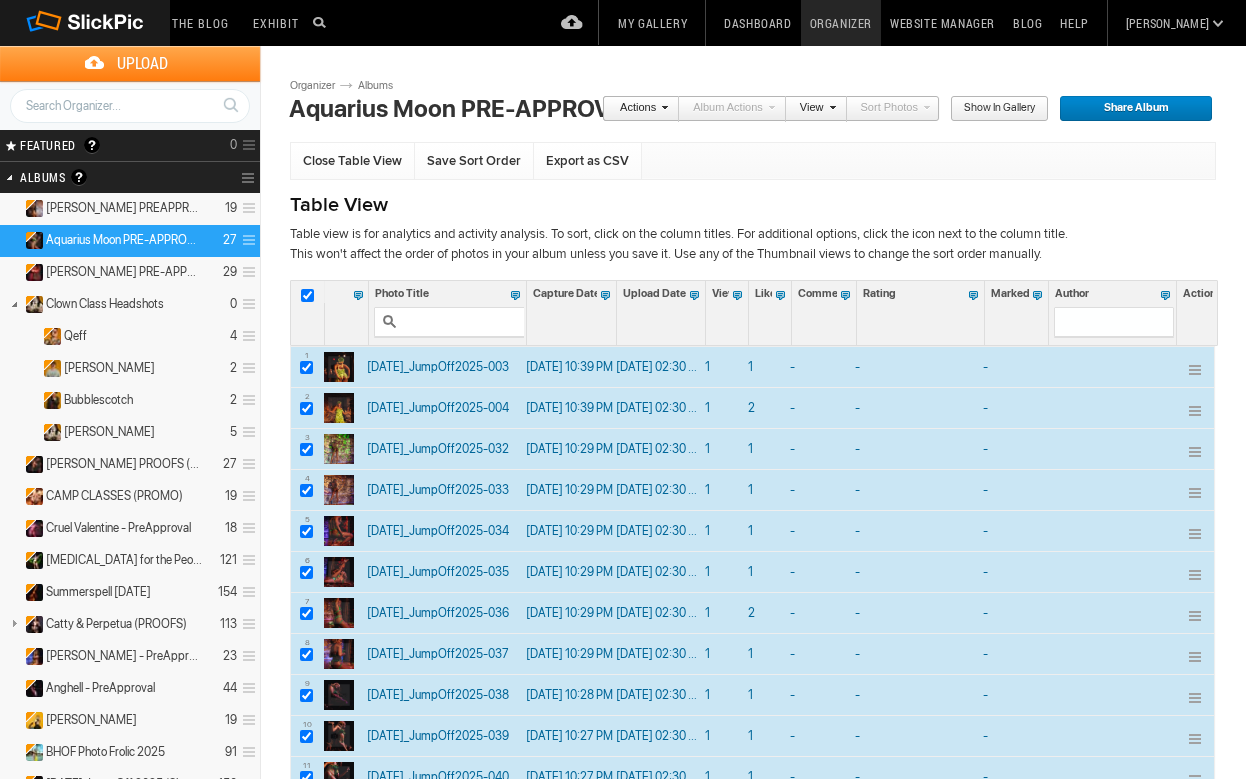 checkbox on "true" 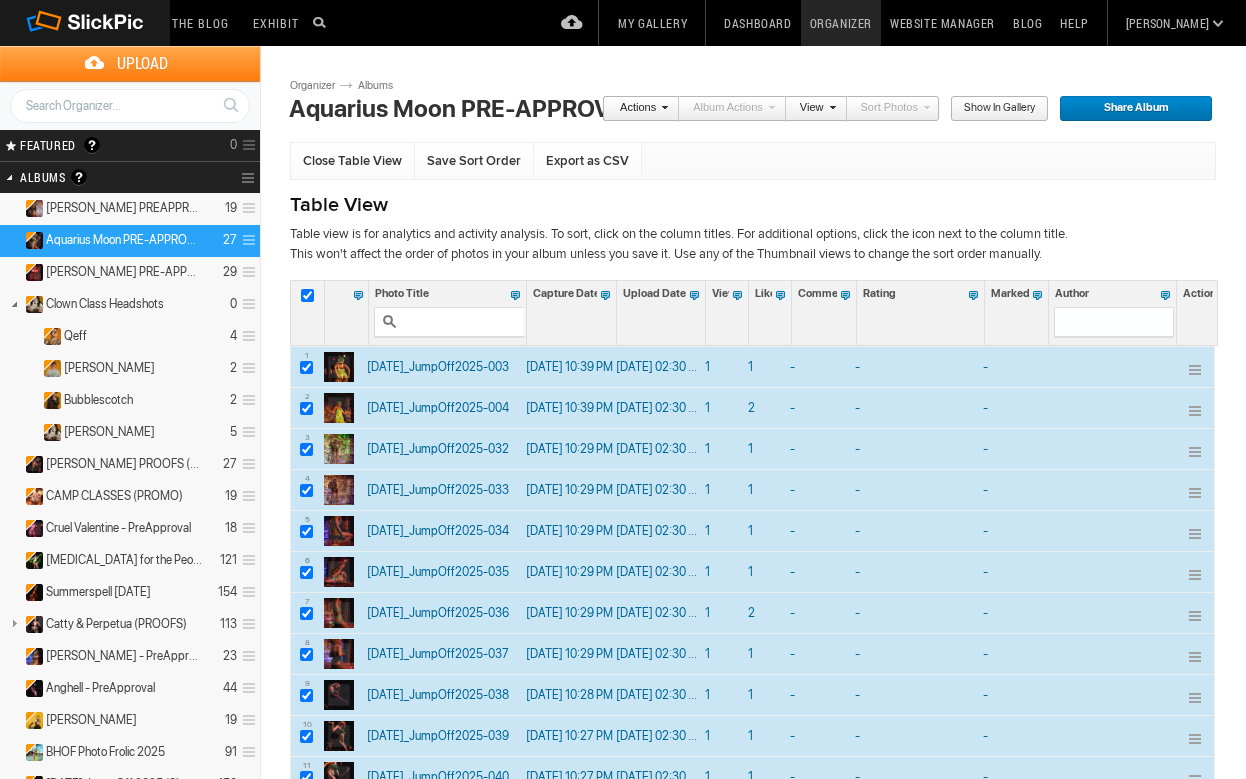 click on "Actions" at bounding box center (635, 109) 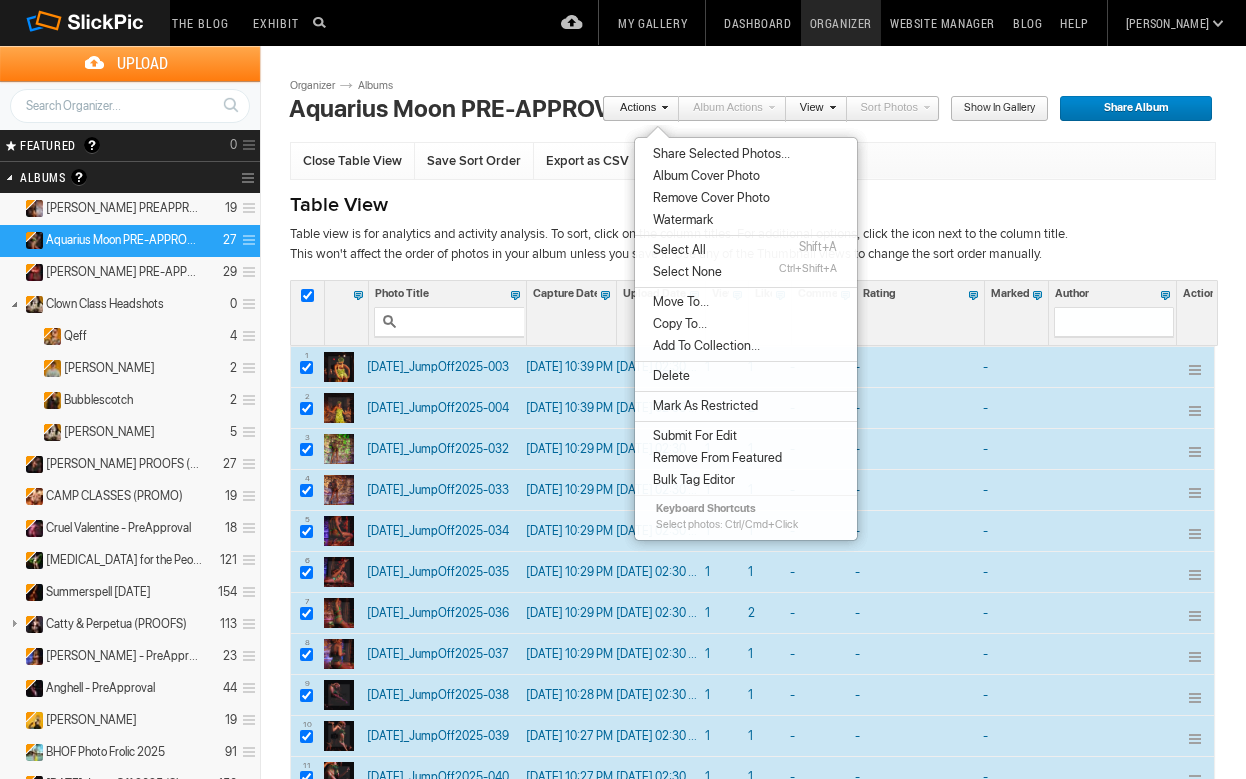 click on "Move To..." at bounding box center (678, 302) 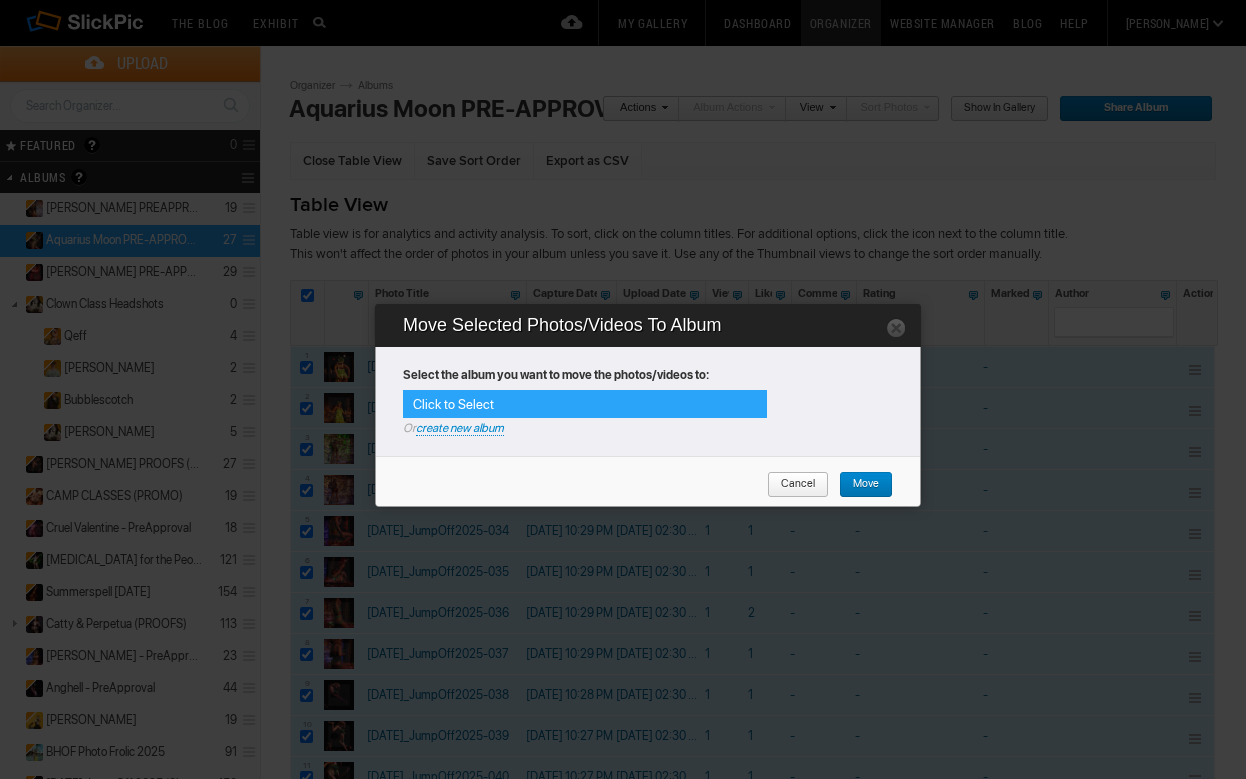 click on "Click to Select" at bounding box center (585, 404) 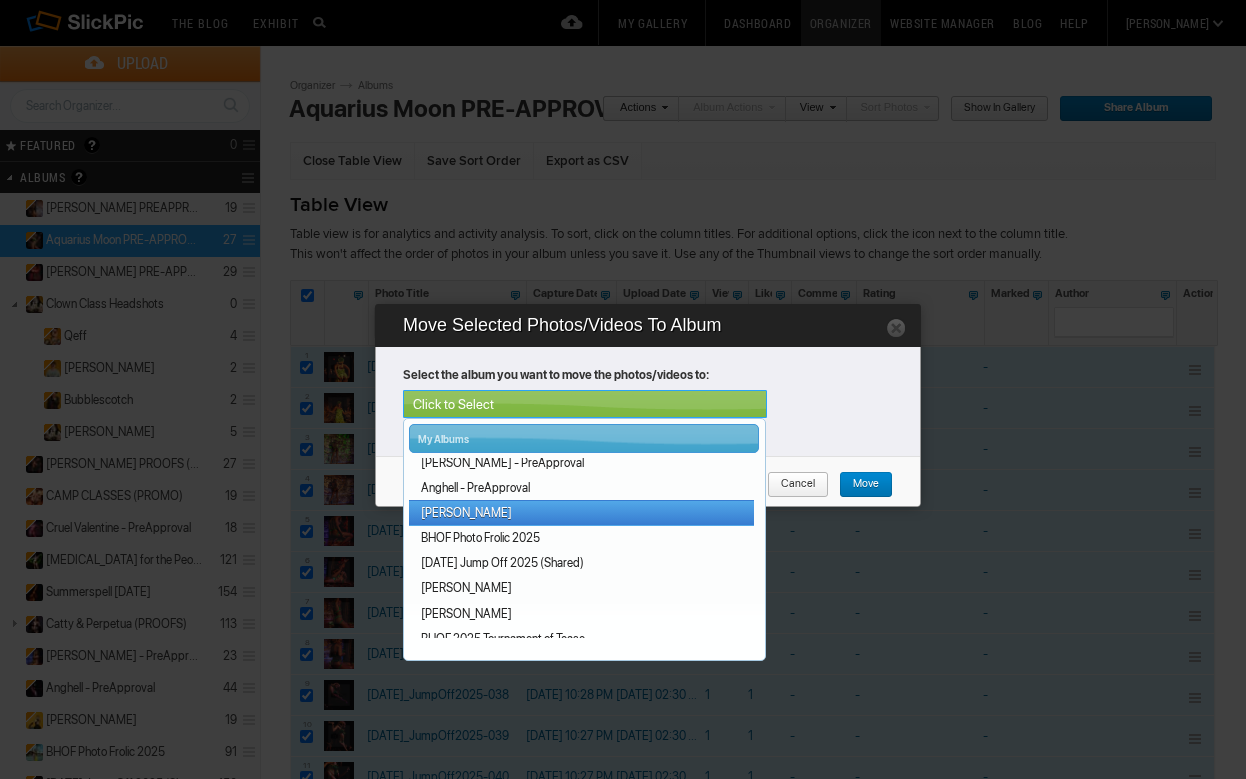 scroll, scrollTop: 262, scrollLeft: 0, axis: vertical 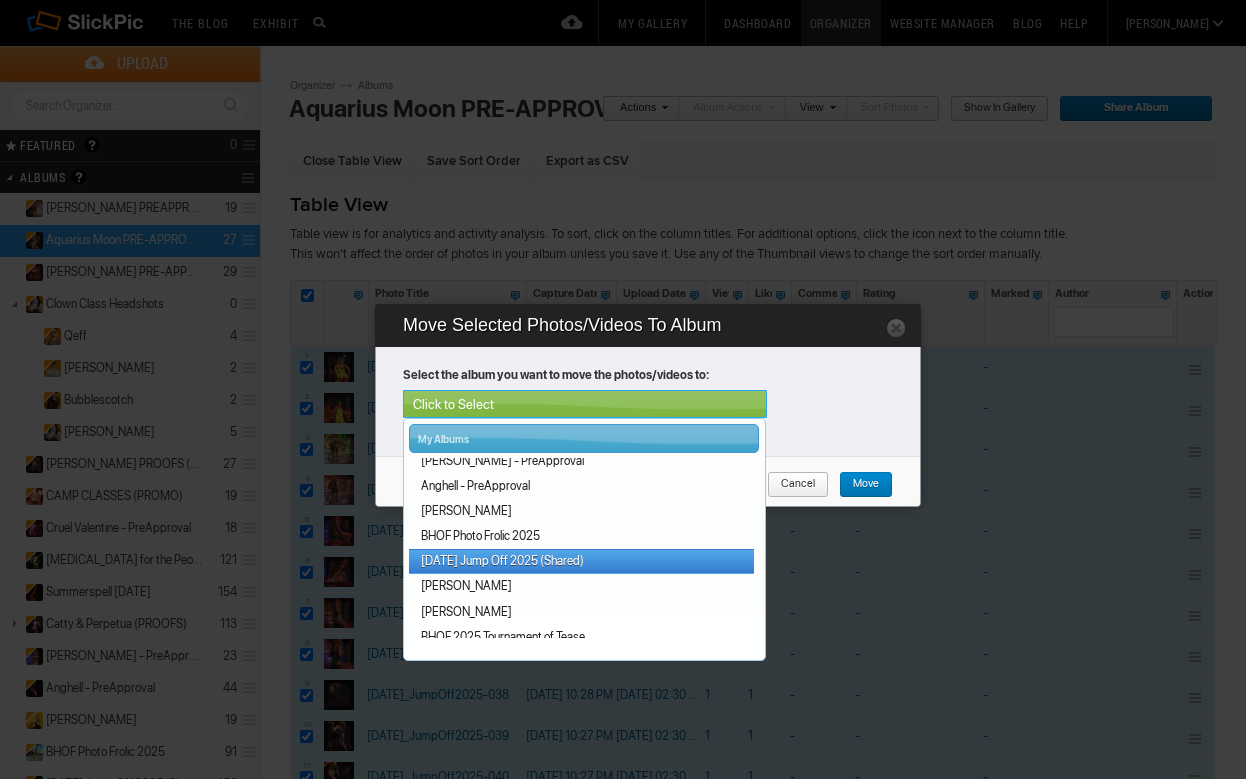 click on "[DATE] Jump Off 2025 (Shared)" at bounding box center (581, 561) 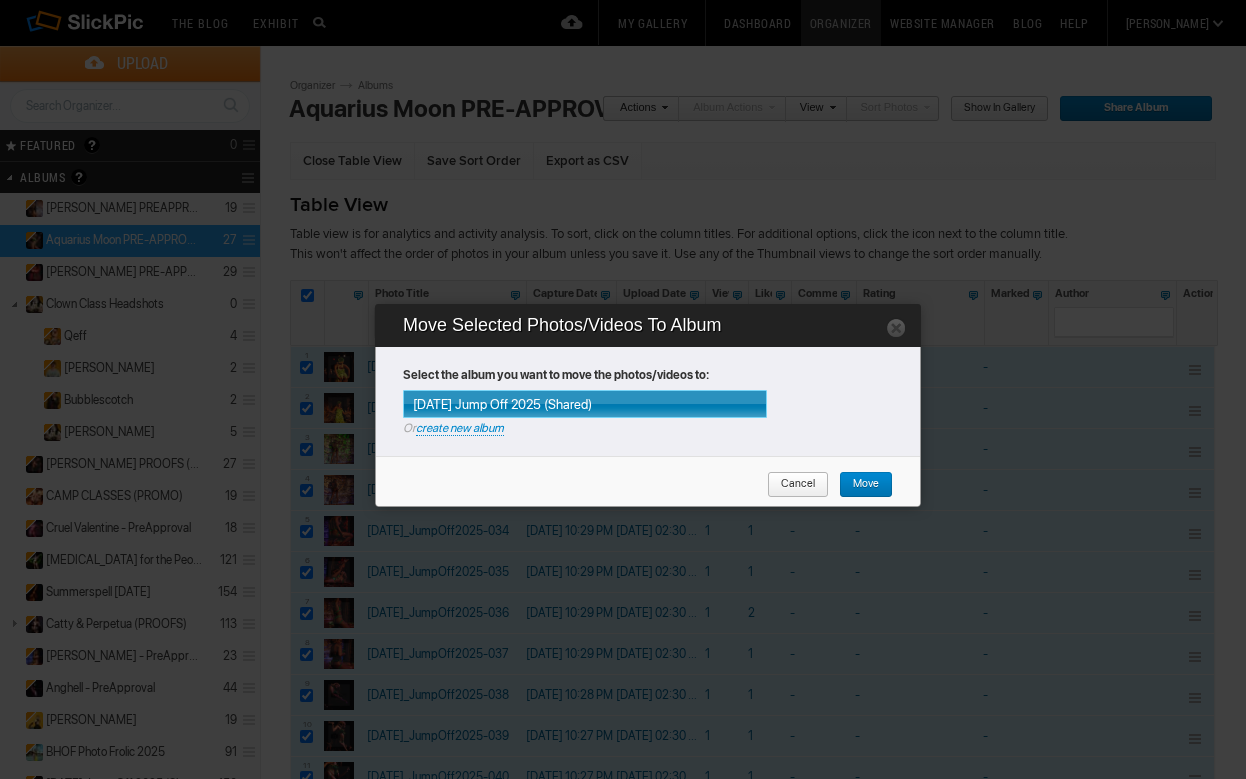 click on "Move" at bounding box center (859, 485) 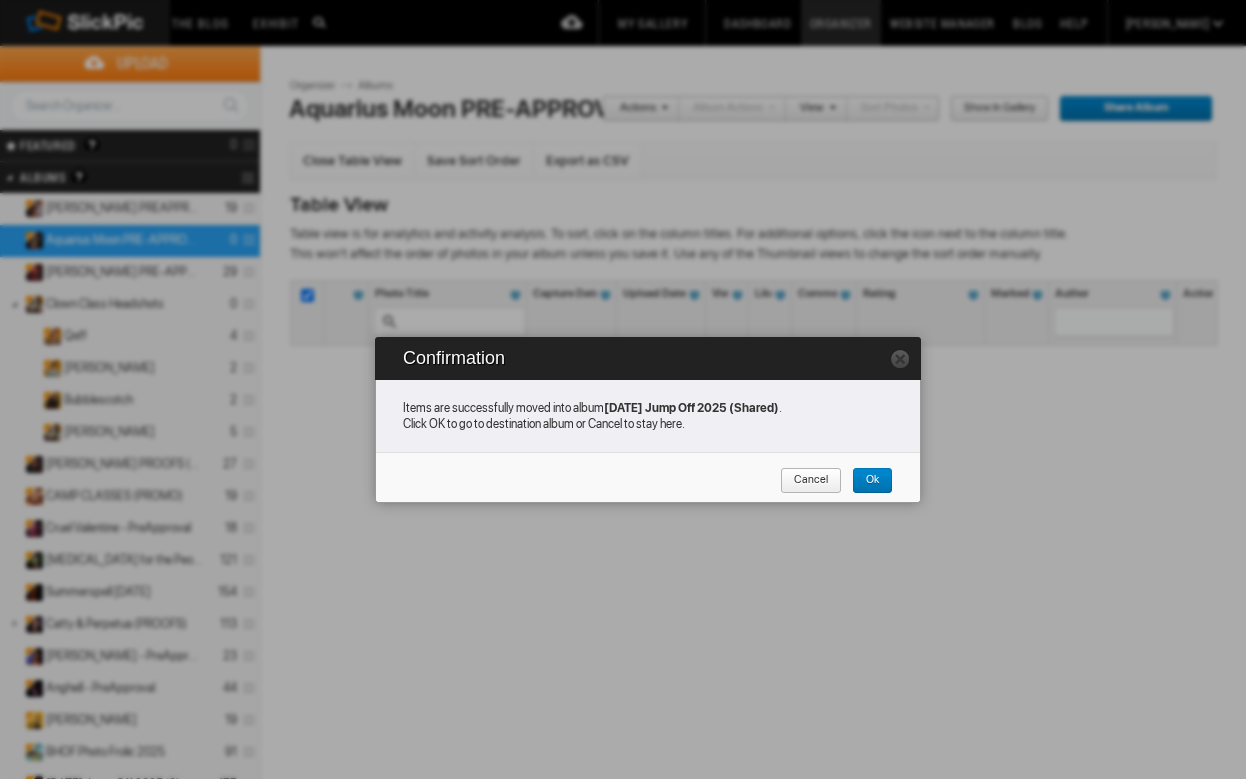 click on "Cancel" at bounding box center (804, 481) 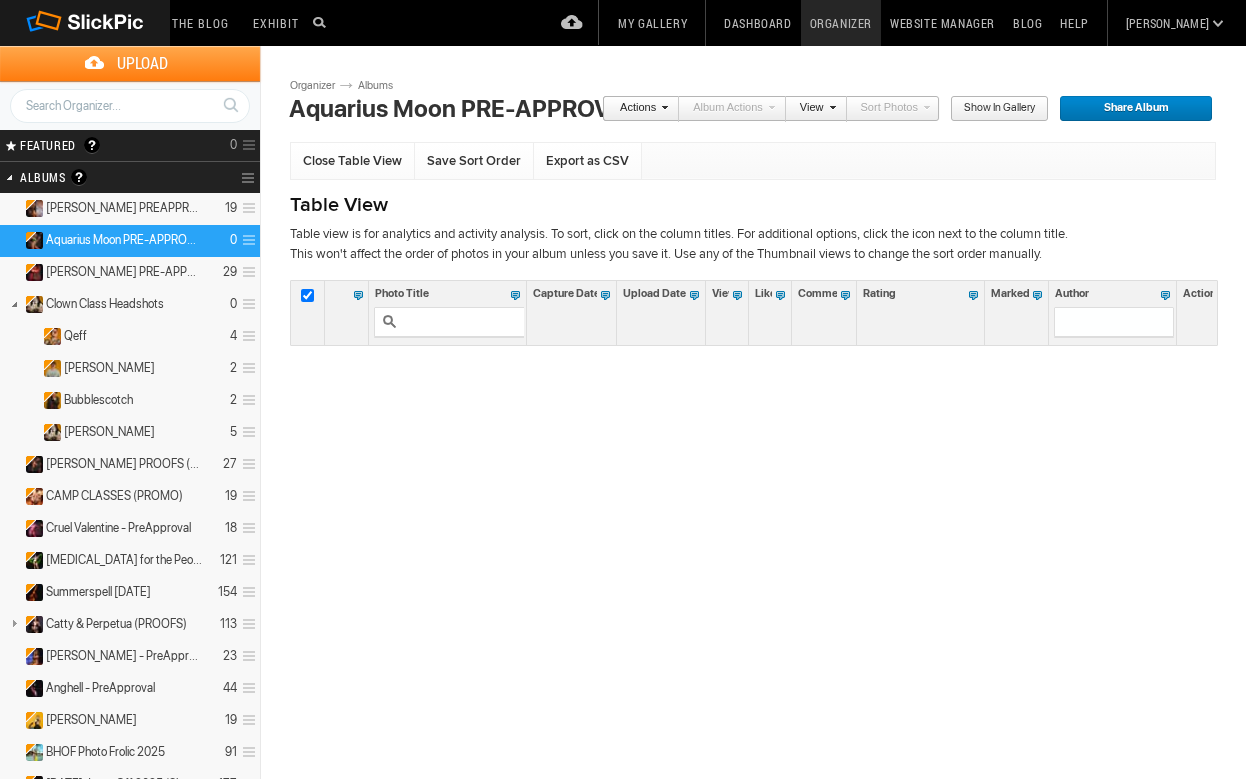 click at bounding box center [246, 240] 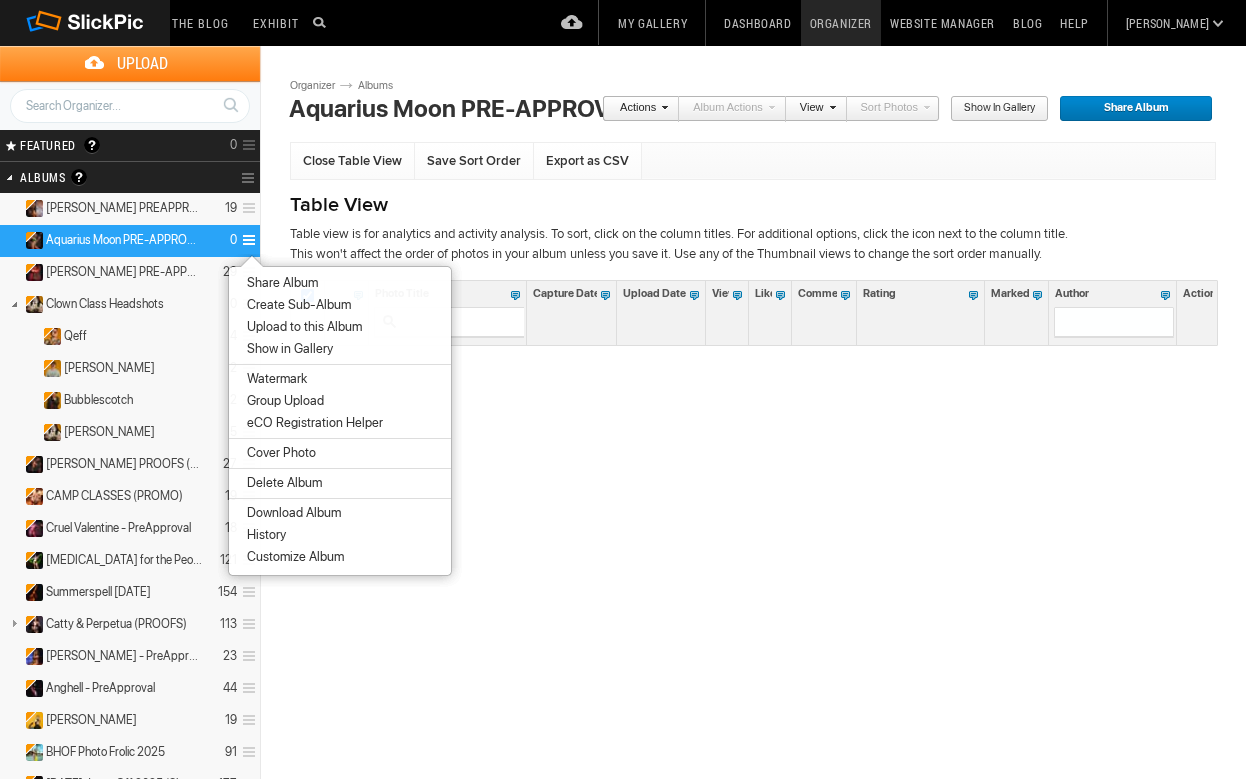 click on "Delete Album" at bounding box center (281, 483) 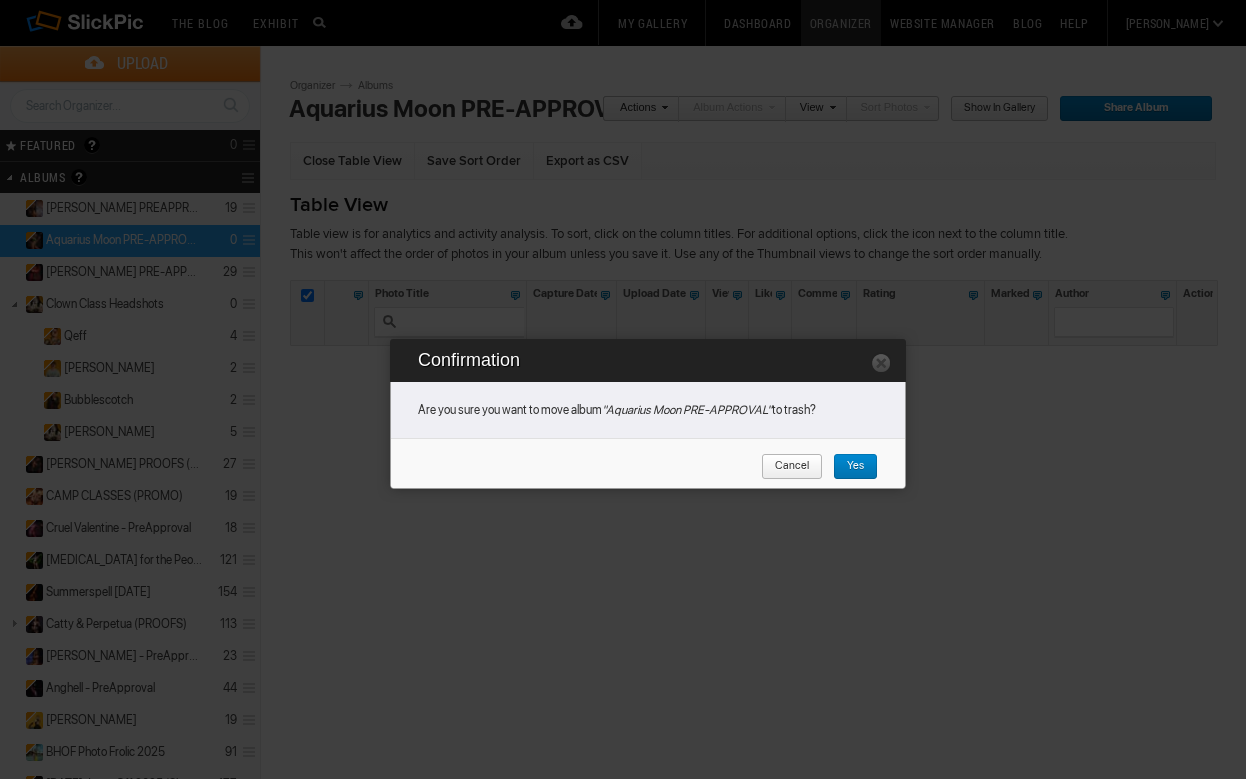 click on "Yes" at bounding box center (848, 467) 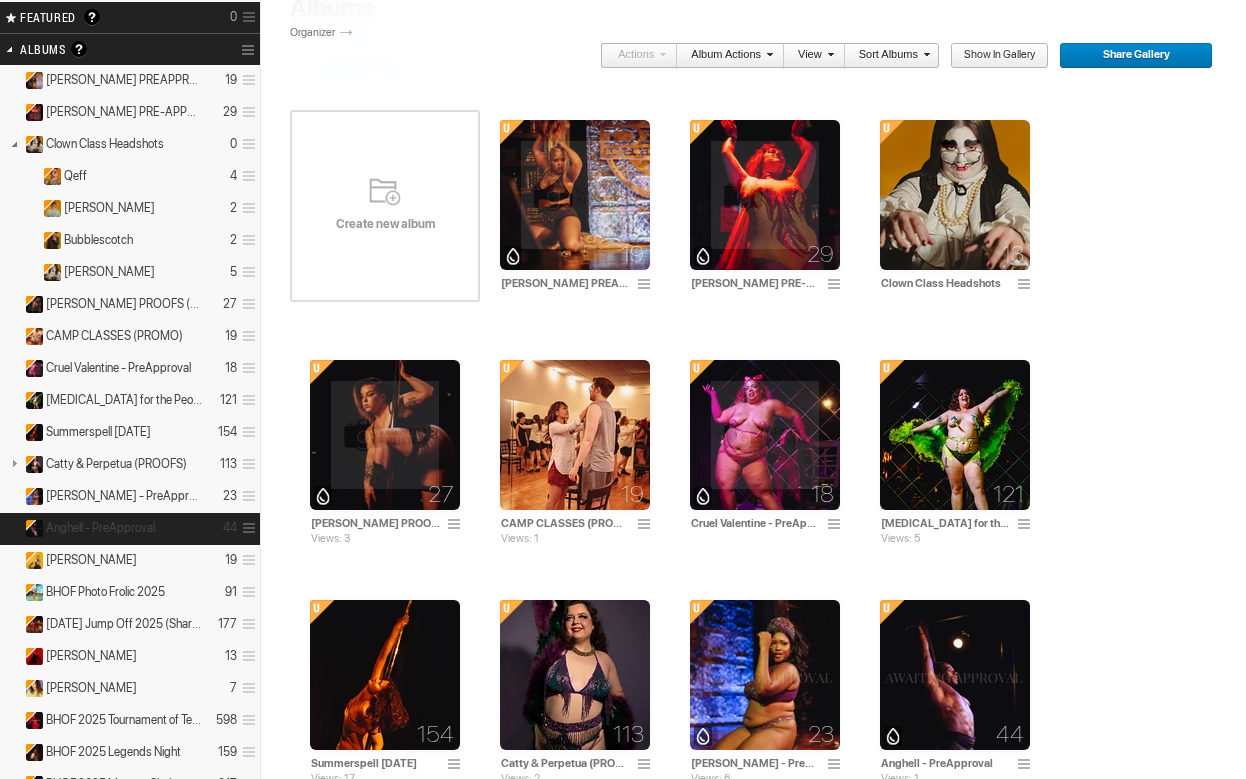 scroll, scrollTop: 136, scrollLeft: 0, axis: vertical 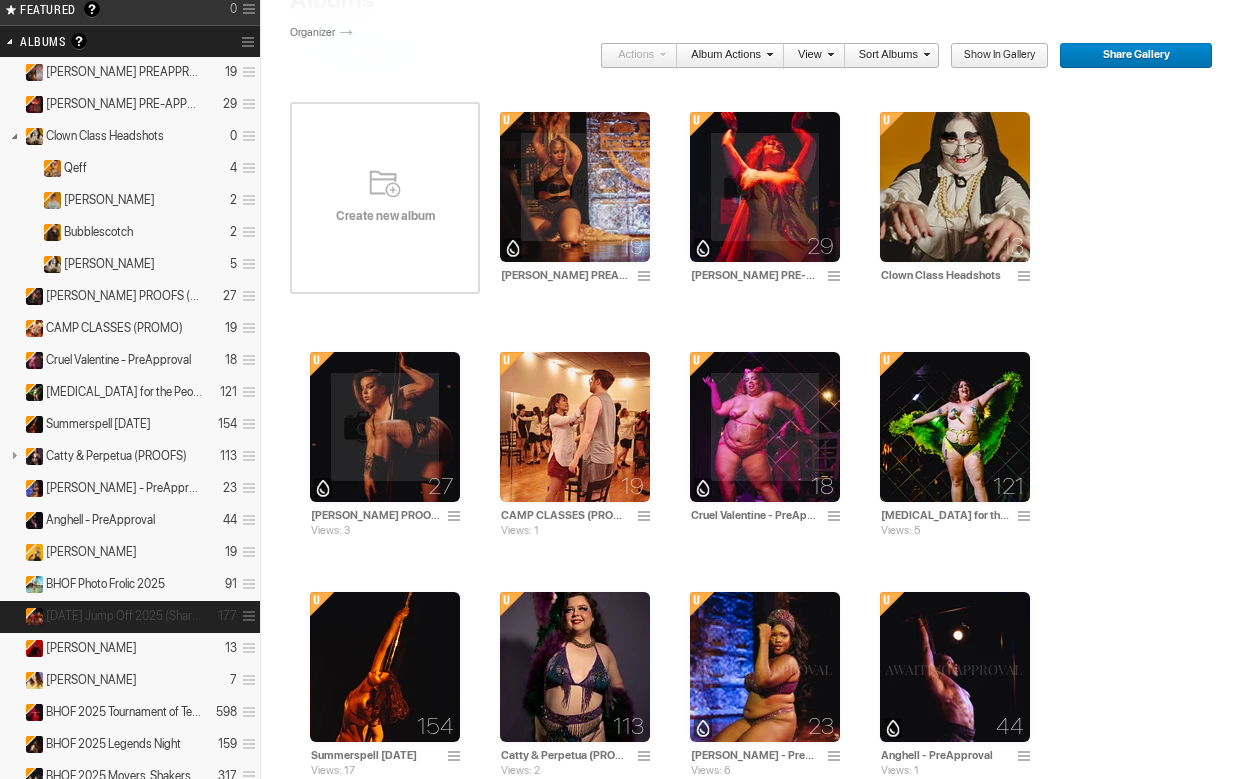 click on "[DATE] Jump Off 2025 (Shared)" at bounding box center [124, 616] 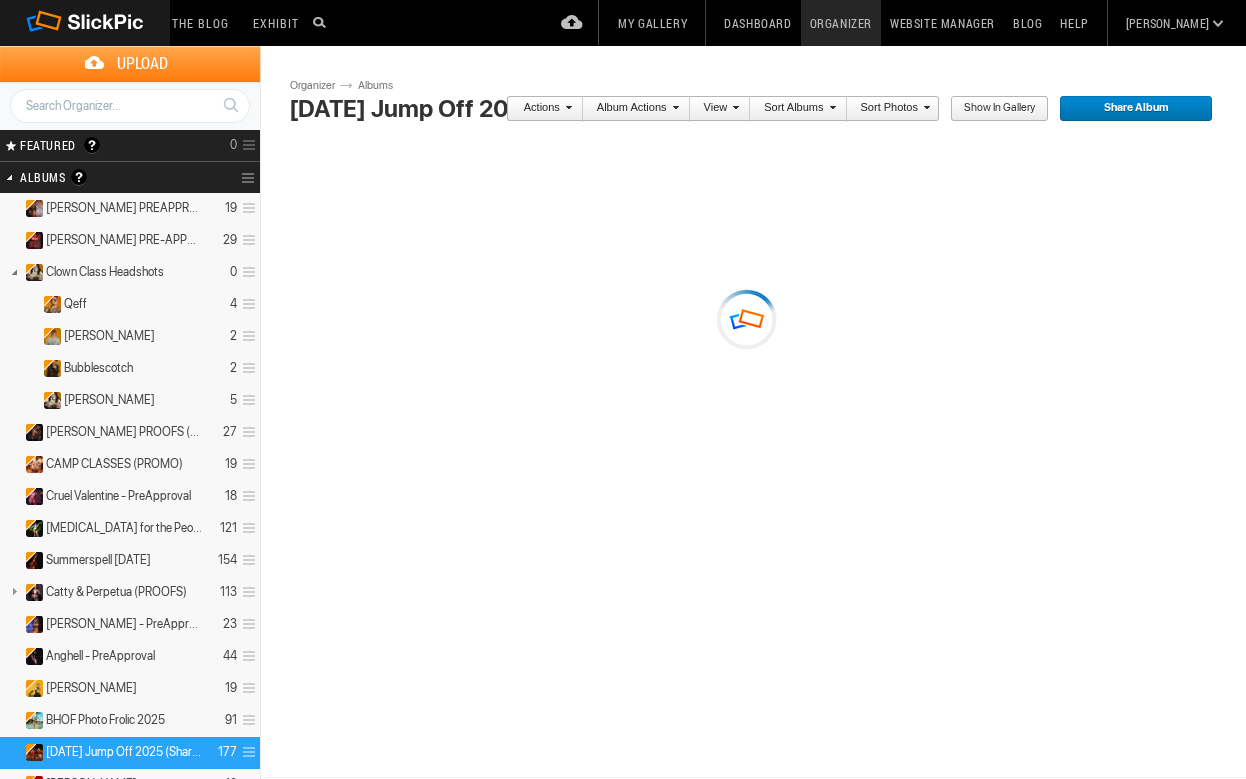 scroll, scrollTop: 0, scrollLeft: 0, axis: both 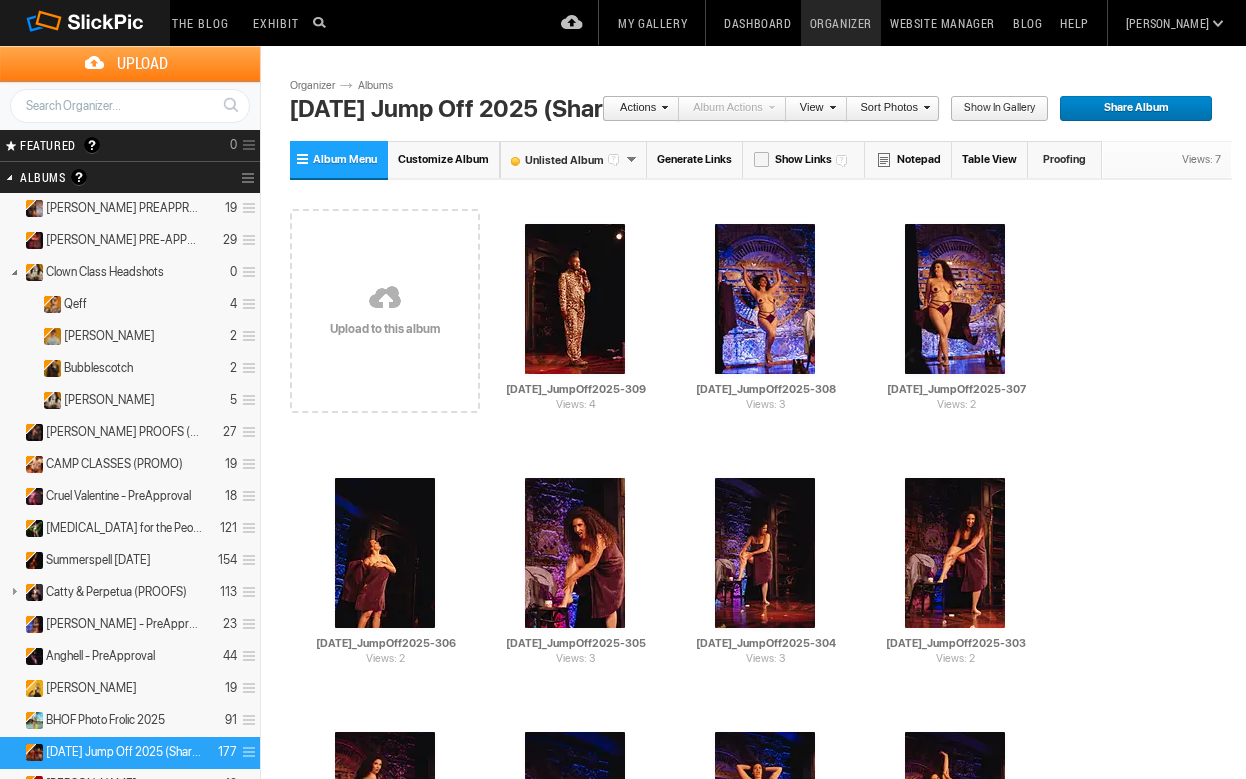click on "Sort Photos" at bounding box center (888, 109) 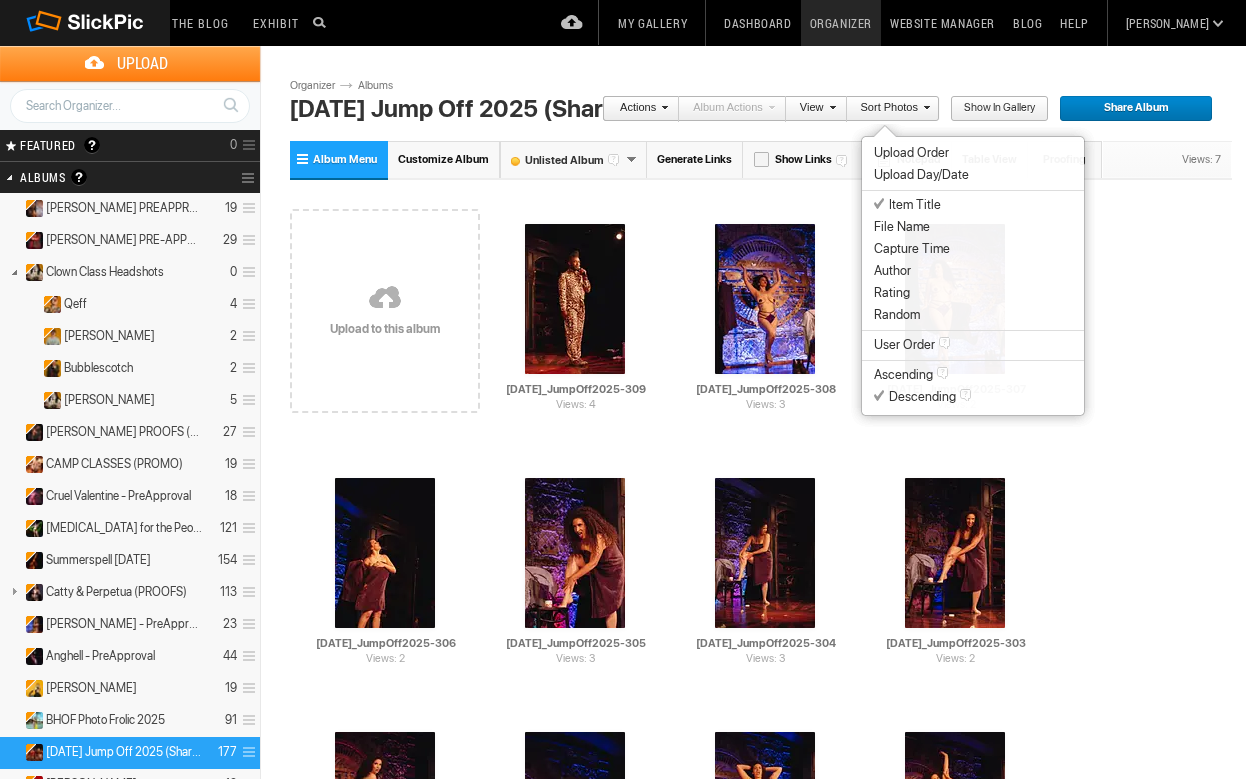 click on "Upload Order" at bounding box center [973, 153] 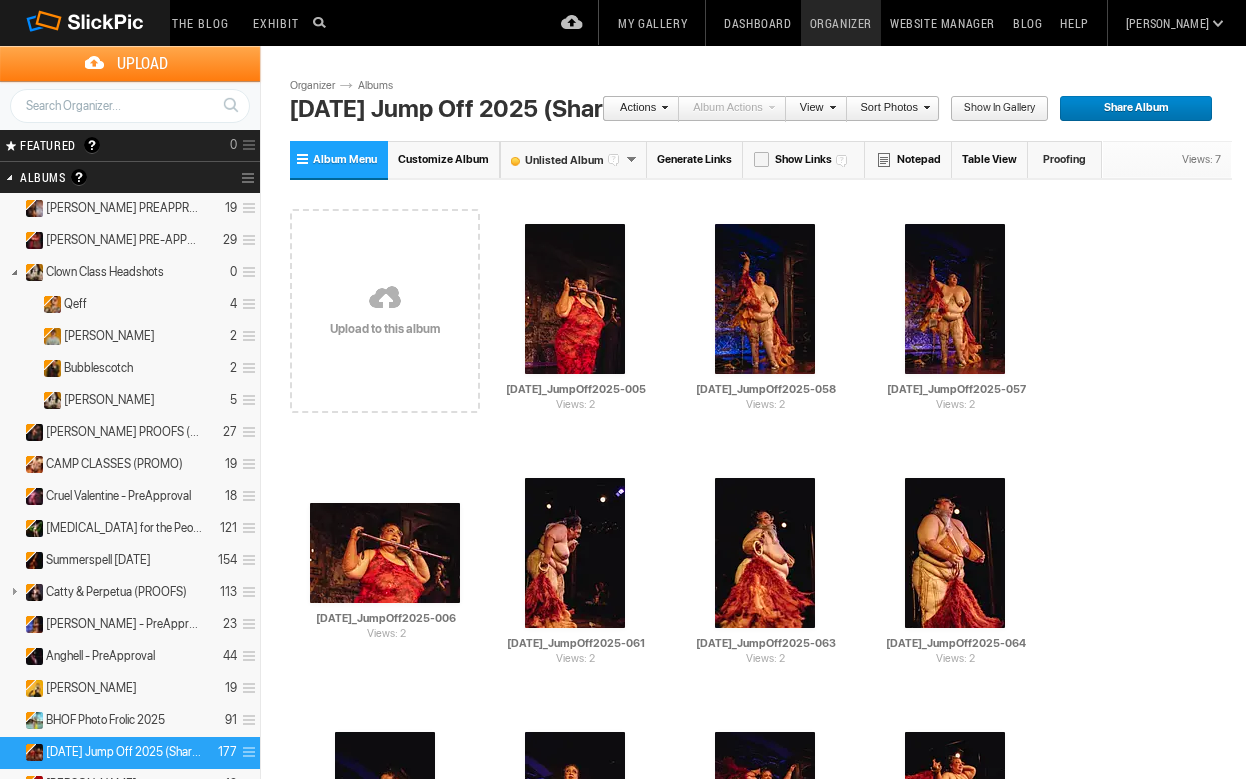 click on "Sort Photos" at bounding box center [888, 109] 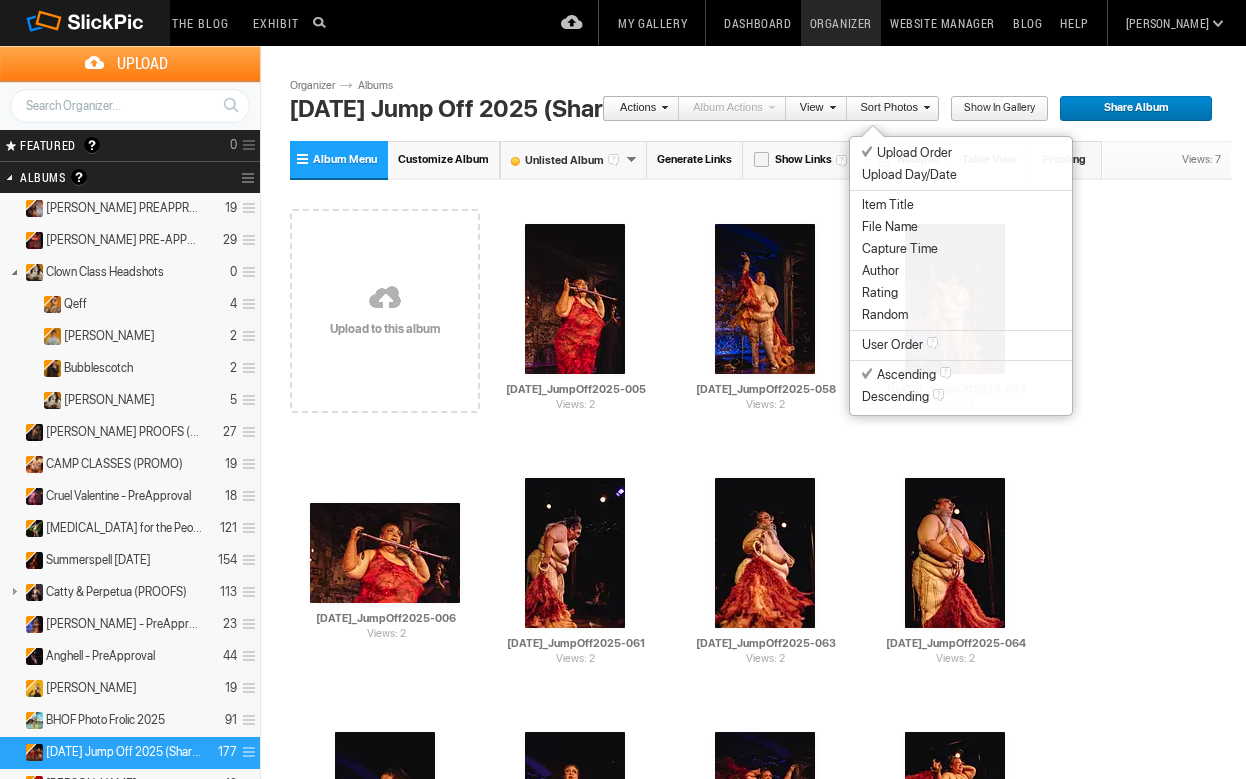 click on "Item Title" at bounding box center (888, 205) 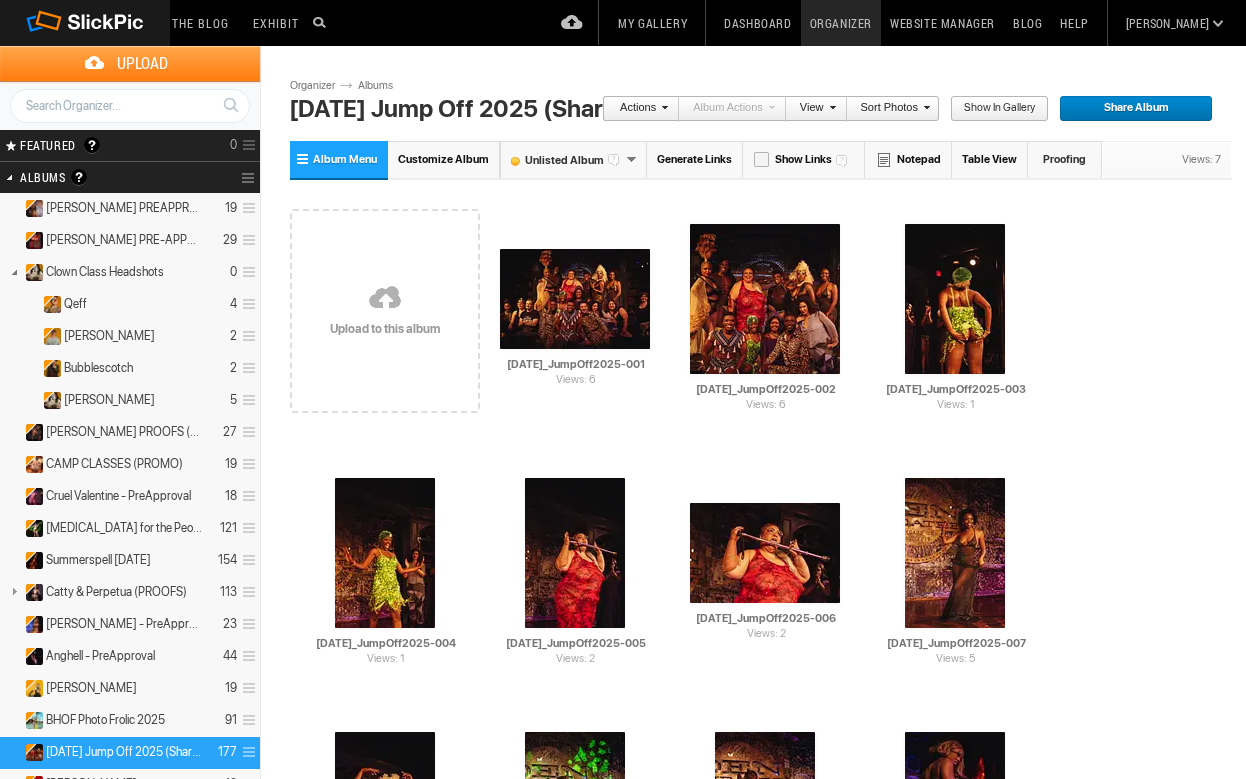 click on "Share Album" at bounding box center [1129, 109] 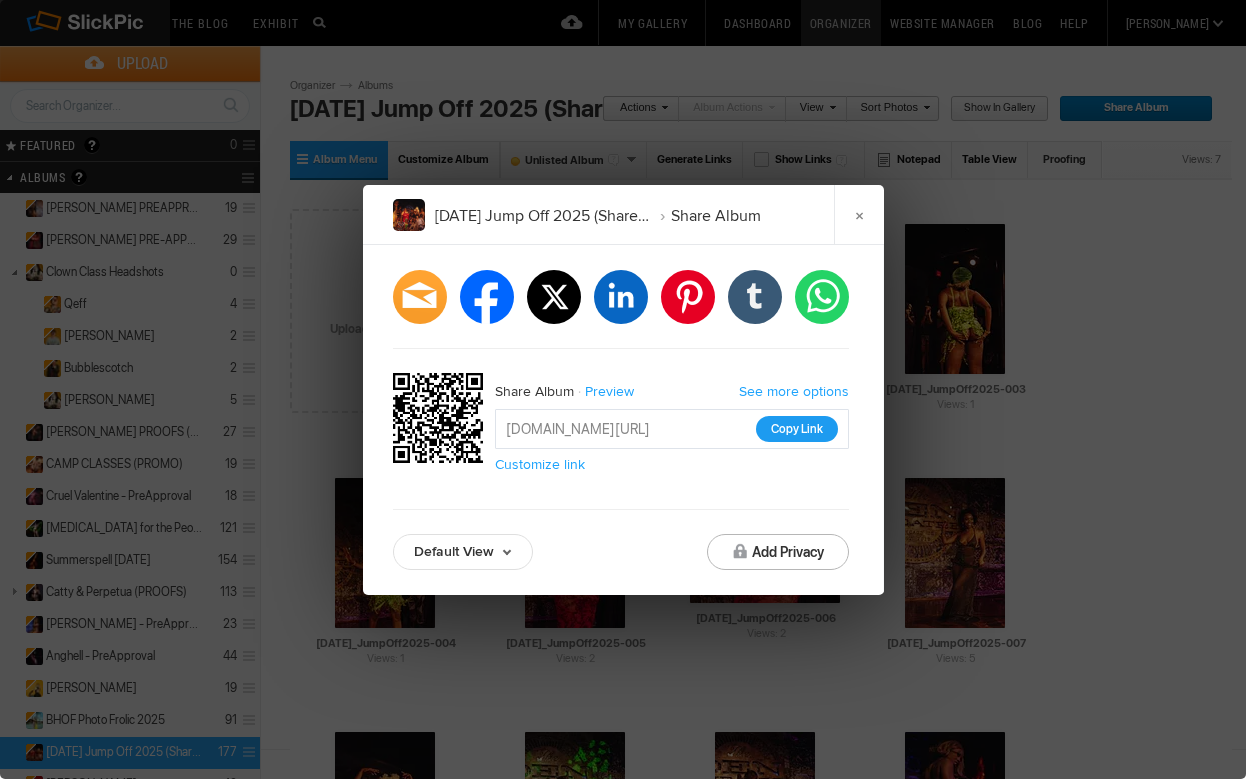 click on "Copy Link" 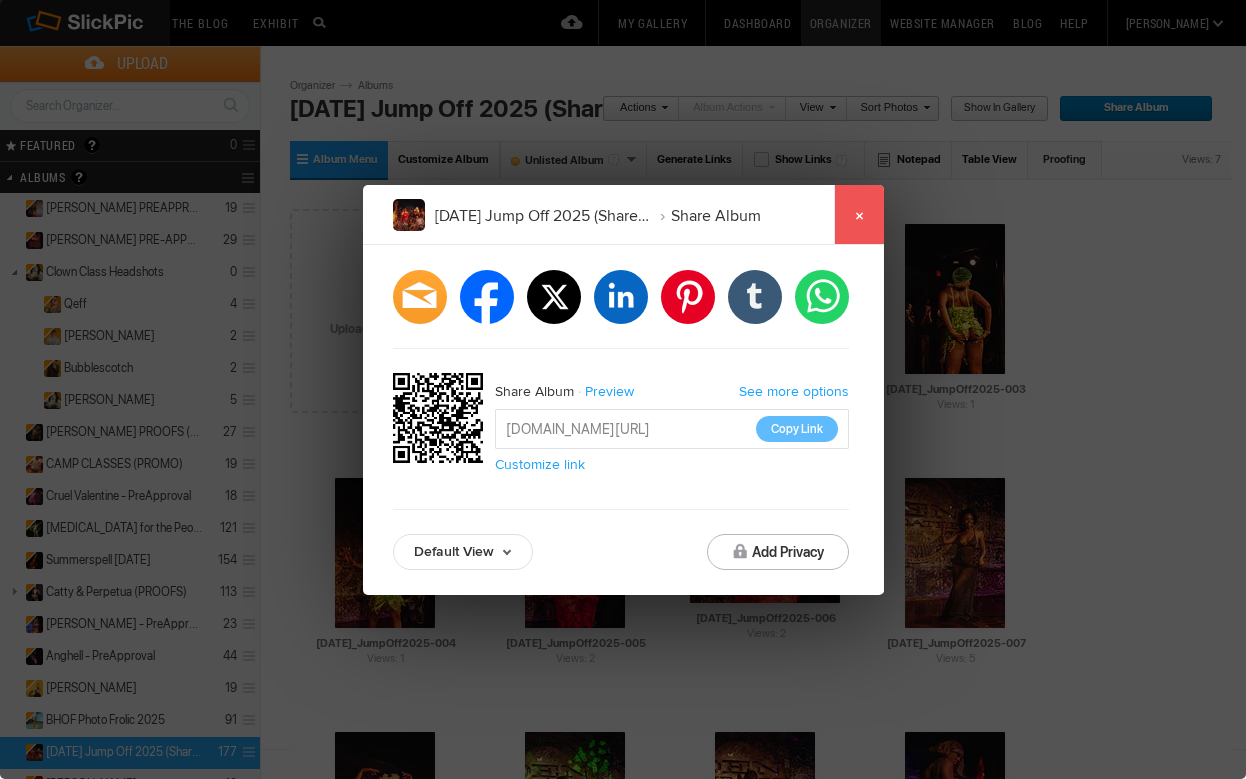 click on "×" 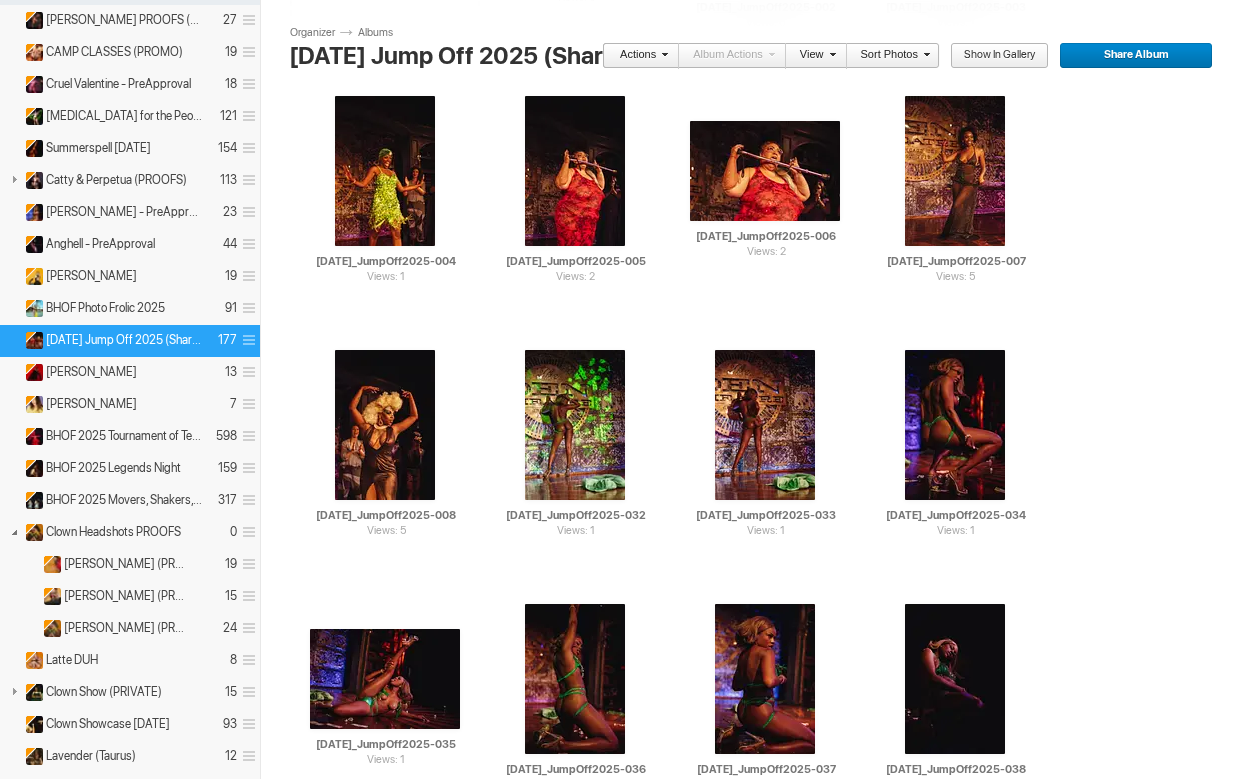 scroll, scrollTop: 413, scrollLeft: 0, axis: vertical 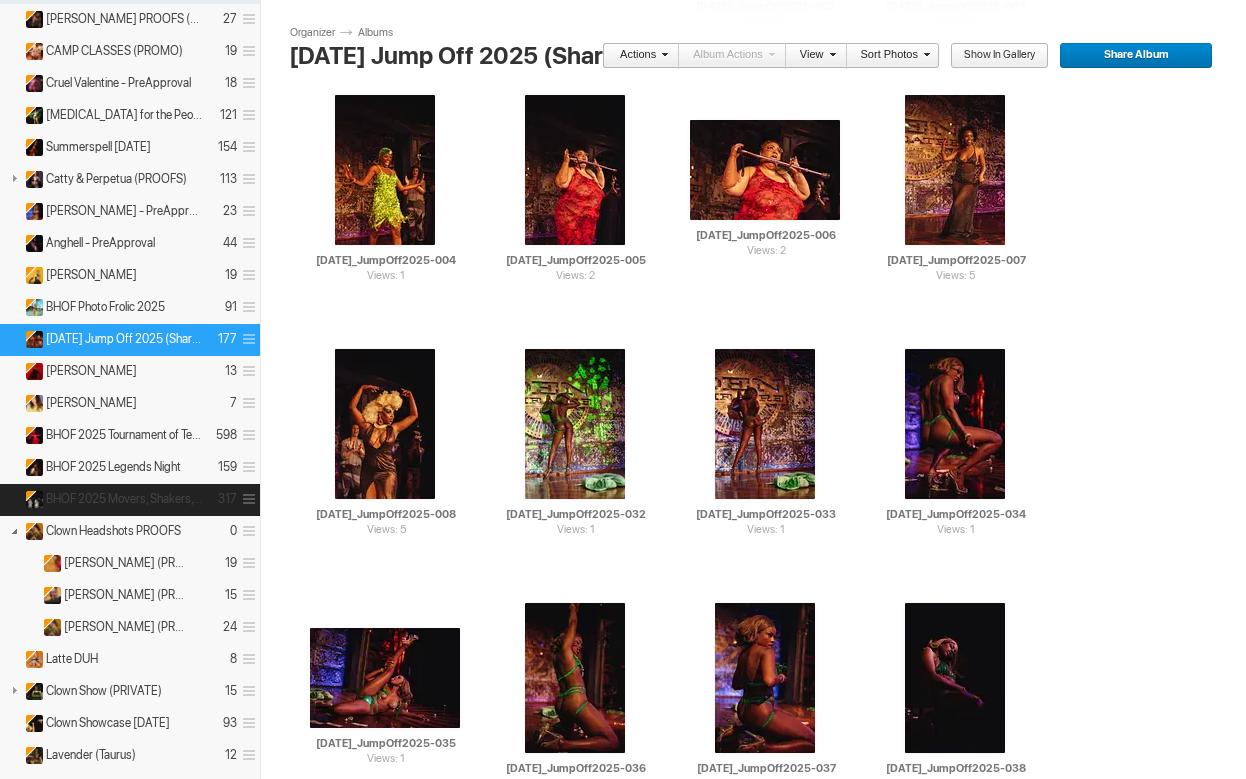 click on "BHOF 2025 Movers, Shakers, &..." at bounding box center (124, 499) 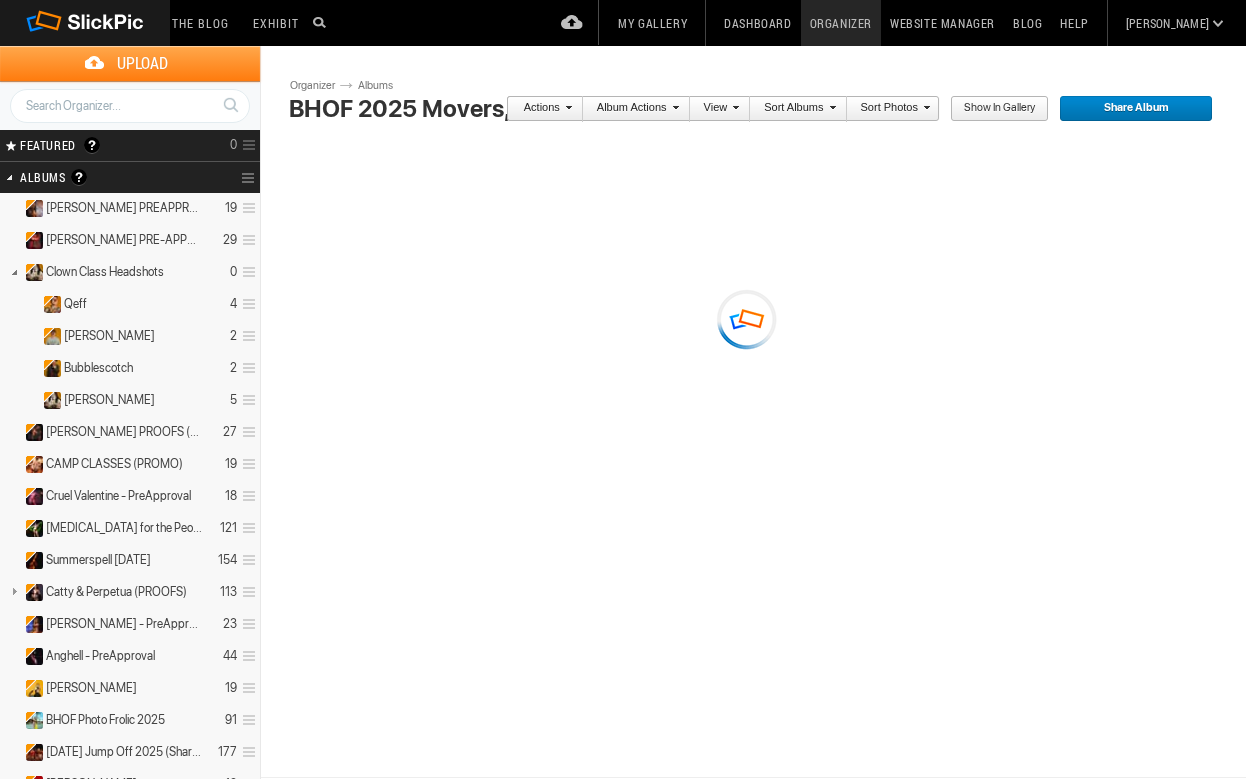 scroll, scrollTop: 0, scrollLeft: 0, axis: both 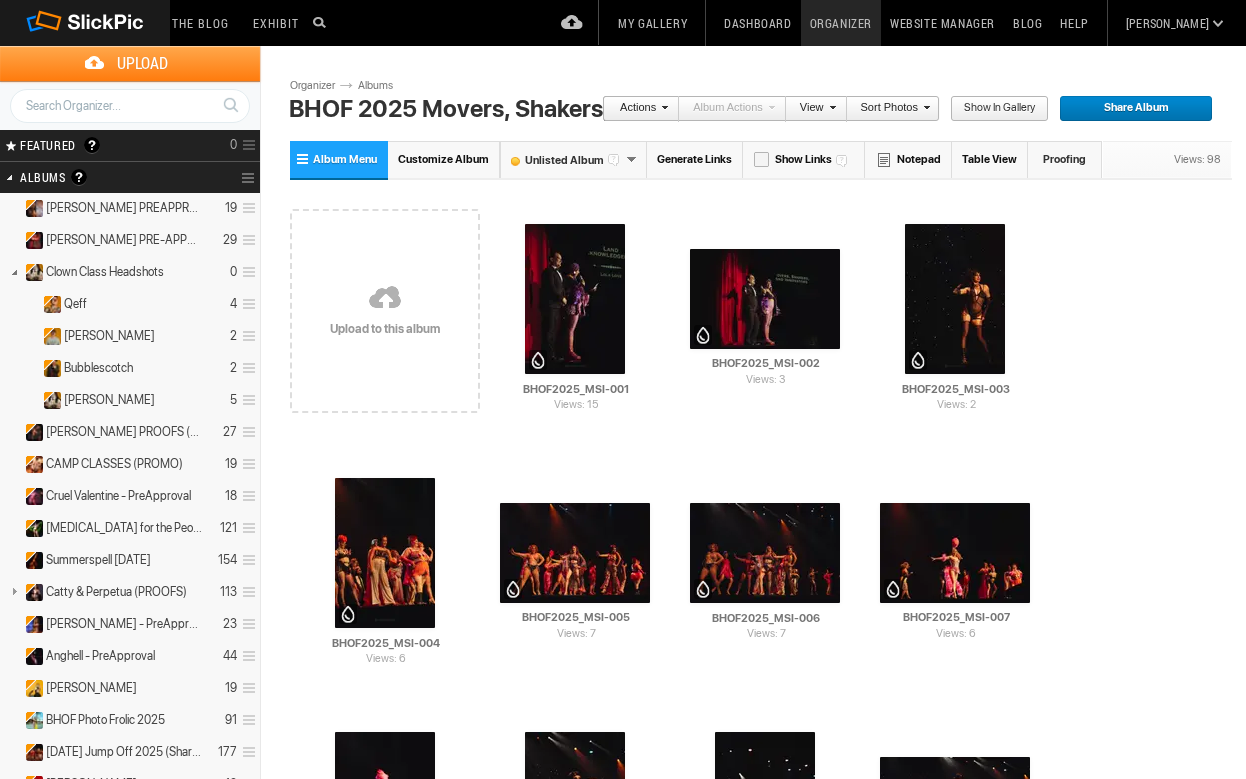 click on "Share Album" at bounding box center [1129, 109] 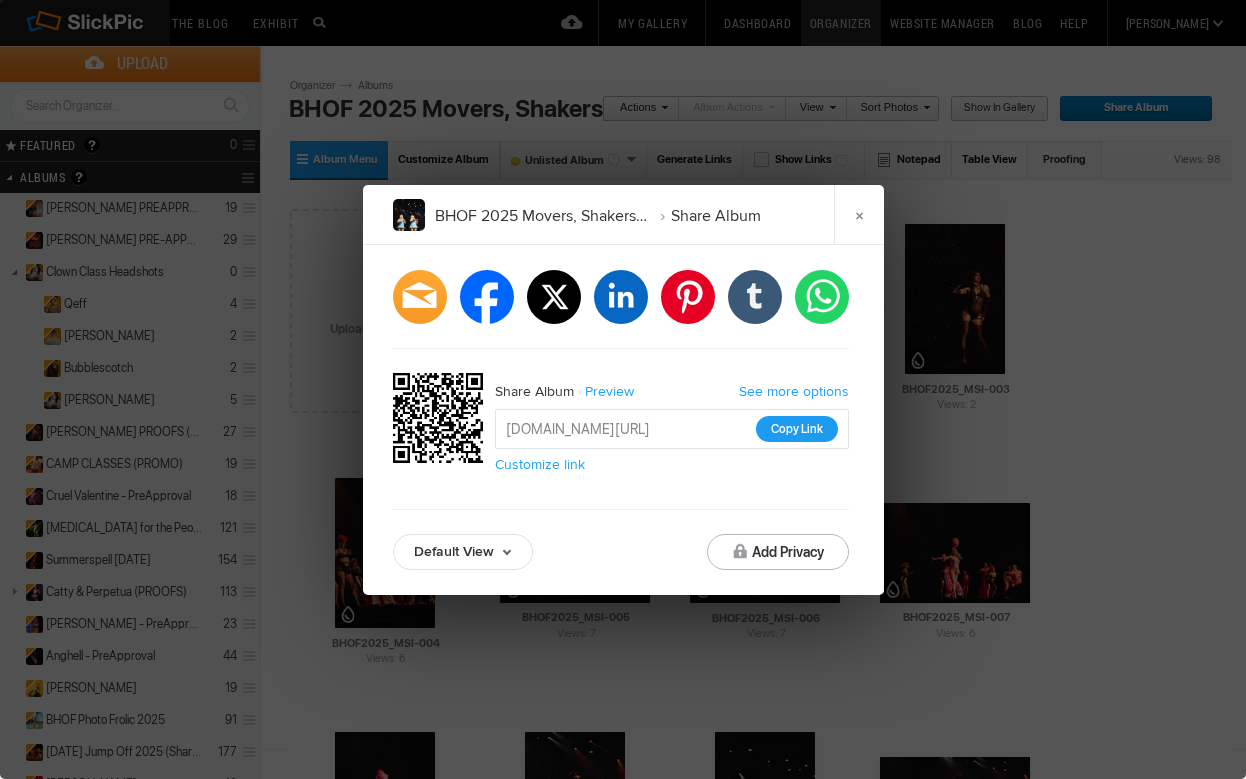 click on "Copy Link" 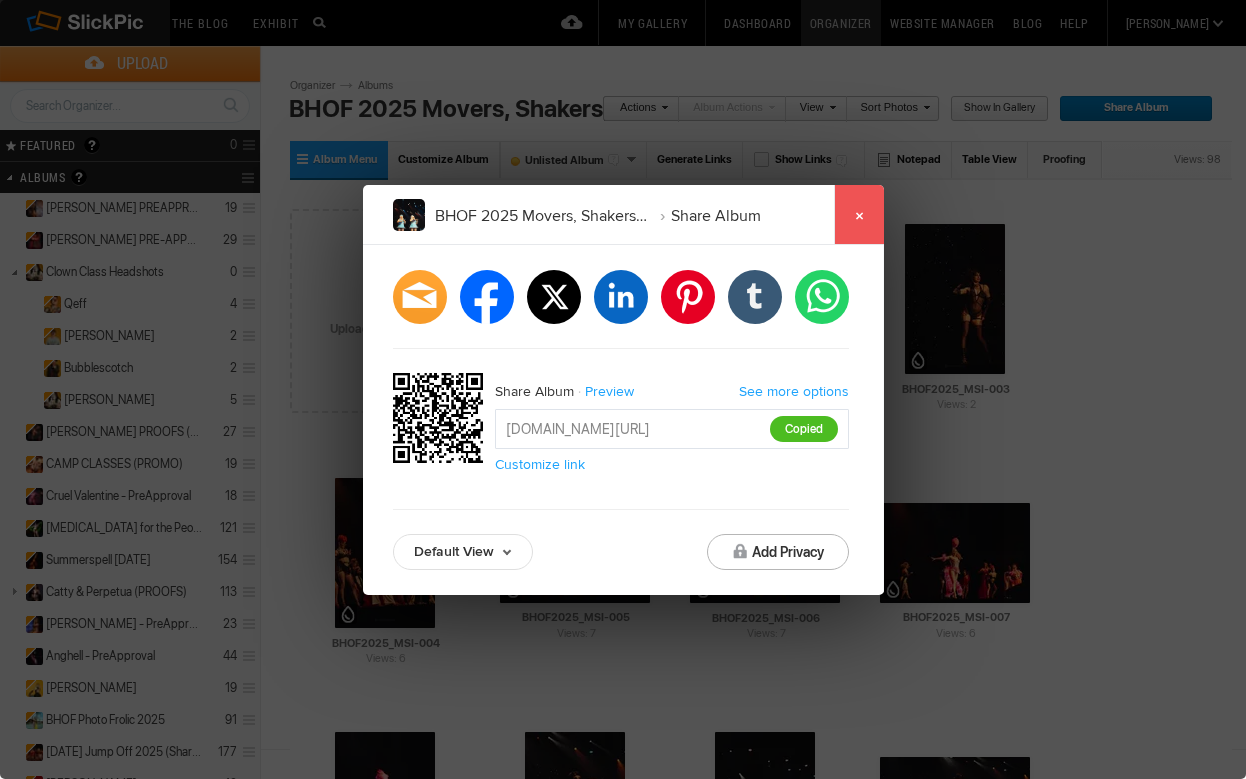 click on "×" 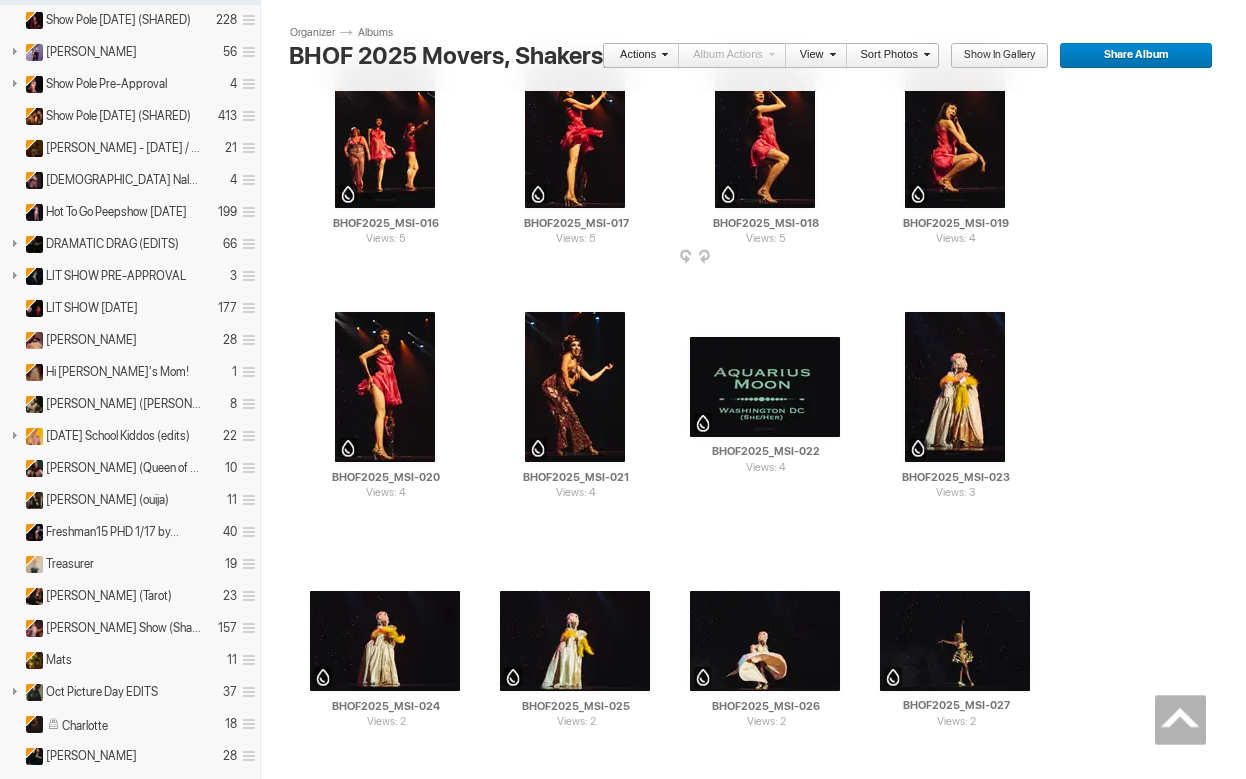 scroll, scrollTop: 1302, scrollLeft: 0, axis: vertical 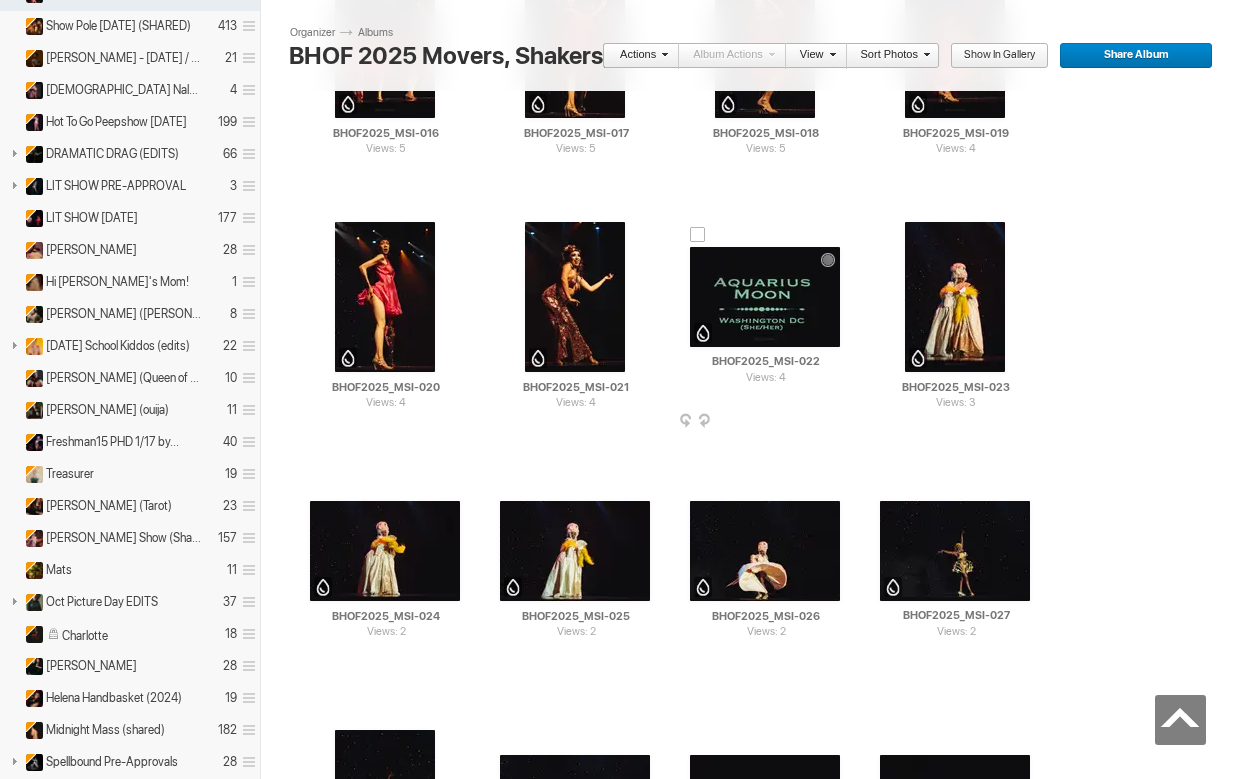 click at bounding box center [765, 297] 